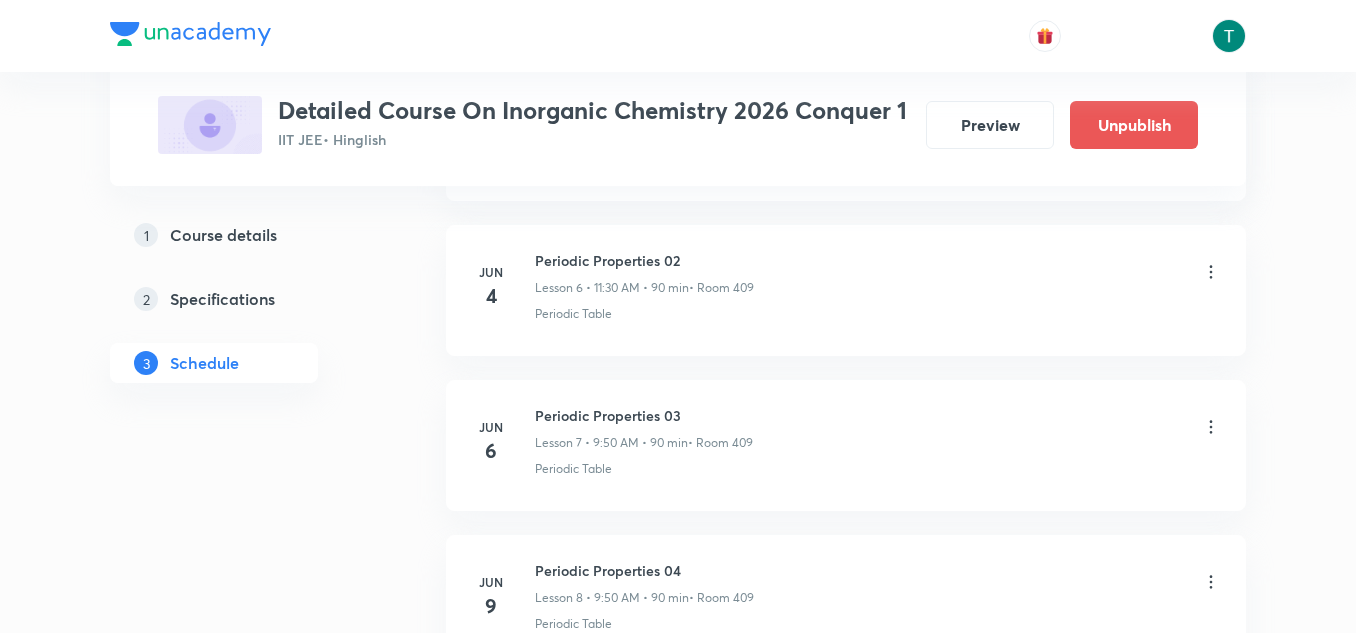 scroll, scrollTop: 1989, scrollLeft: 0, axis: vertical 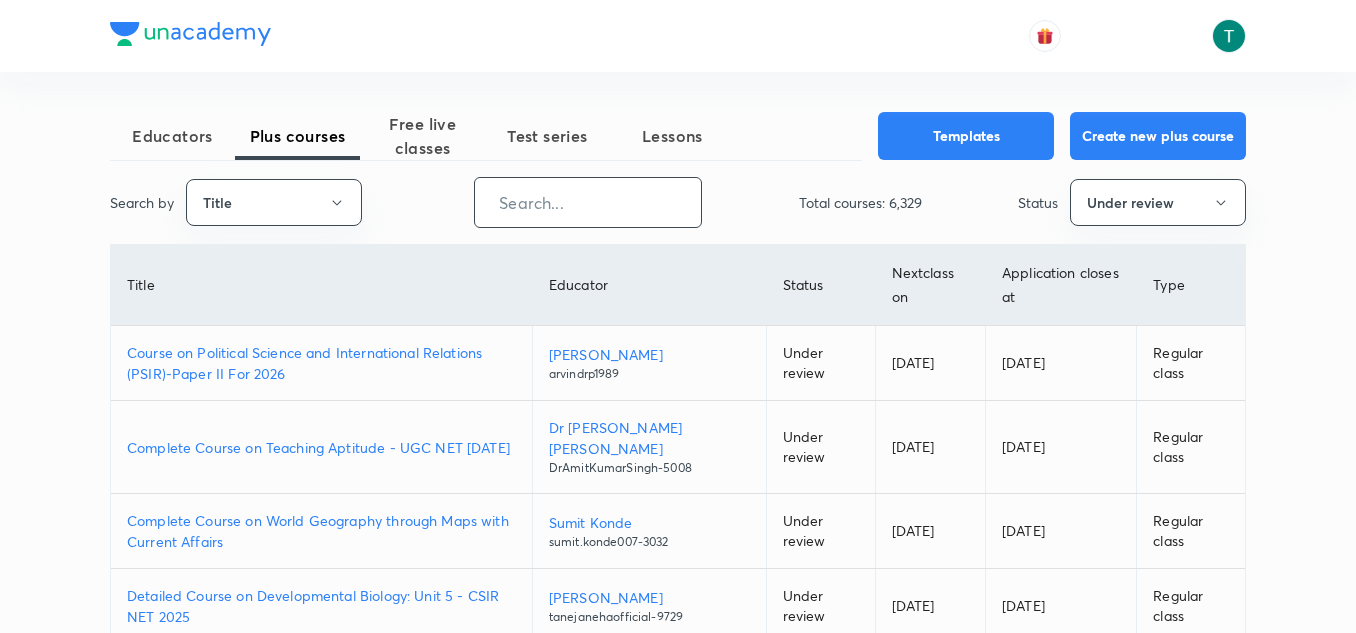 paste on "ryphysics" 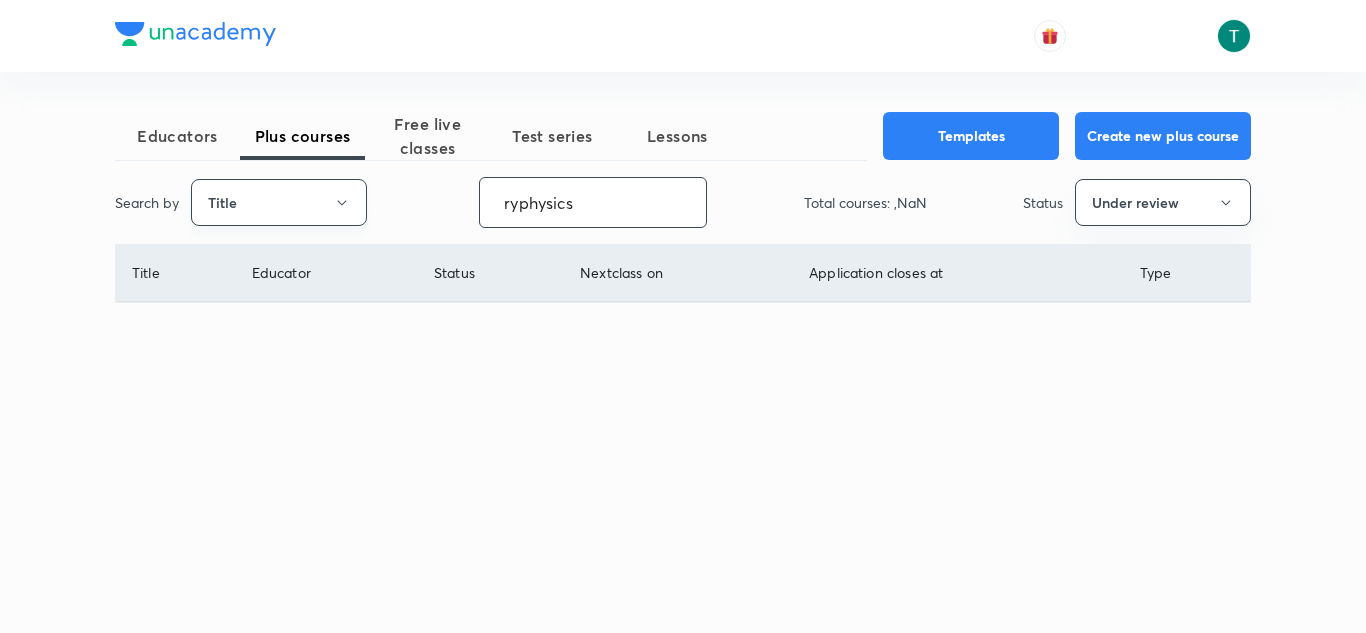 type on "ryphysics" 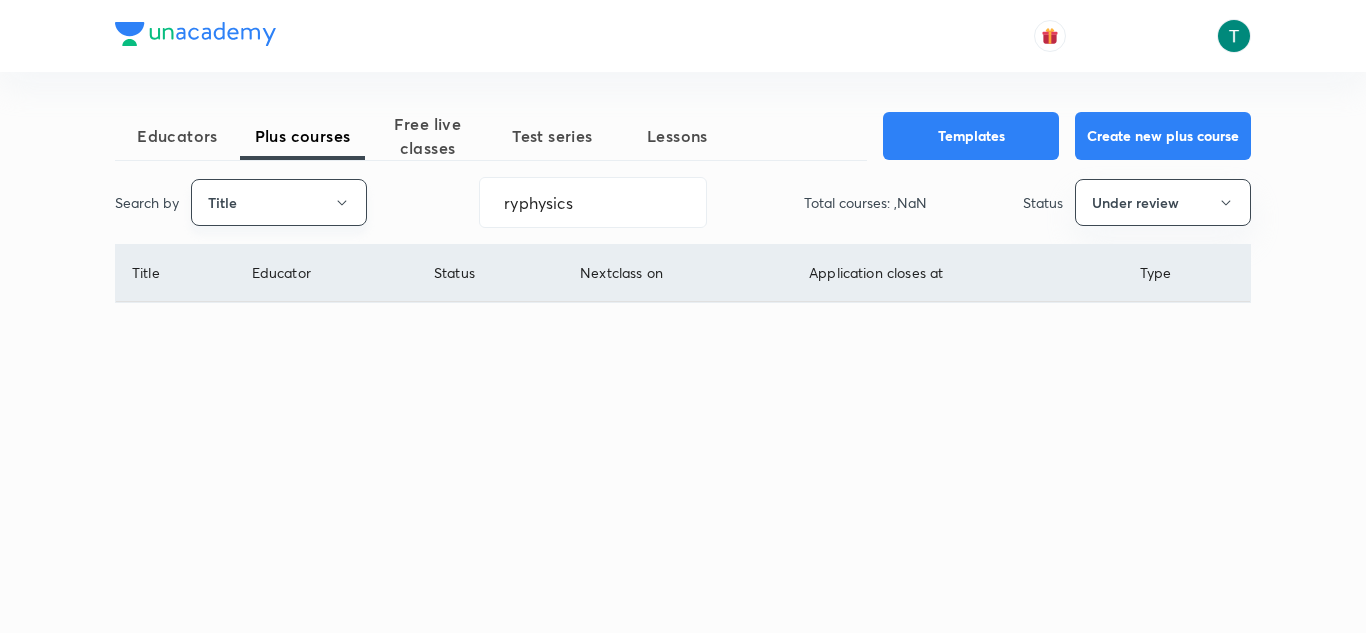 click on "Title" at bounding box center [279, 202] 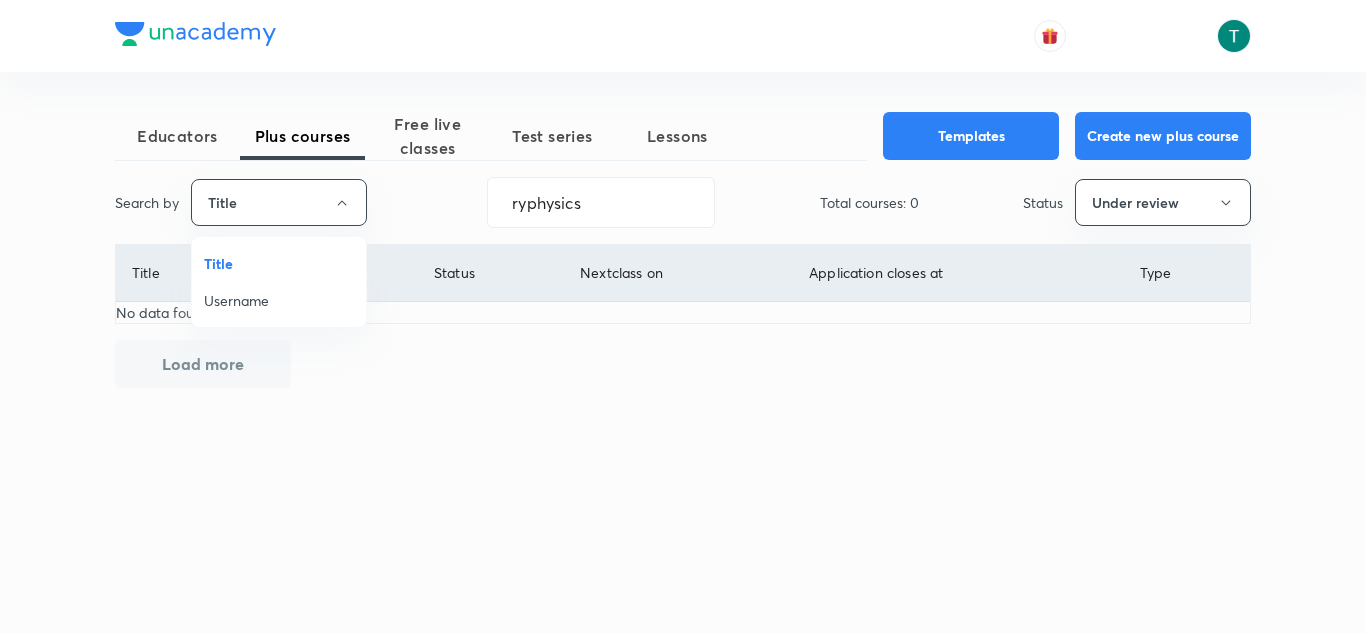 click on "Username" at bounding box center [279, 300] 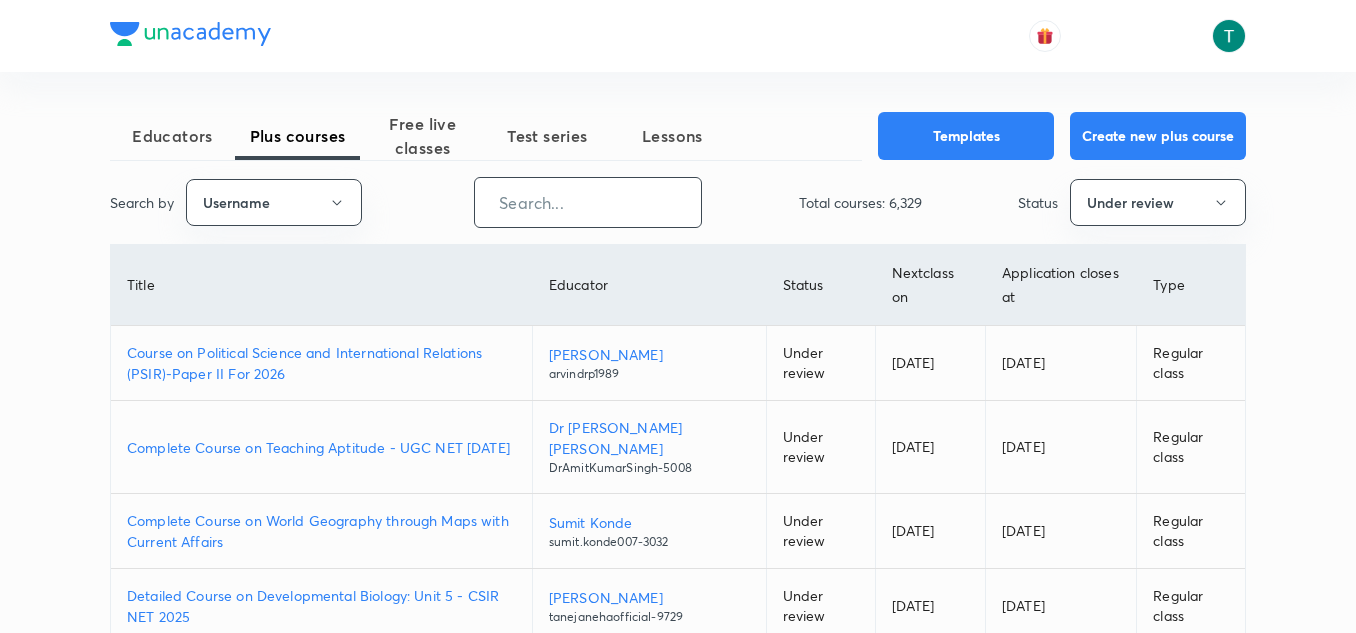 paste on "ryphysics" 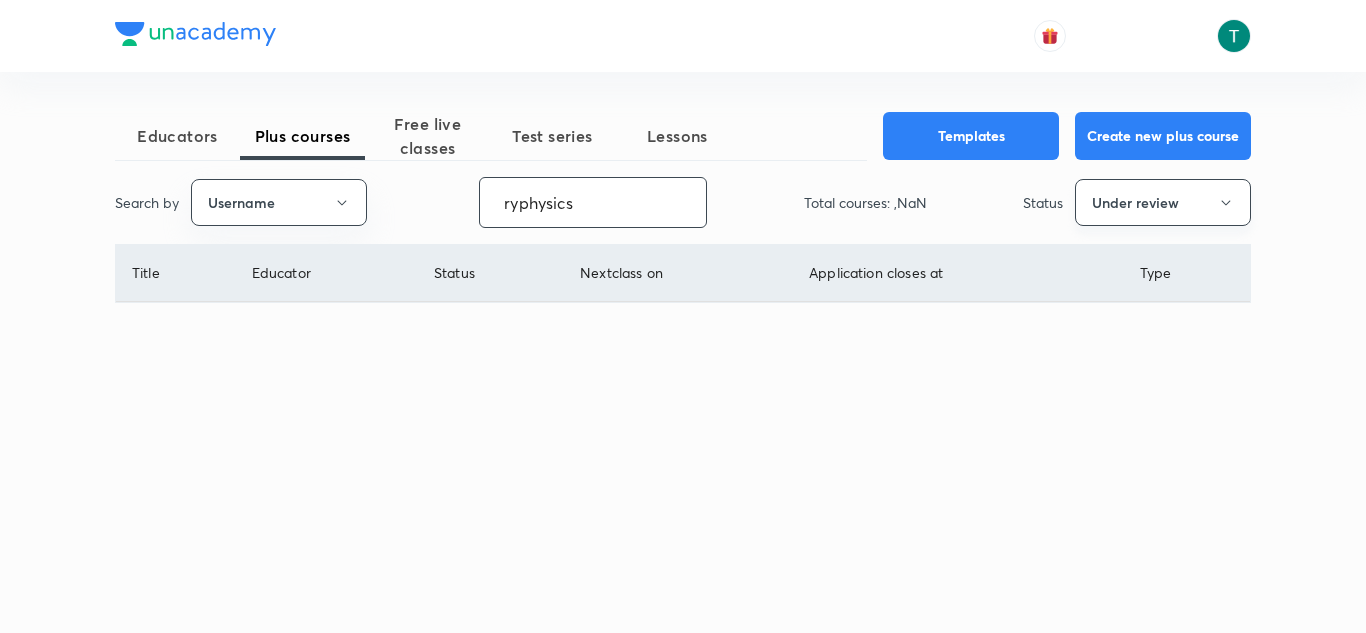 type on "ryphysics" 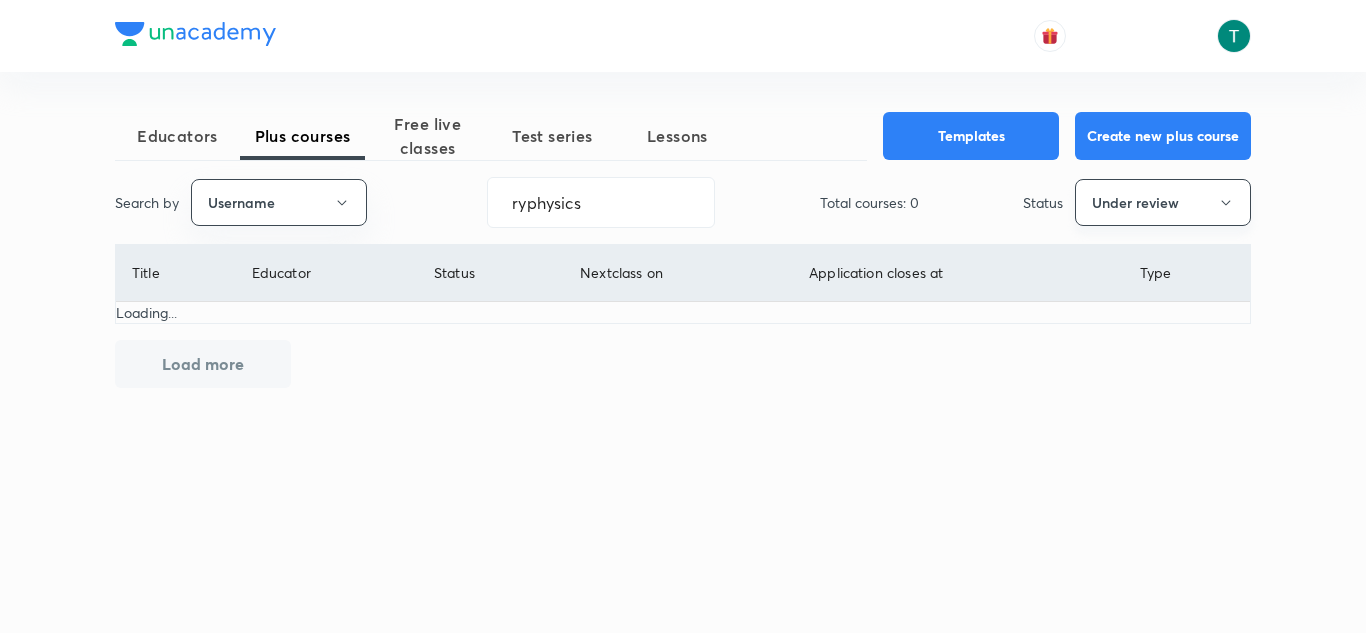 click on "Under review" at bounding box center (1163, 202) 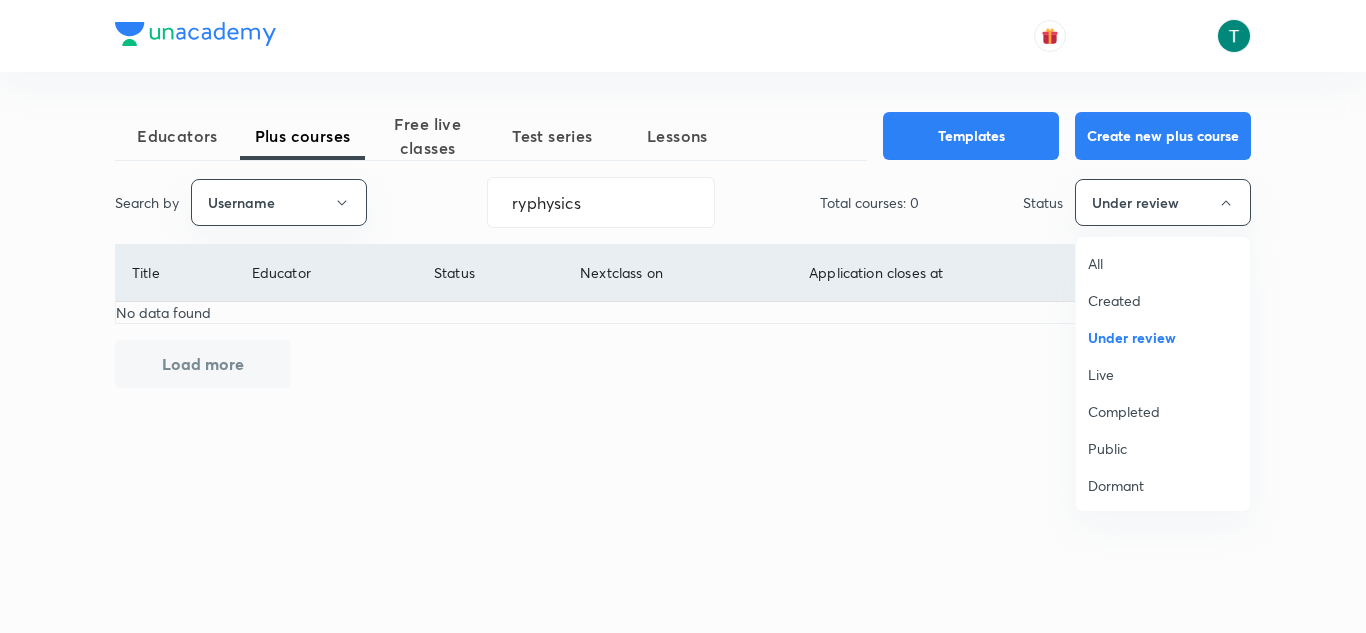 click on "All" at bounding box center [1163, 263] 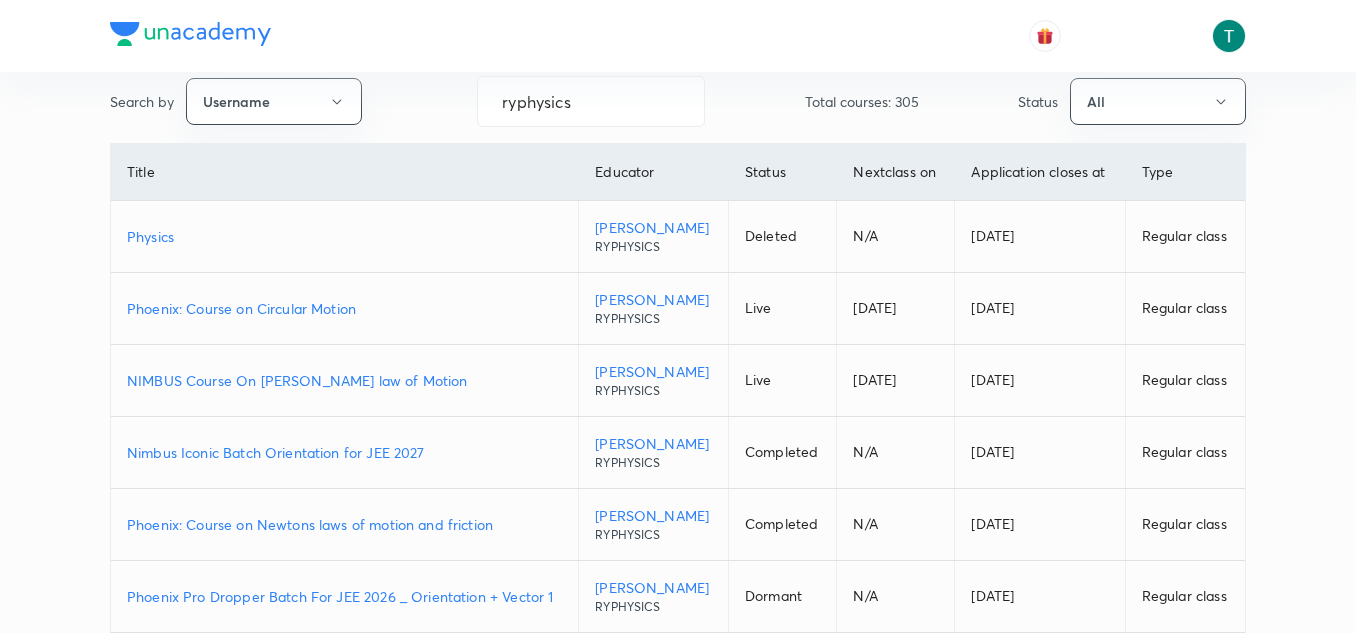 scroll, scrollTop: 103, scrollLeft: 0, axis: vertical 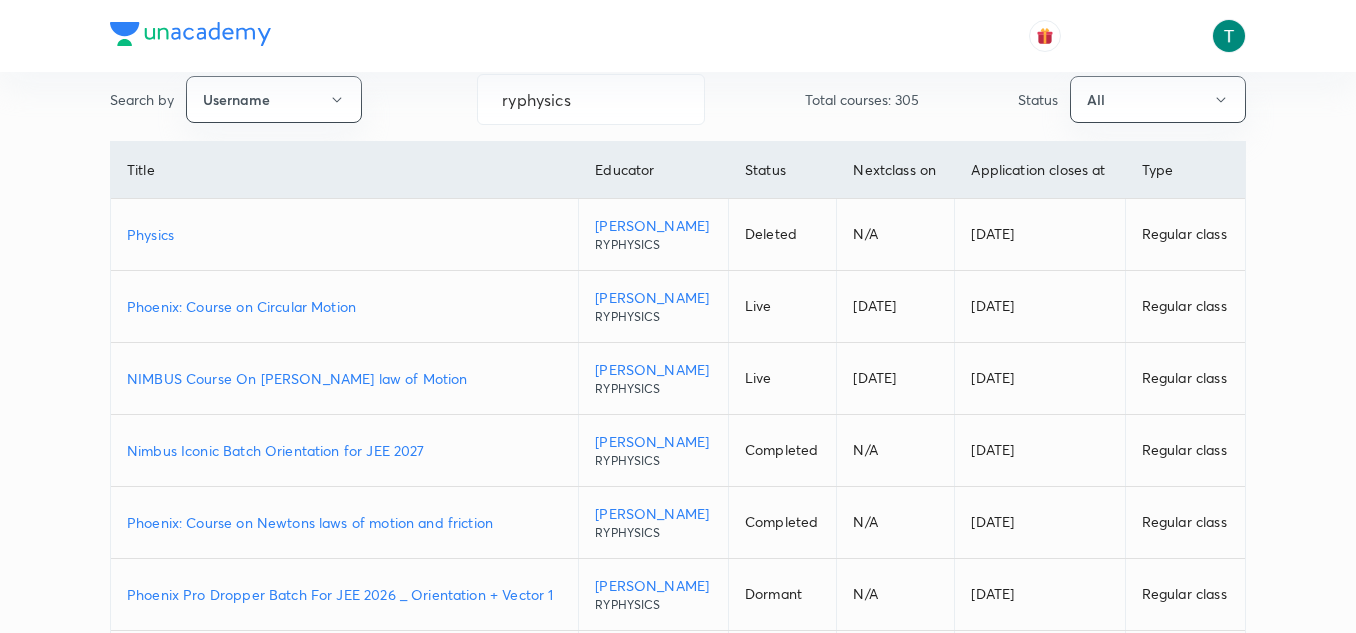 click on "NIMBUS Course On [PERSON_NAME] law of Motion" at bounding box center [344, 378] 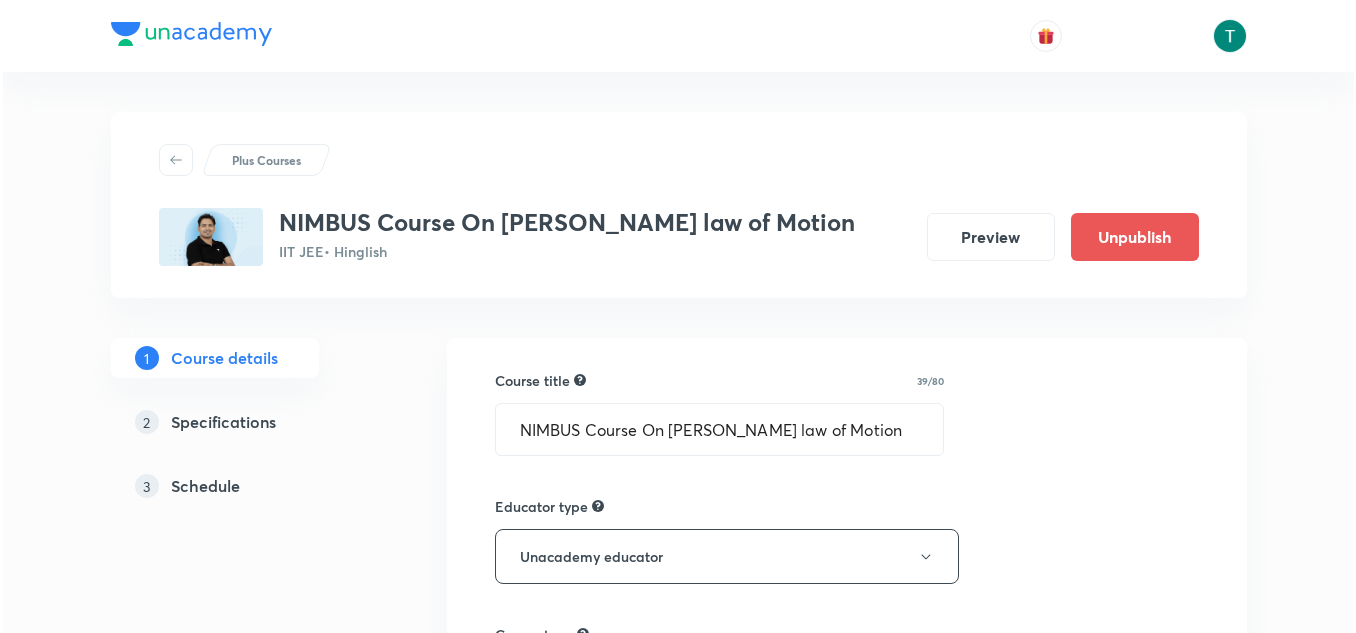 scroll, scrollTop: 0, scrollLeft: 0, axis: both 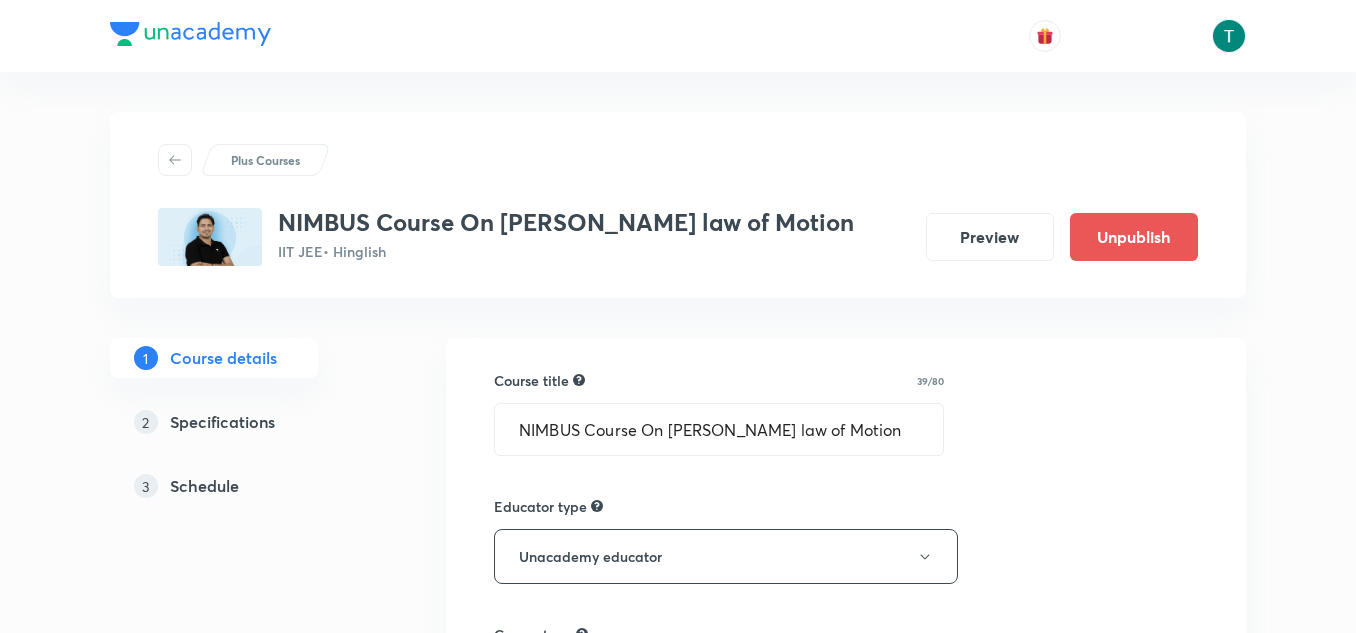 click on "Specifications" at bounding box center [222, 422] 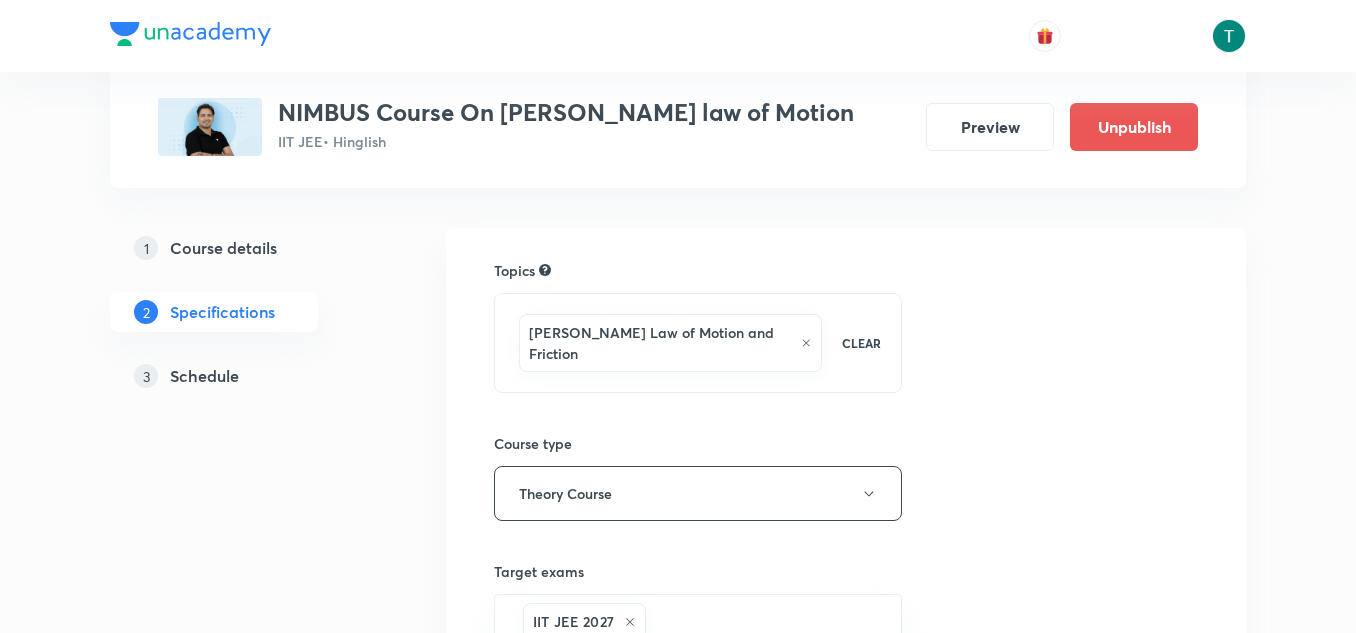 scroll, scrollTop: 109, scrollLeft: 0, axis: vertical 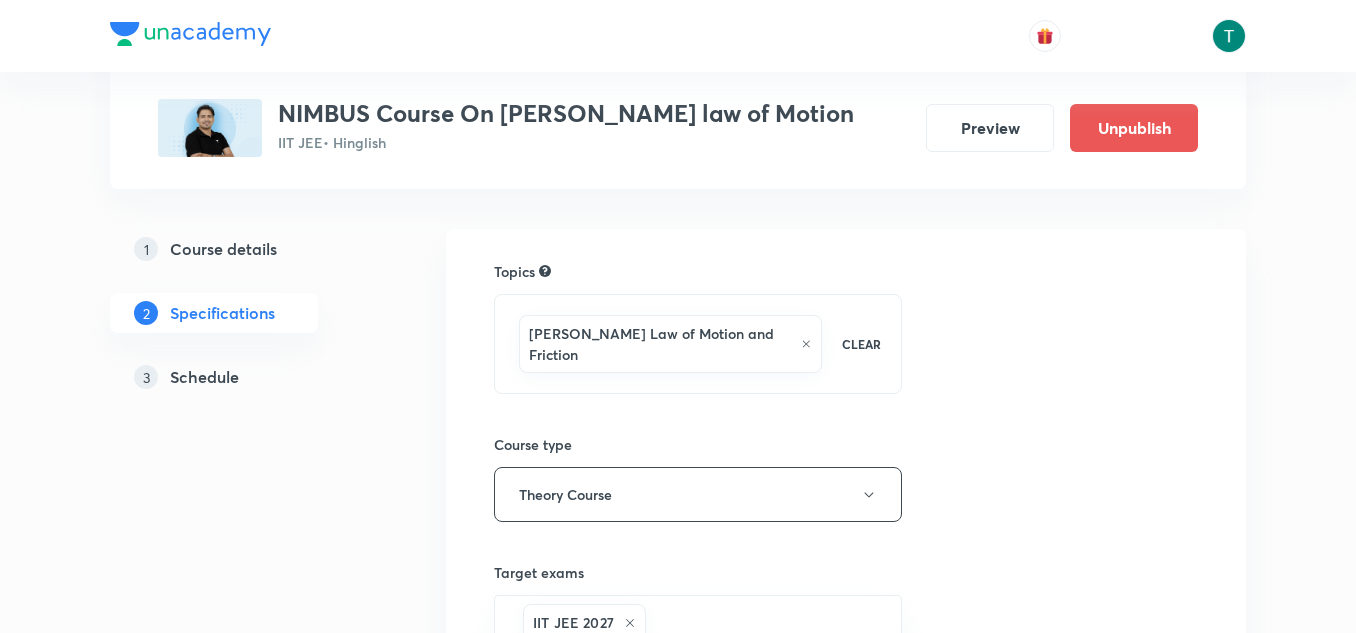 click on "[PERSON_NAME] Law of Motion and Friction" at bounding box center [670, 344] 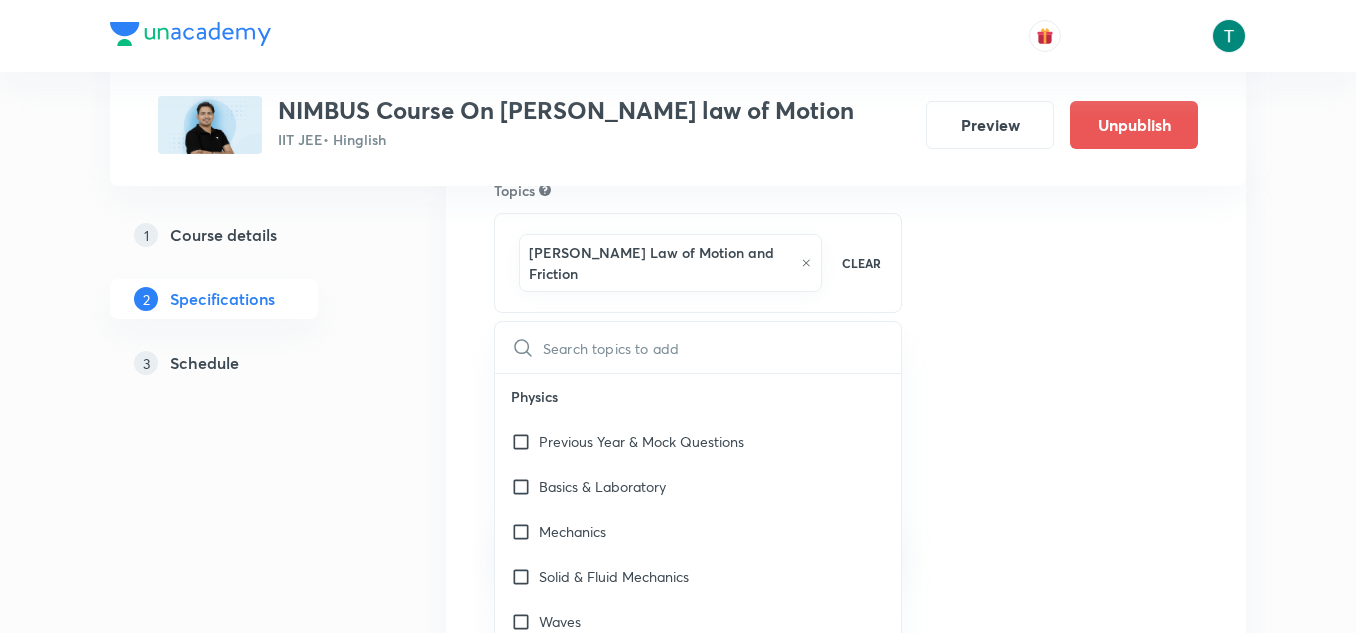 scroll, scrollTop: 213, scrollLeft: 0, axis: vertical 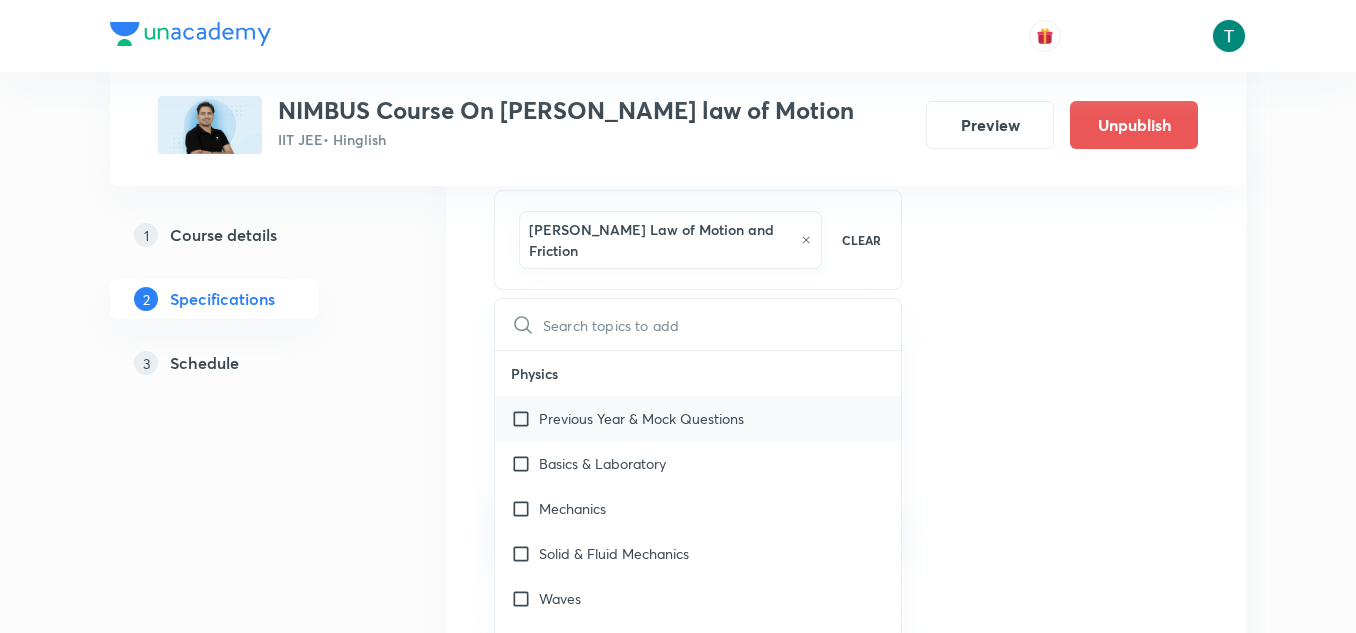 type on "Free Body Diagrams (FBD)" 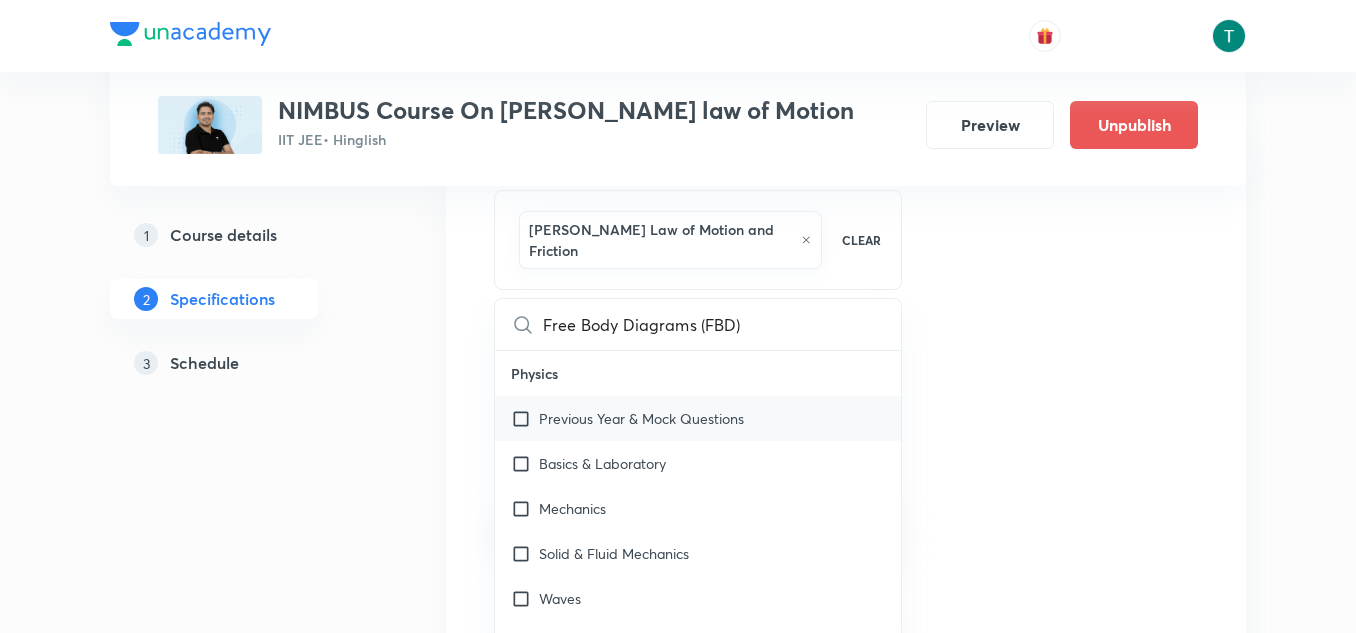 checkbox on "true" 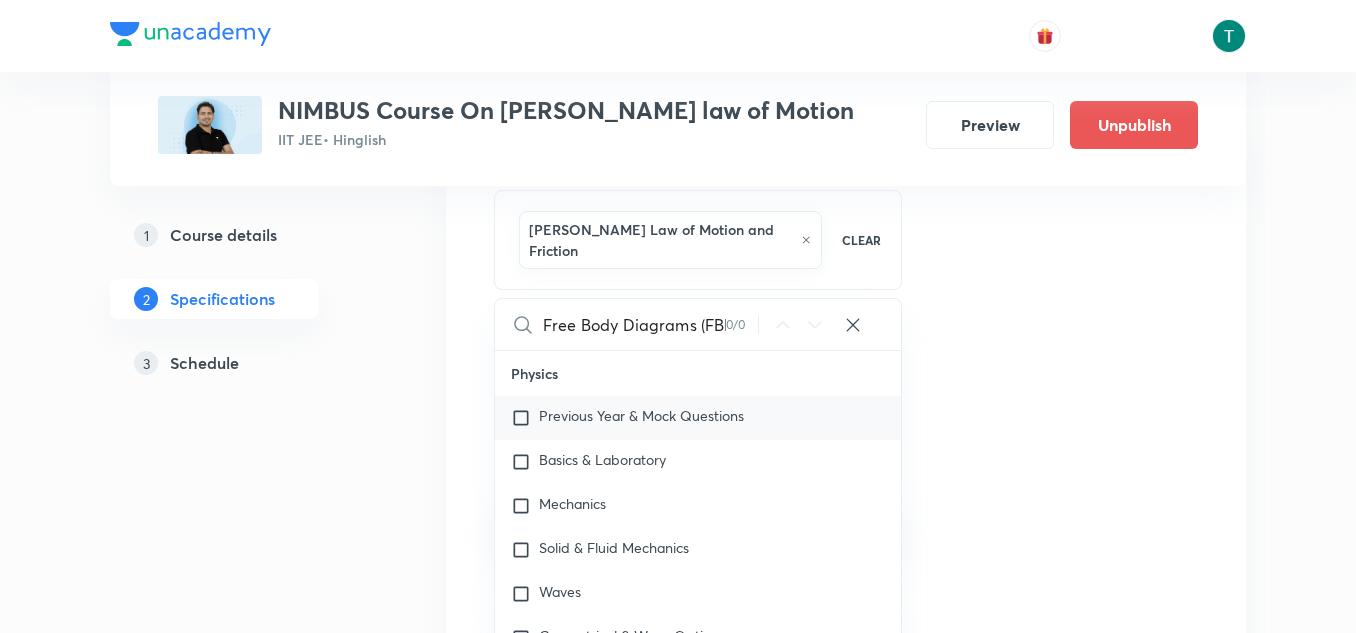 scroll, scrollTop: 0, scrollLeft: 15, axis: horizontal 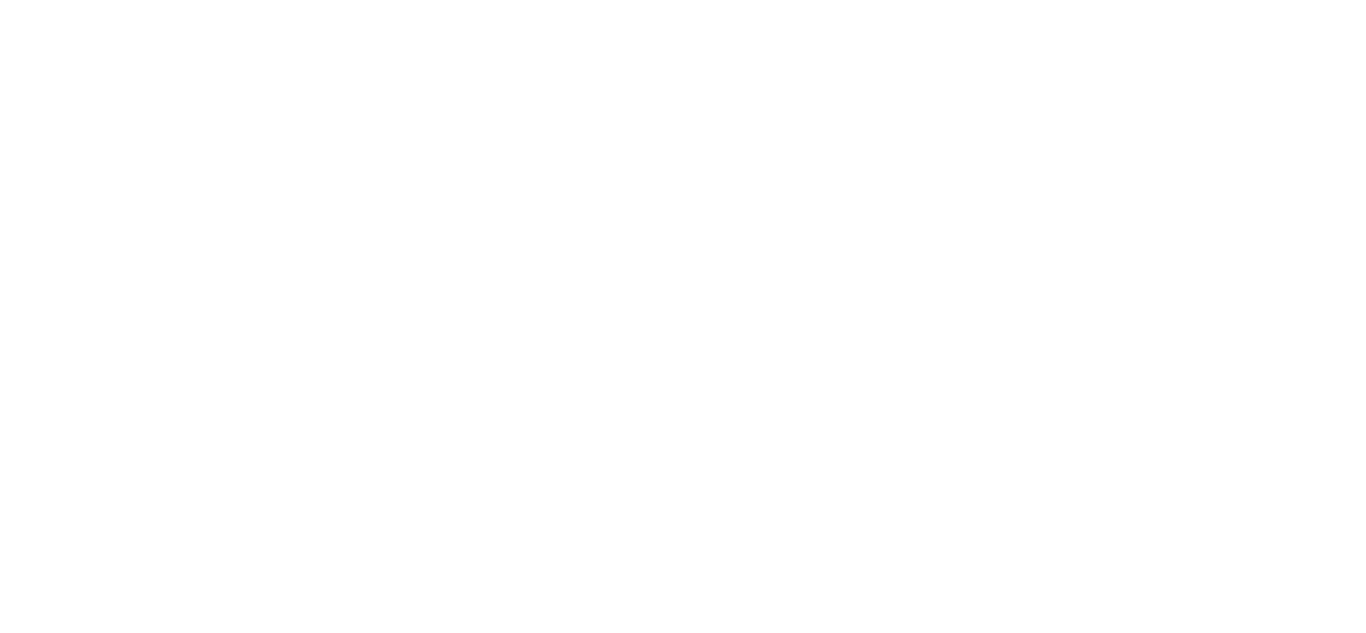 click at bounding box center (683, 4) 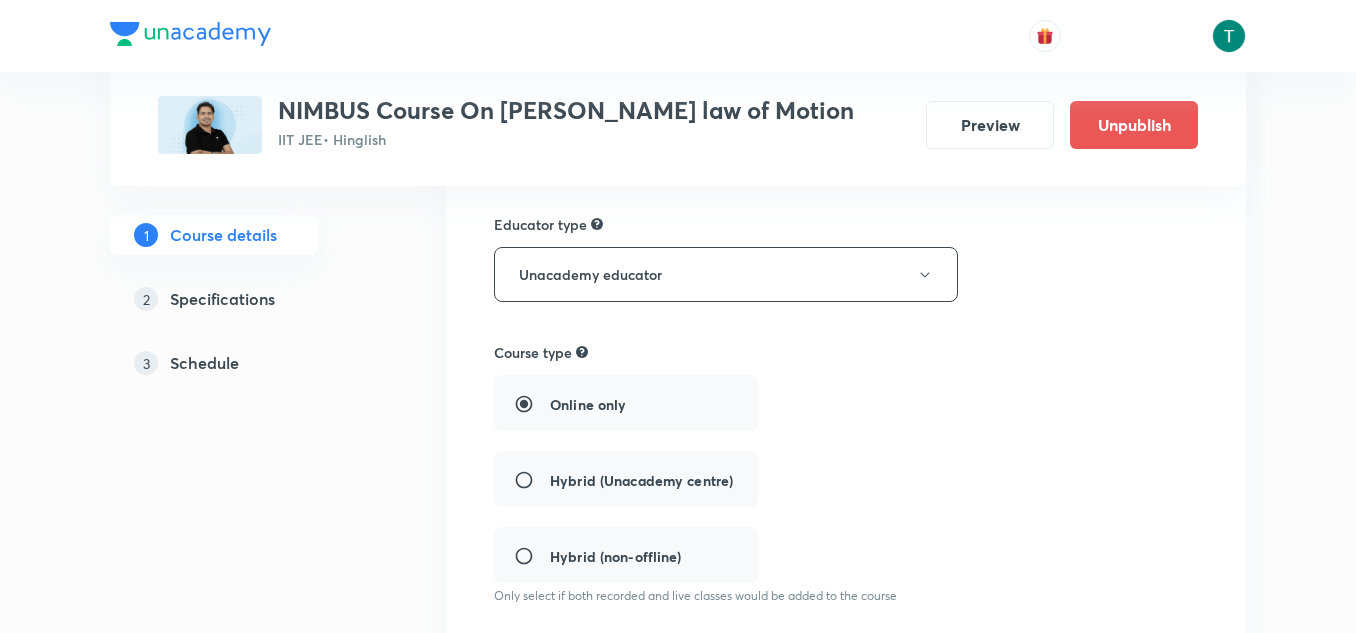 scroll, scrollTop: 284, scrollLeft: 0, axis: vertical 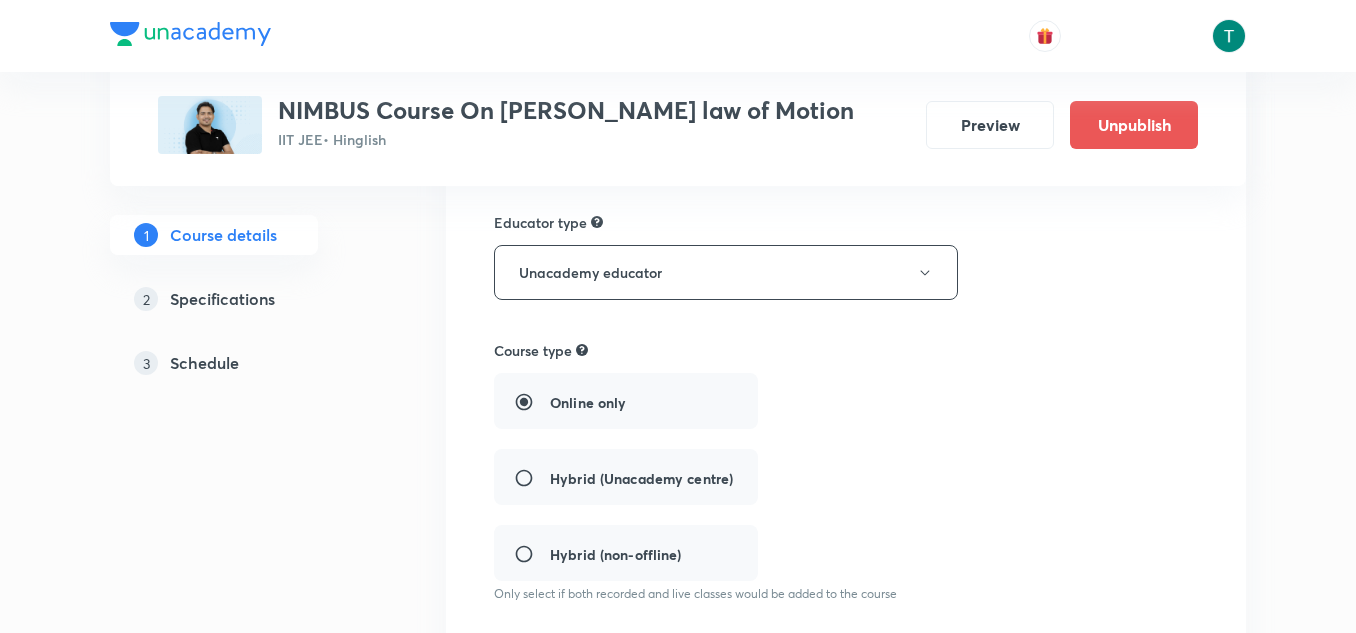 click on "Specifications" at bounding box center (222, 299) 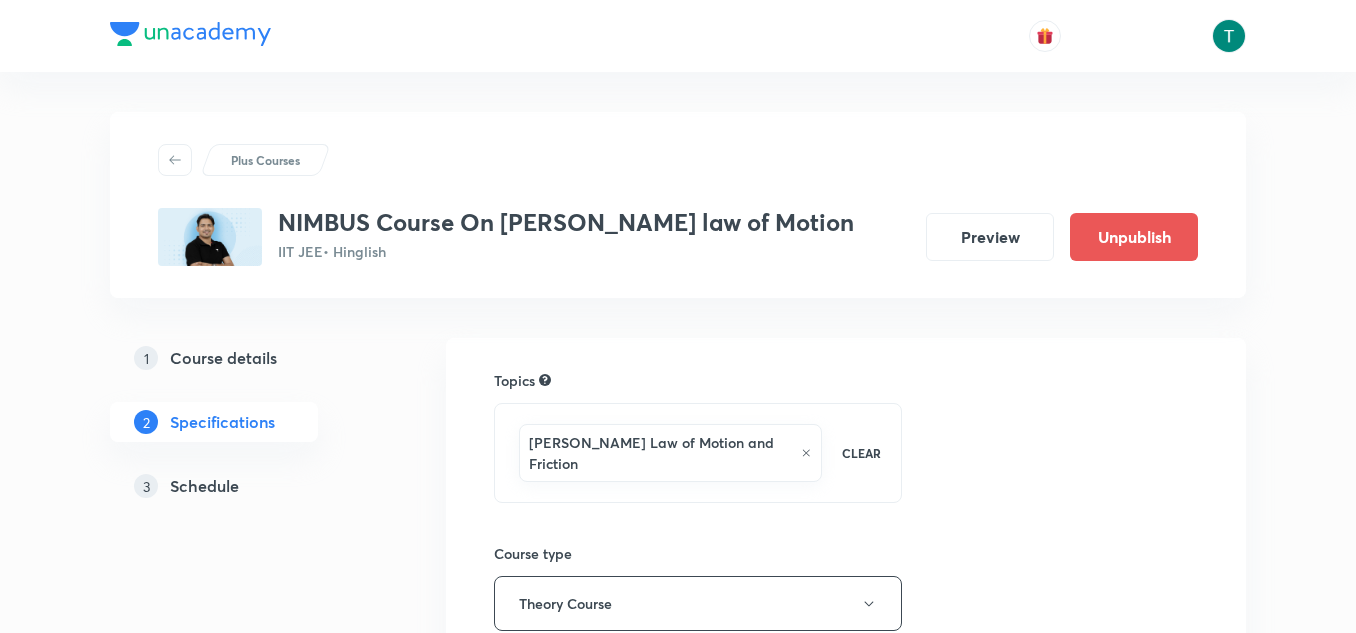 scroll, scrollTop: 209, scrollLeft: 0, axis: vertical 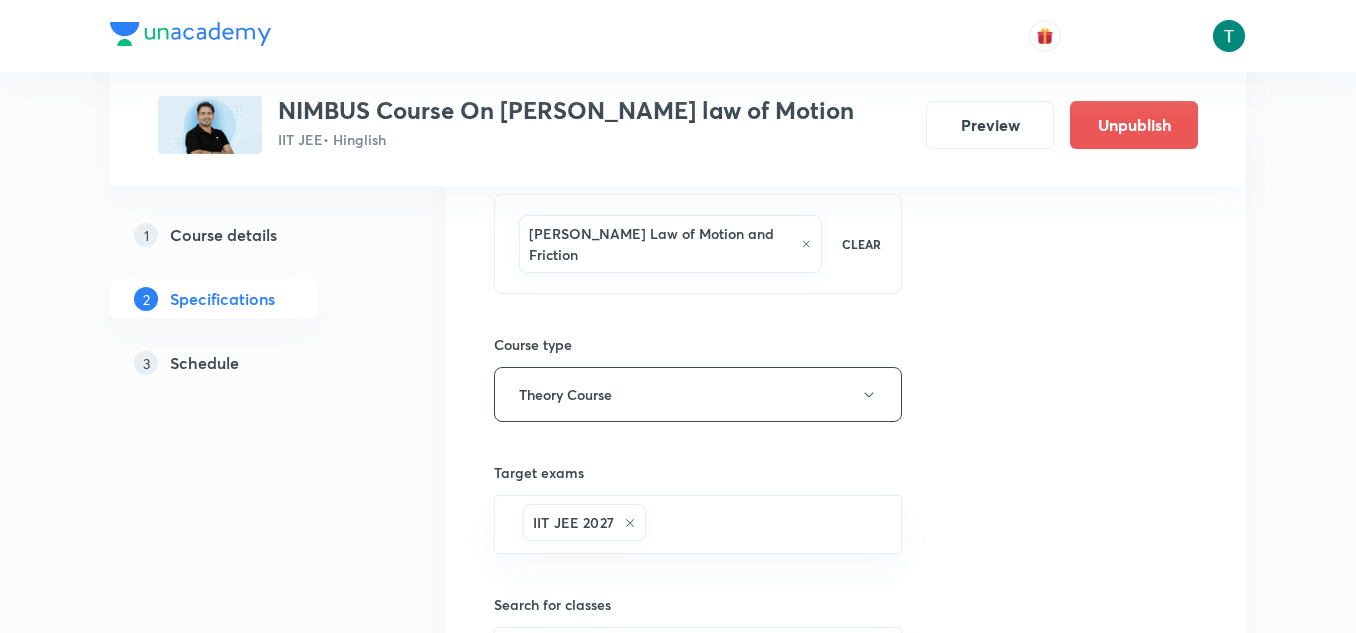 click on "[PERSON_NAME] Law of Motion and Friction CLEAR" at bounding box center (698, 244) 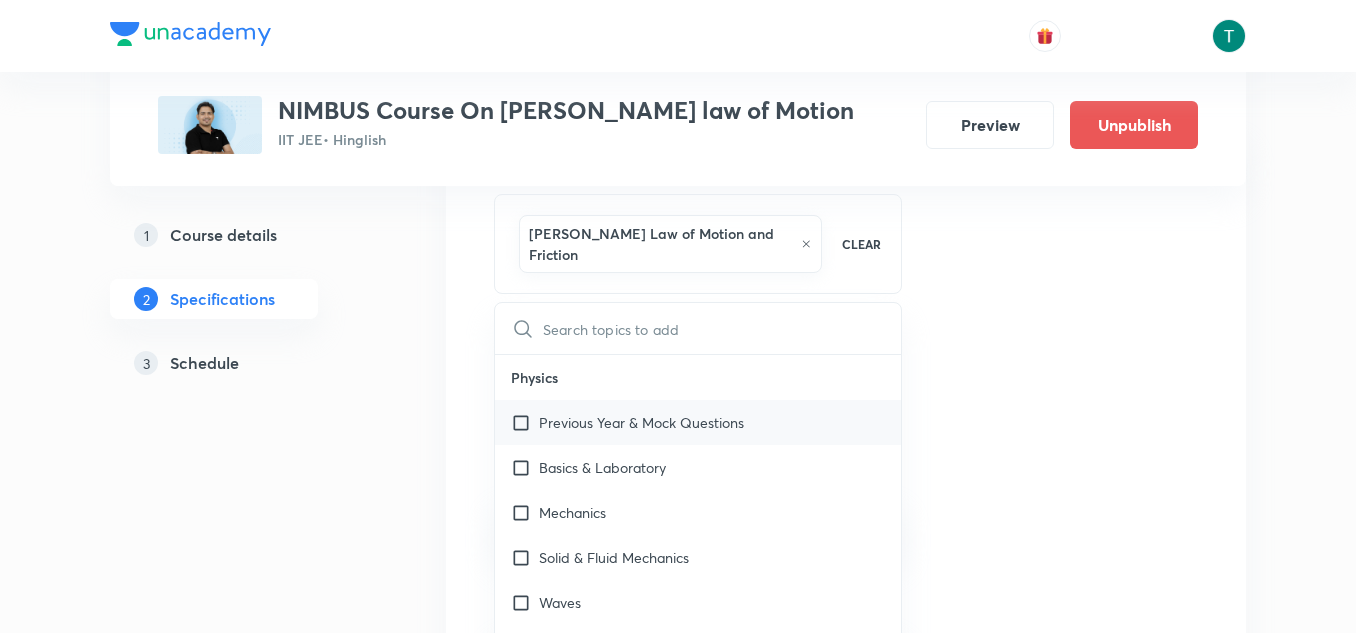 type on "v" 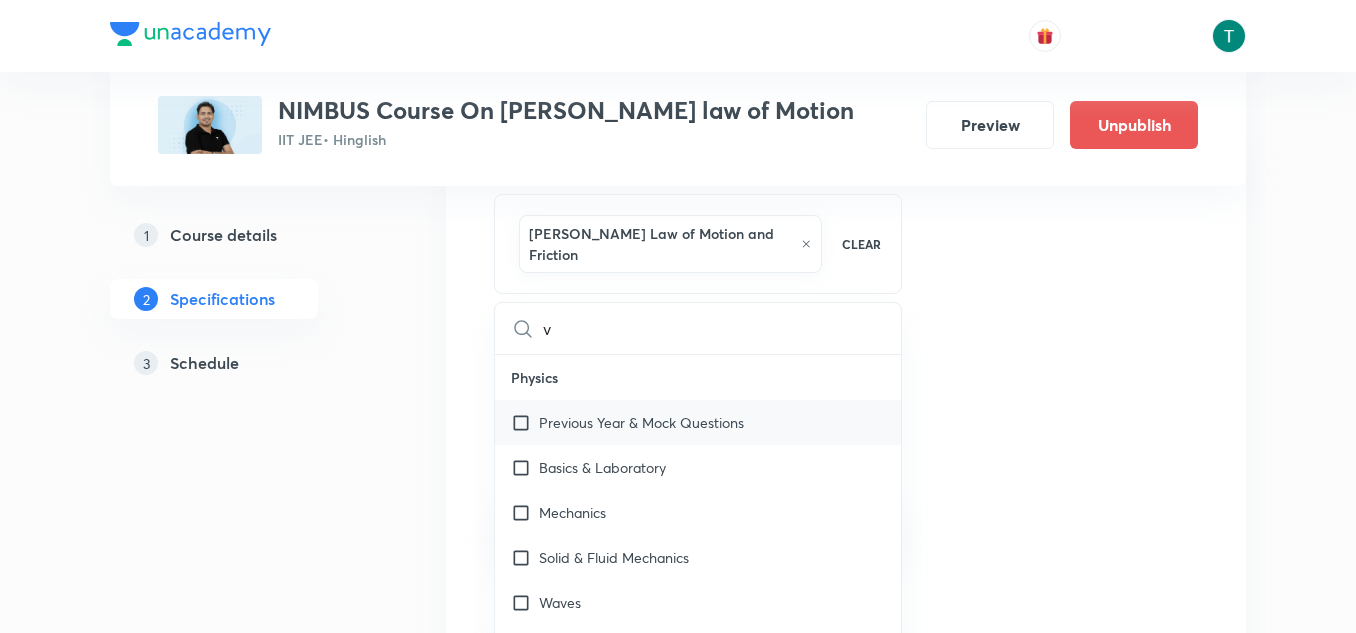 checkbox on "true" 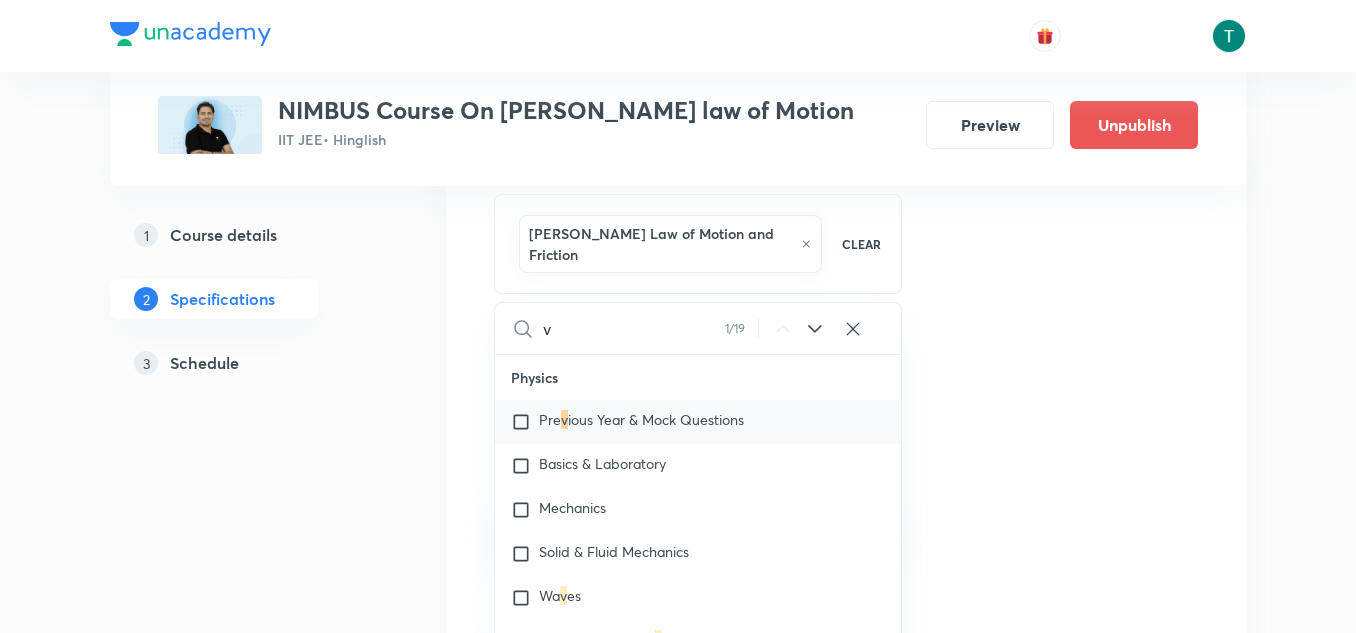 type 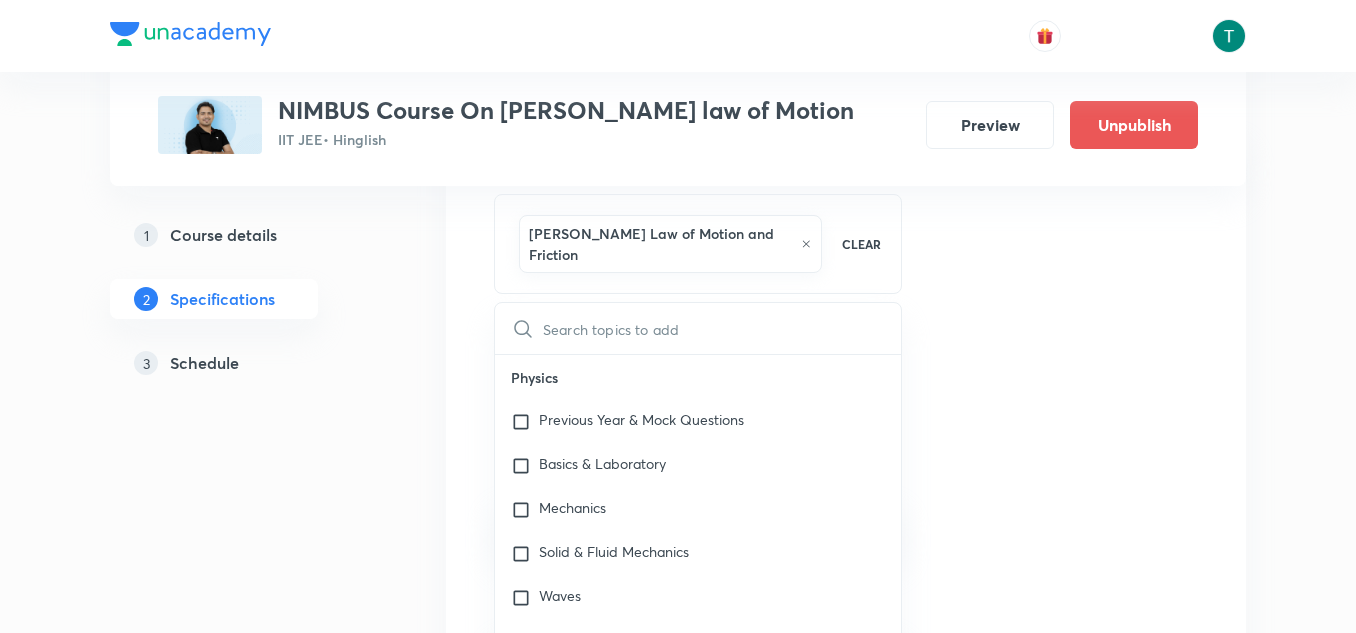 checkbox on "true" 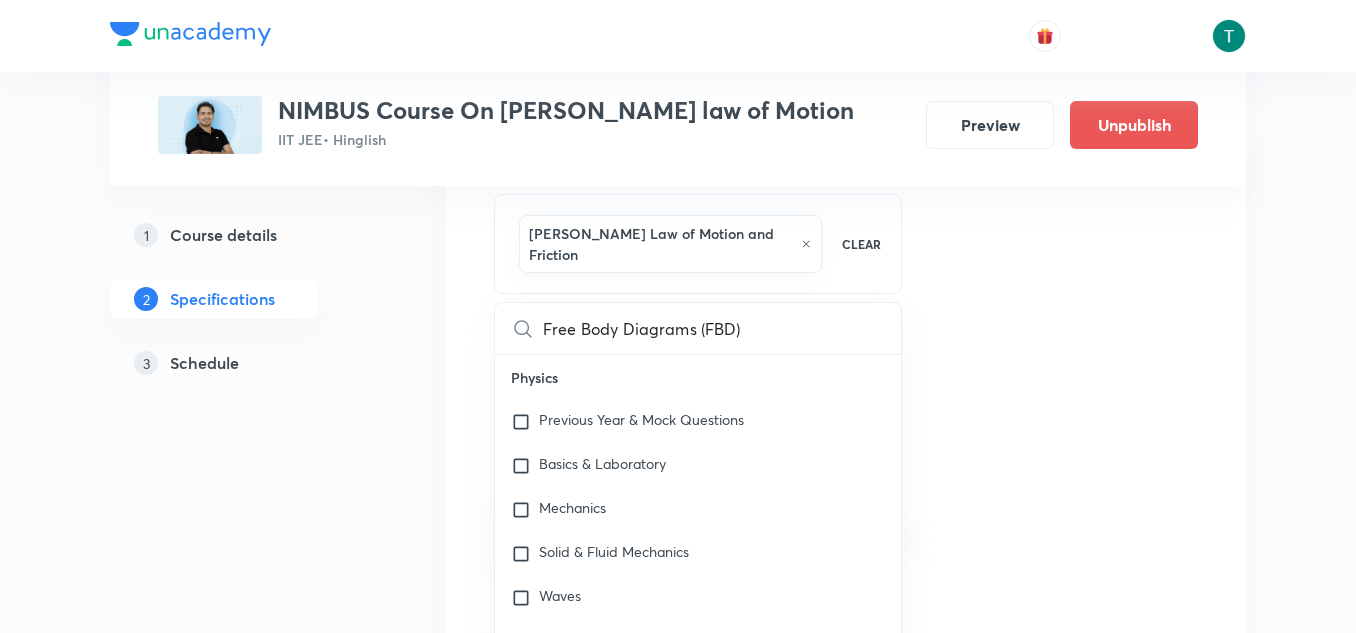 checkbox on "true" 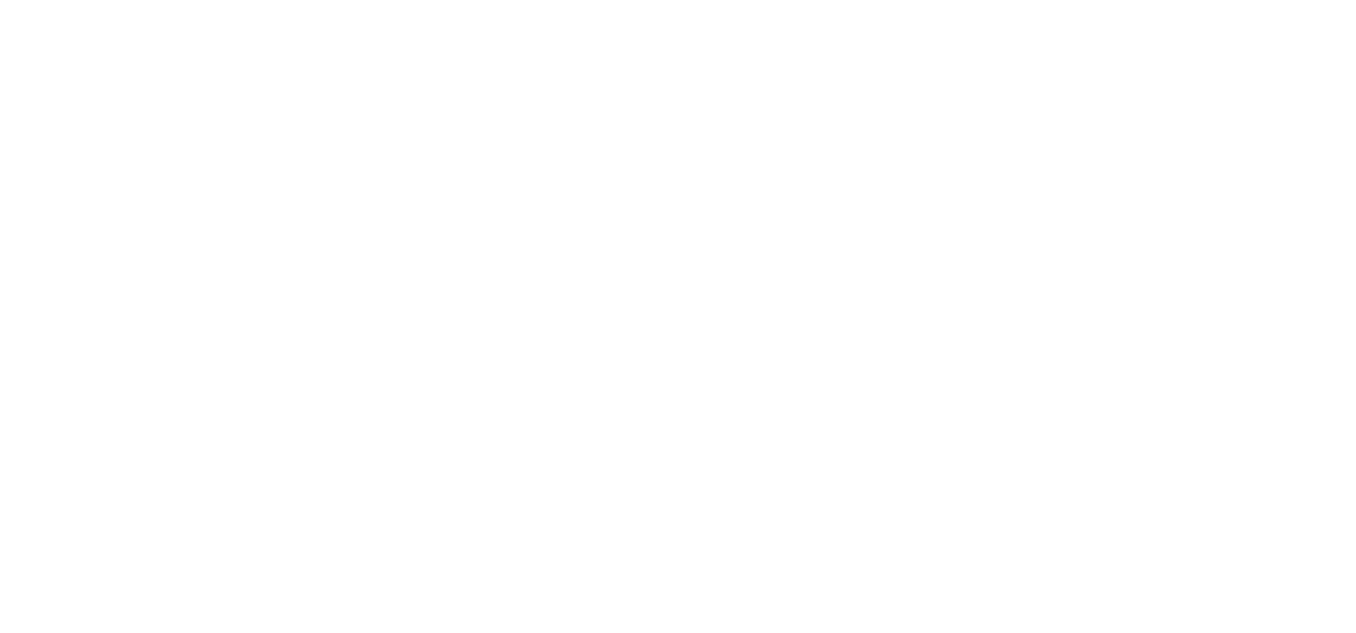 scroll, scrollTop: 0, scrollLeft: 0, axis: both 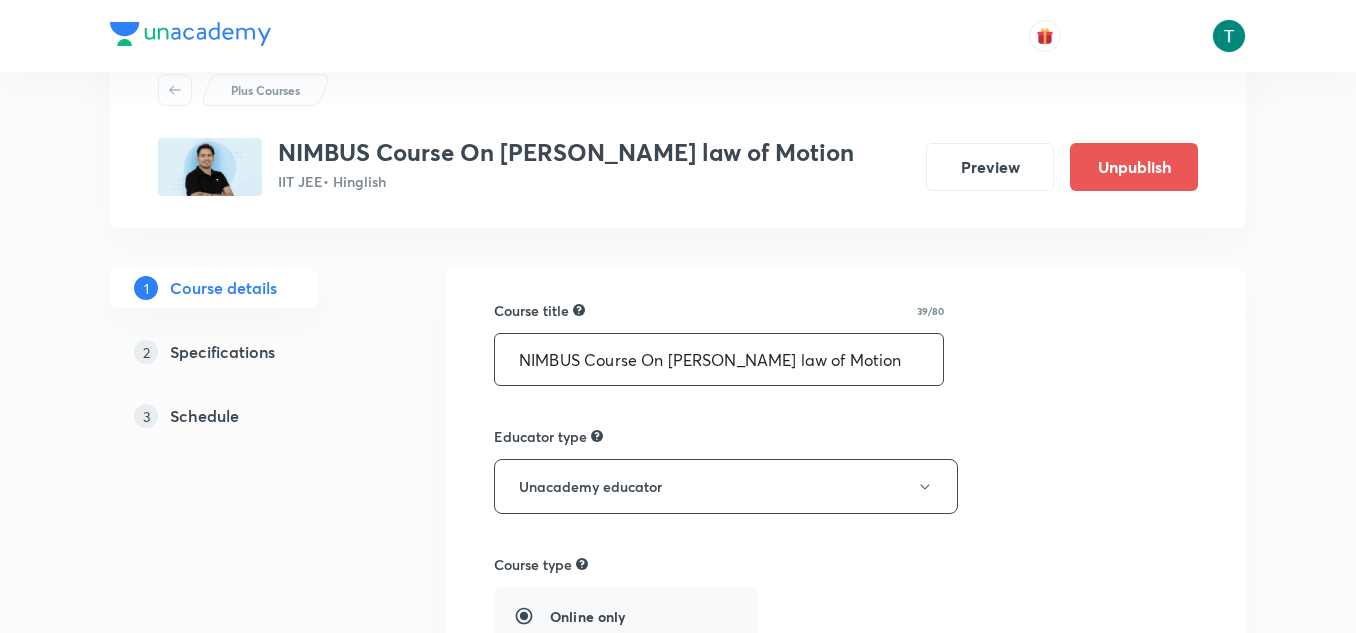 click on "NIMBUS Course On [PERSON_NAME] law of Motion" at bounding box center (719, 359) 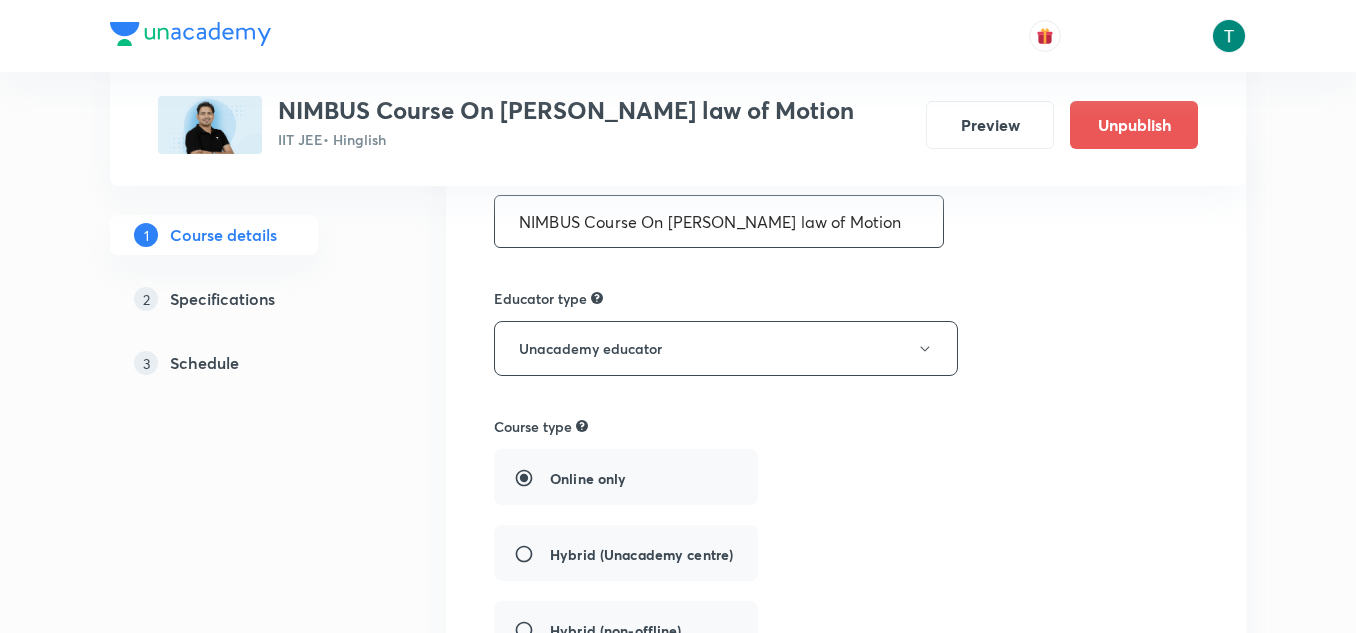 scroll, scrollTop: 212, scrollLeft: 0, axis: vertical 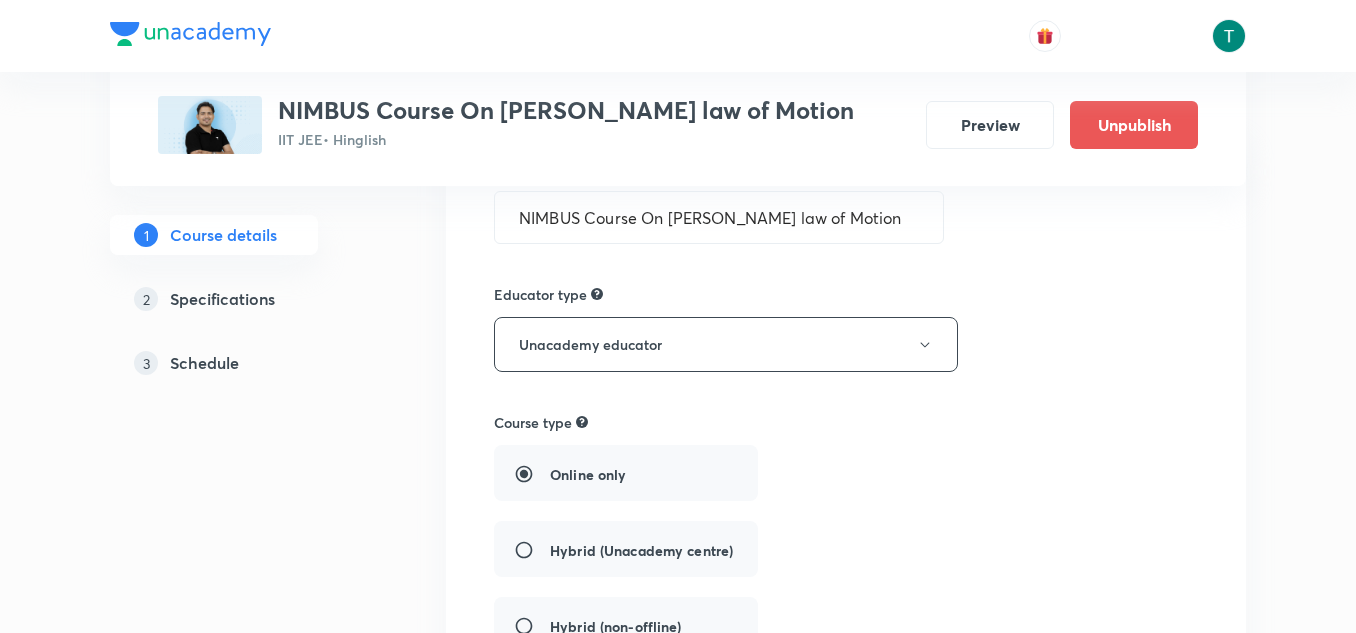 click on "2 Specifications" at bounding box center [250, 299] 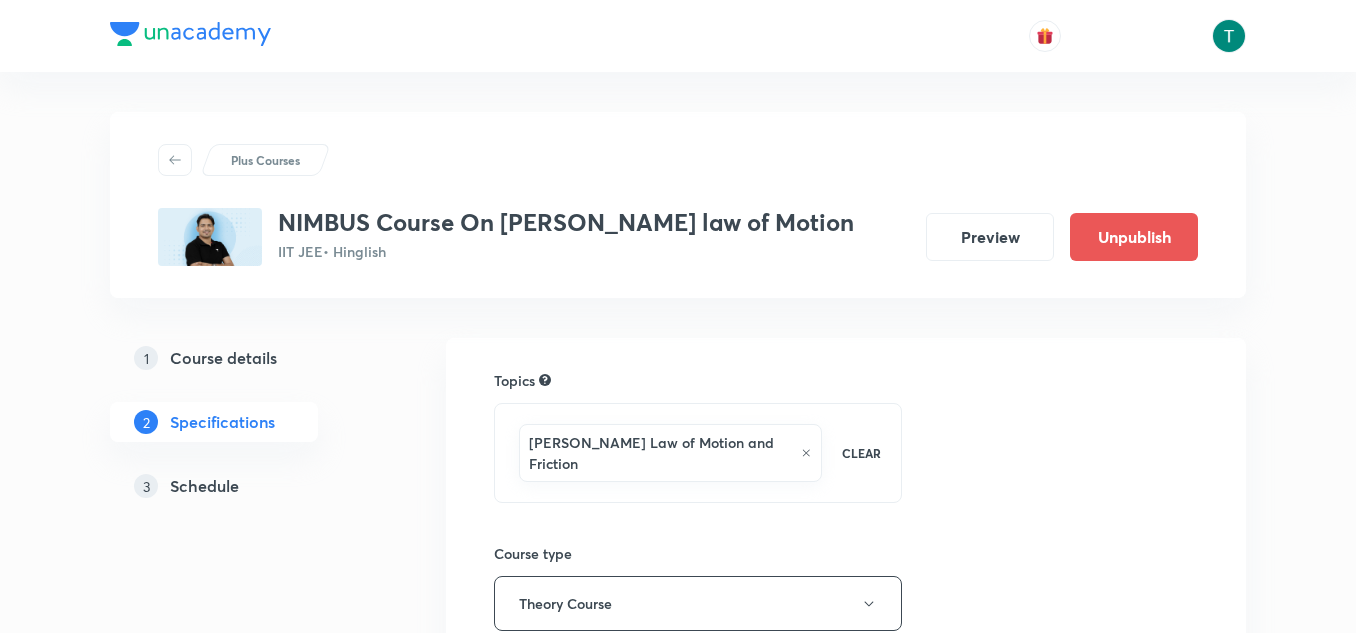 click on "[PERSON_NAME] Law of Motion and Friction" at bounding box center [670, 453] 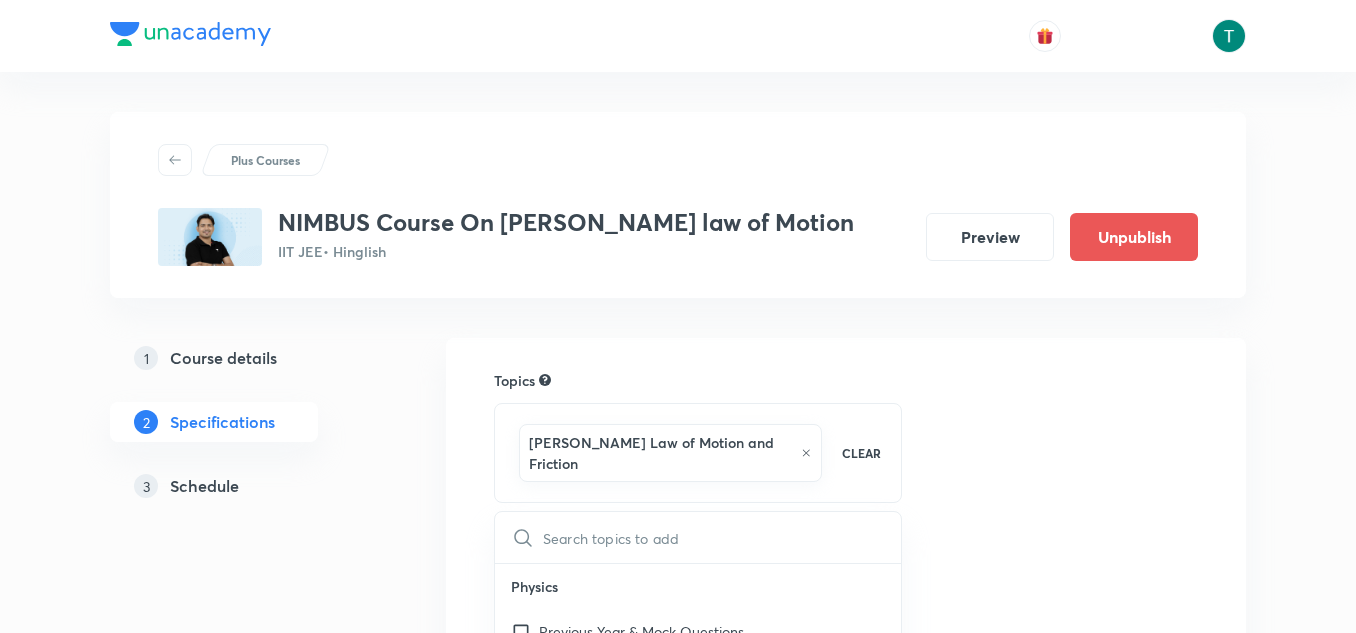 checkbox on "true" 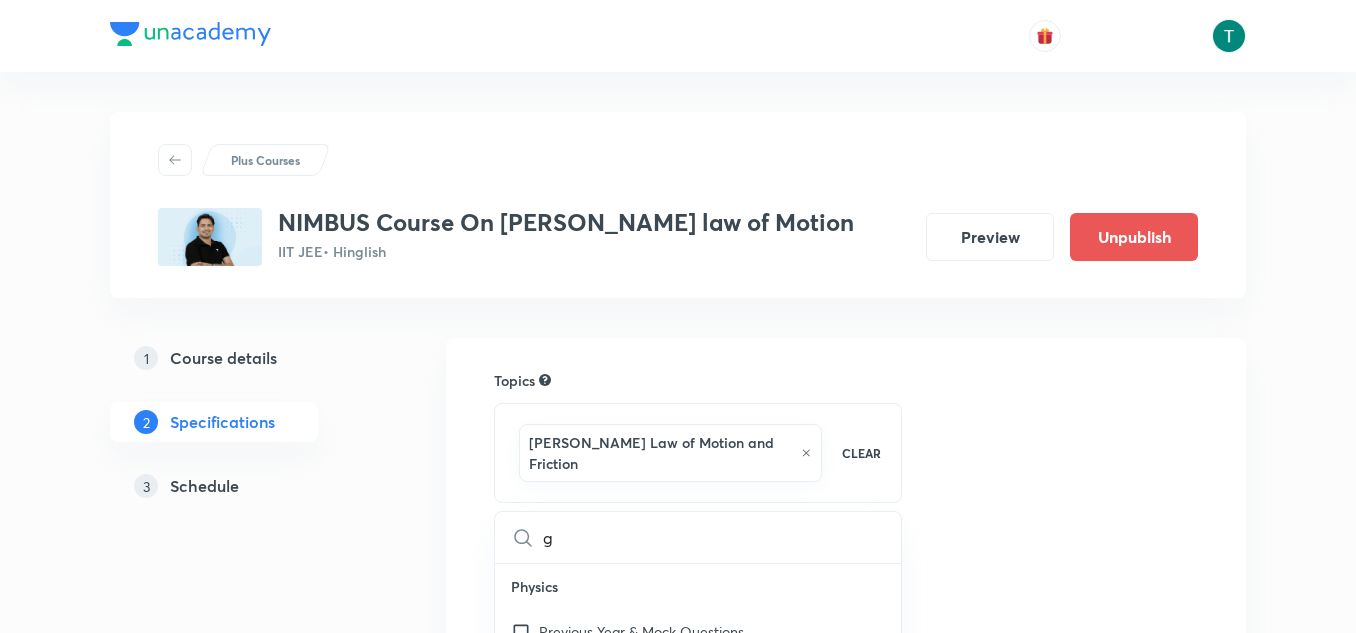 checkbox on "true" 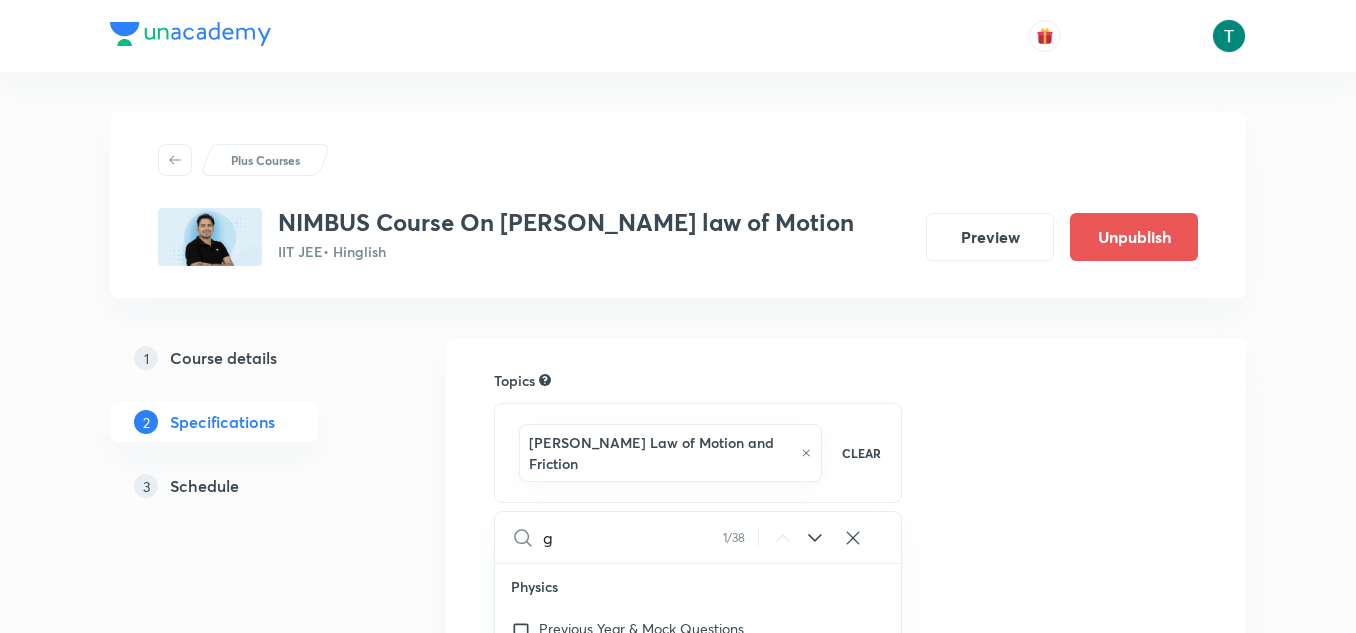 scroll, scrollTop: 29, scrollLeft: 0, axis: vertical 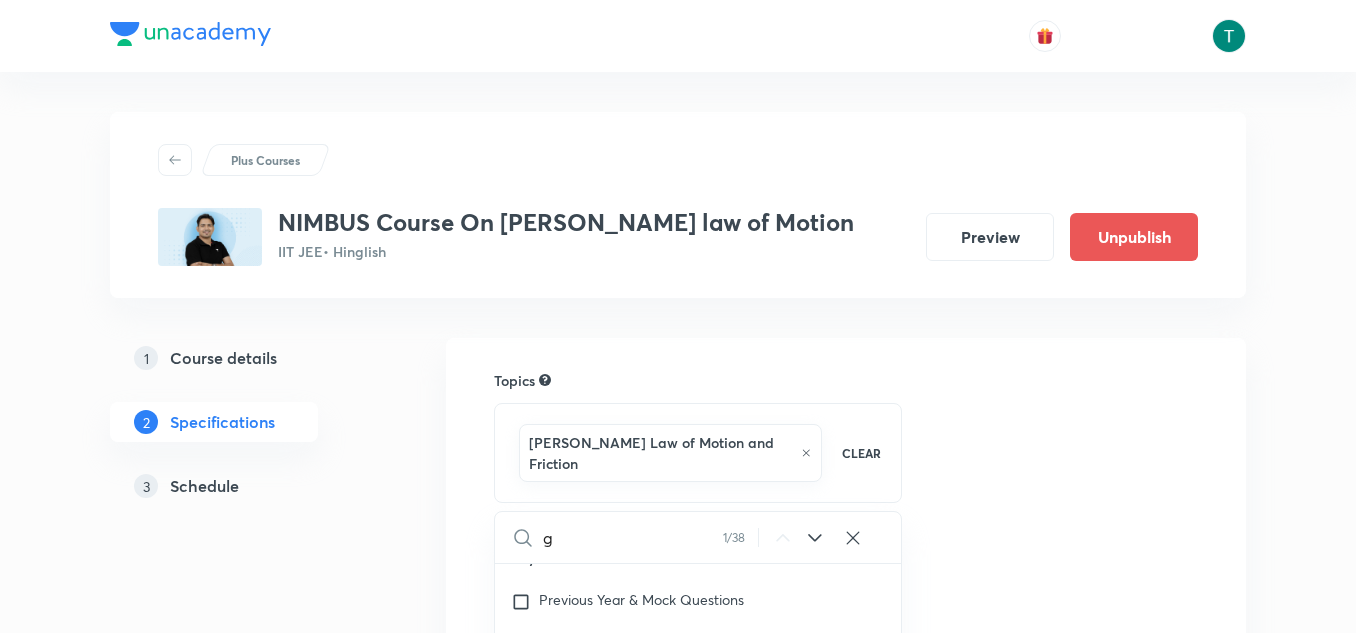 type 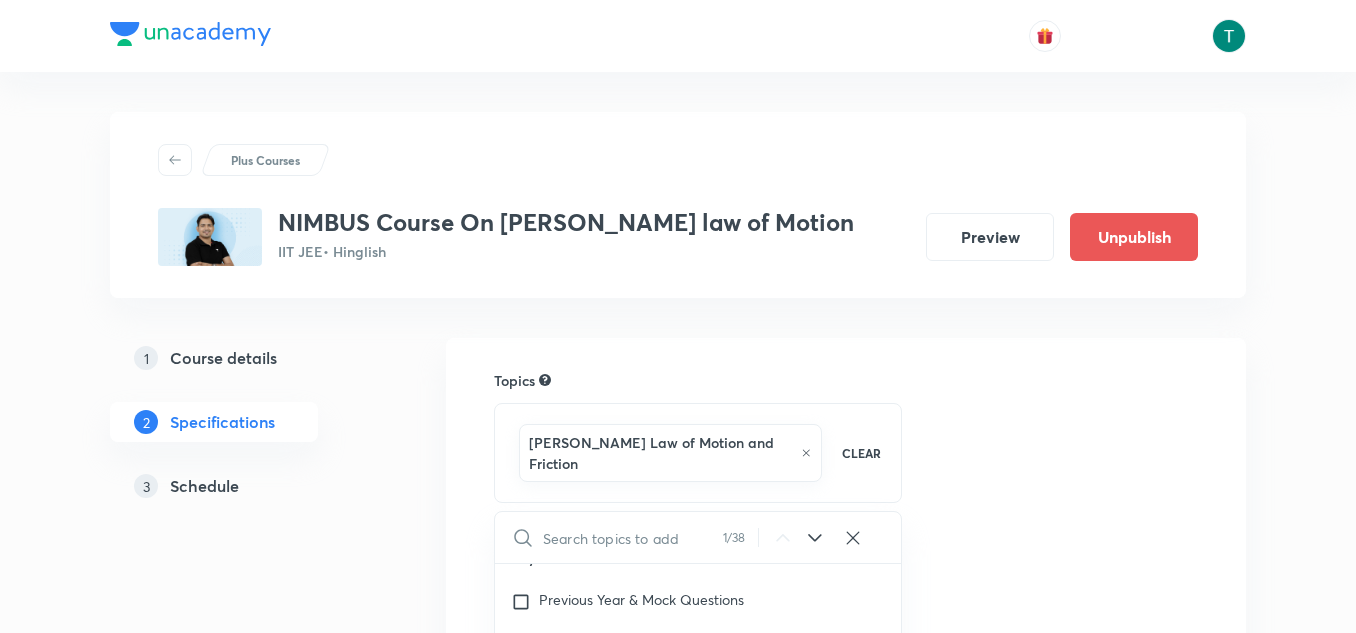 checkbox on "true" 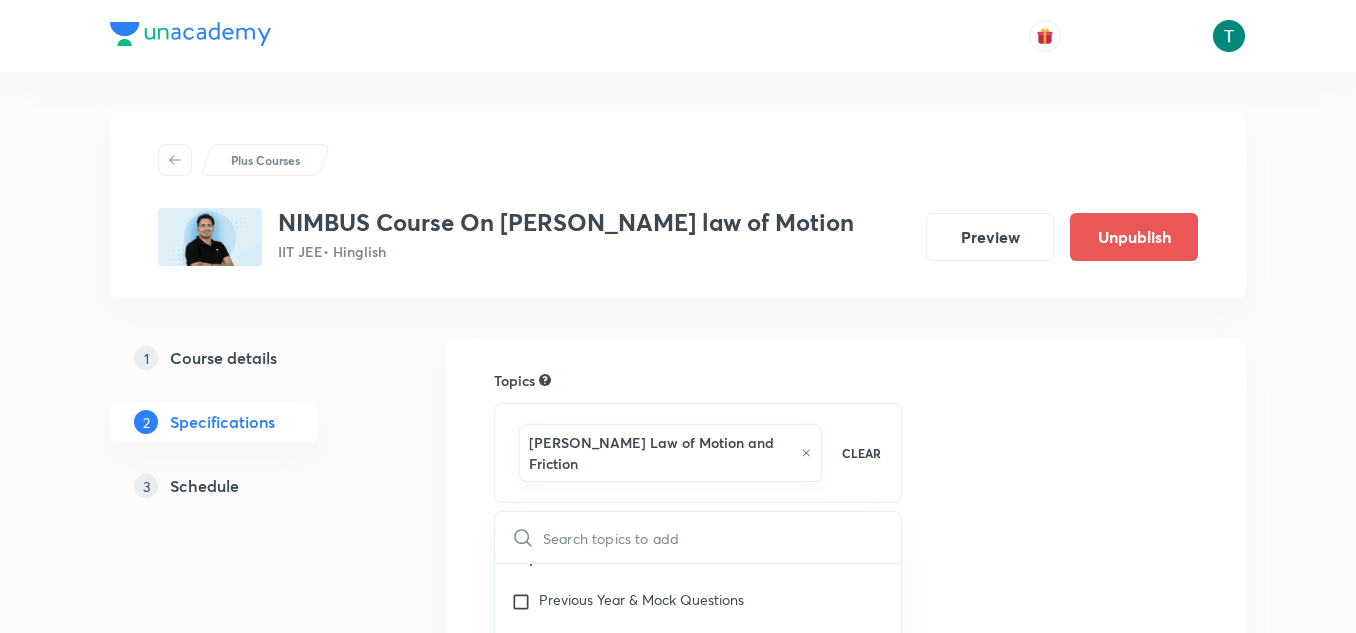 type on "f" 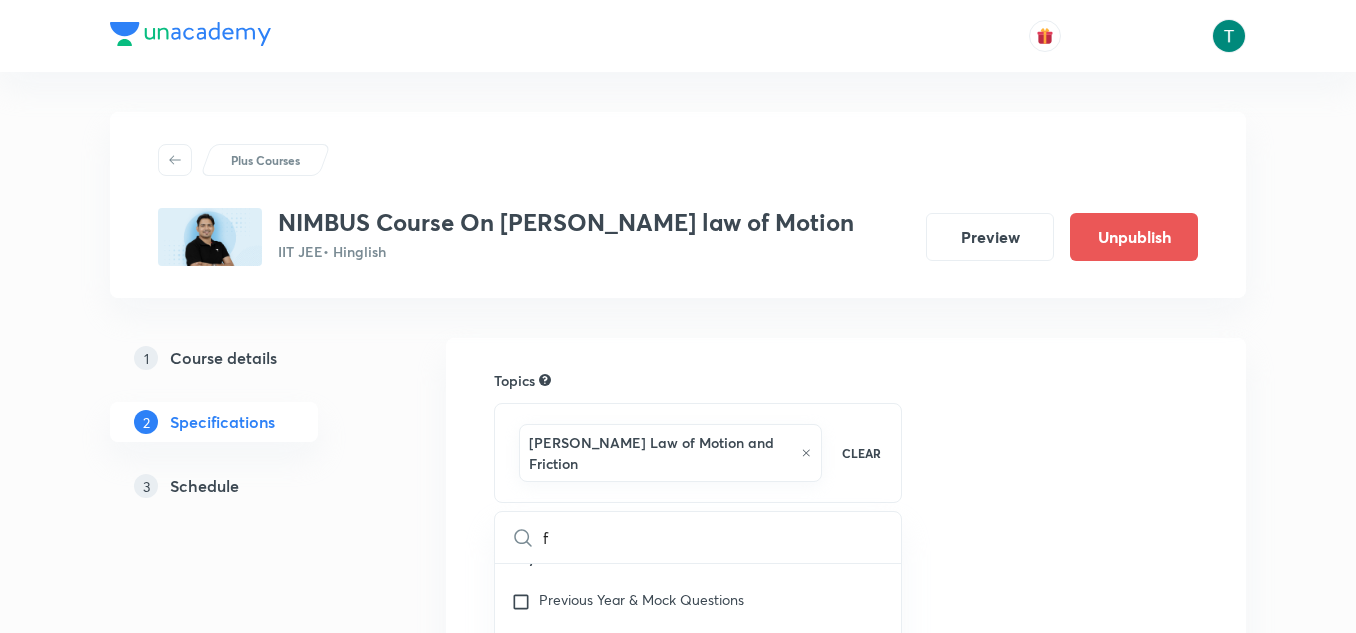 checkbox on "true" 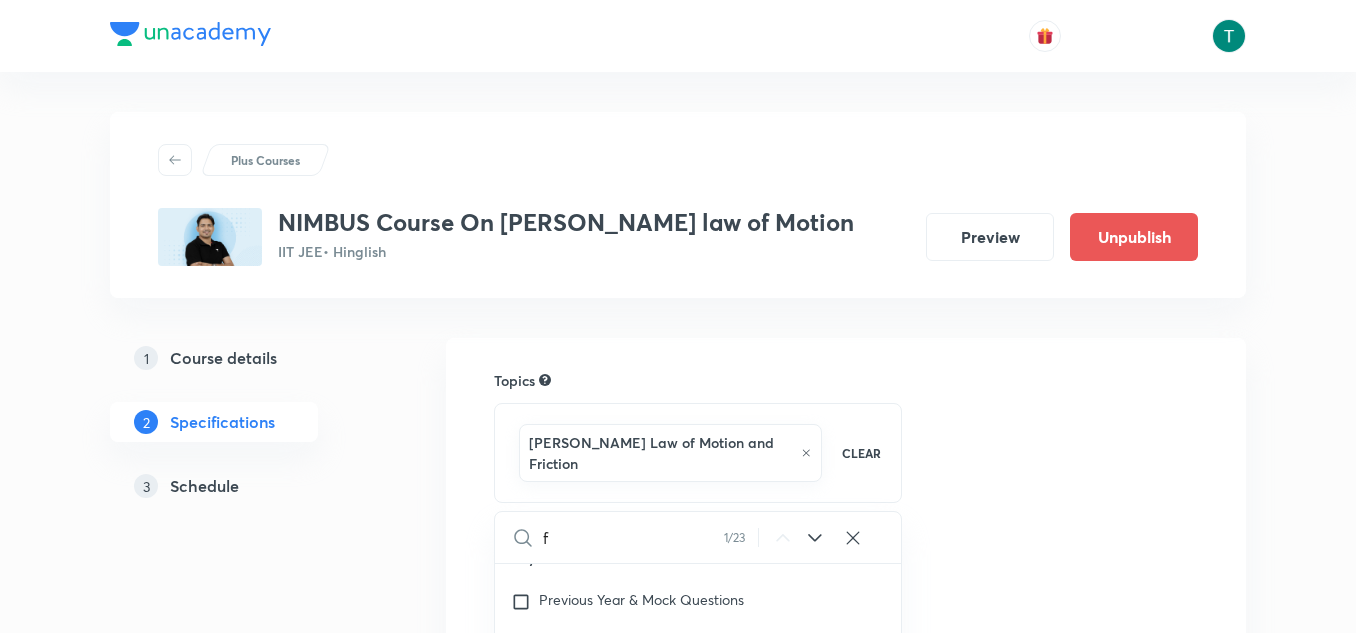 type on "fr" 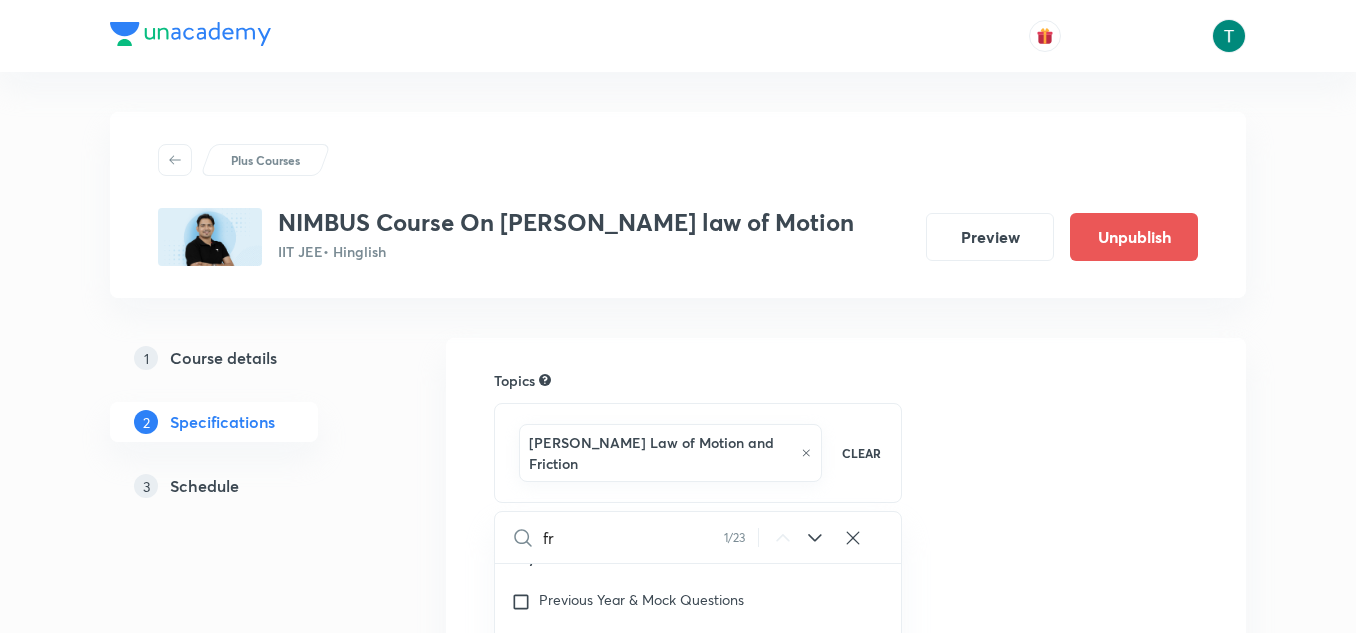 checkbox on "true" 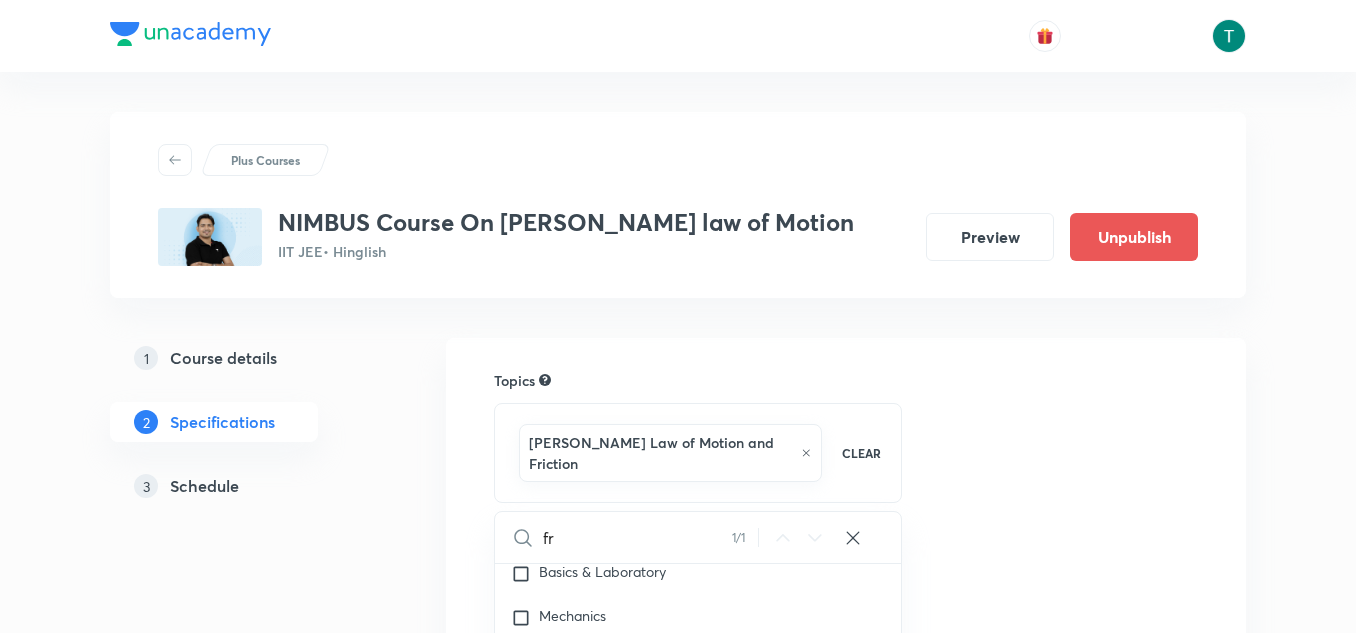 type on "fre" 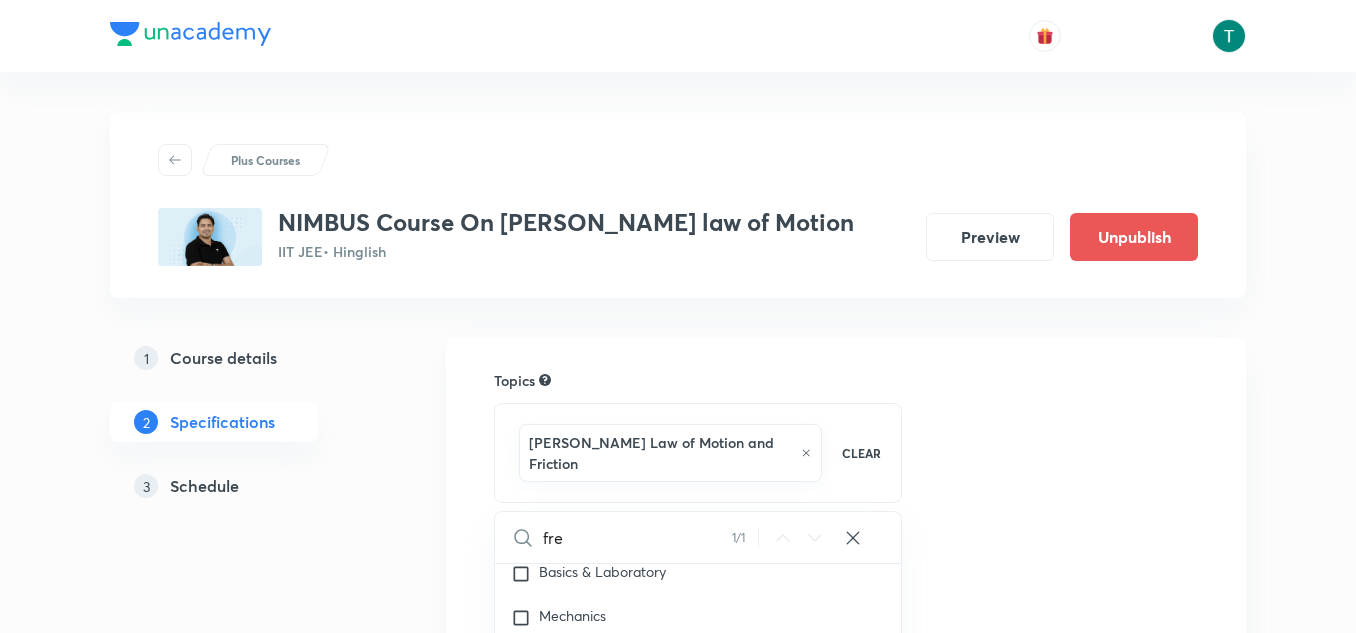 checkbox on "true" 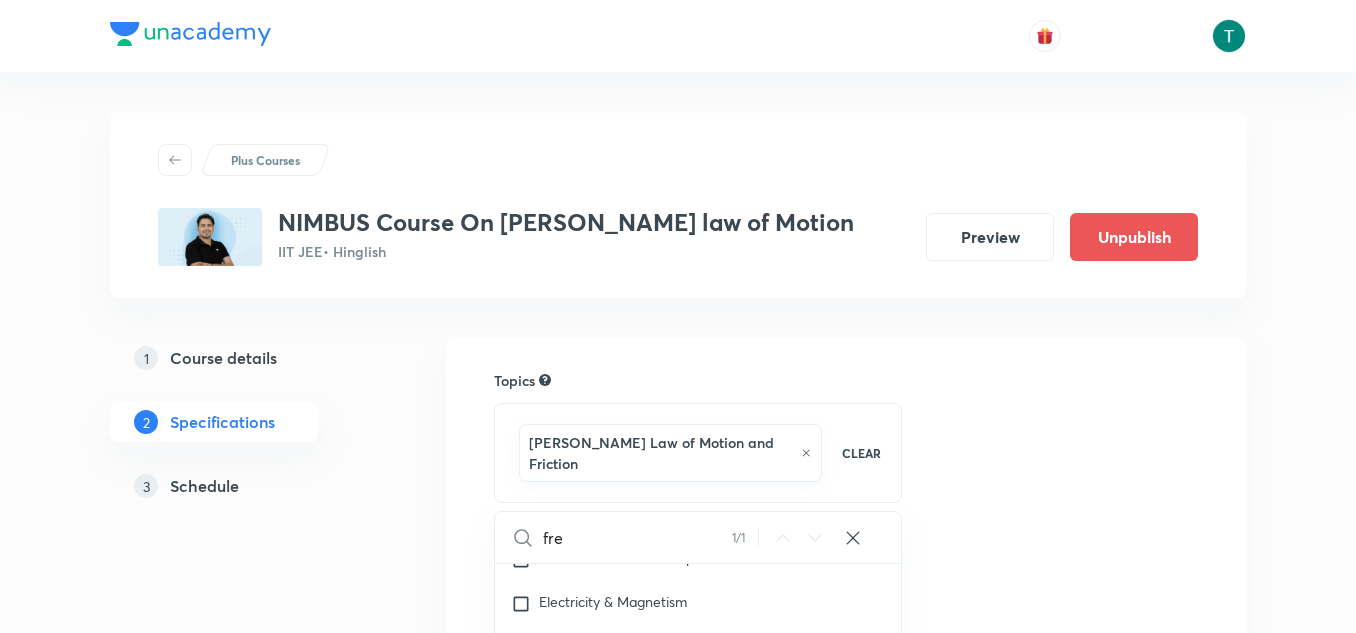 type on "free" 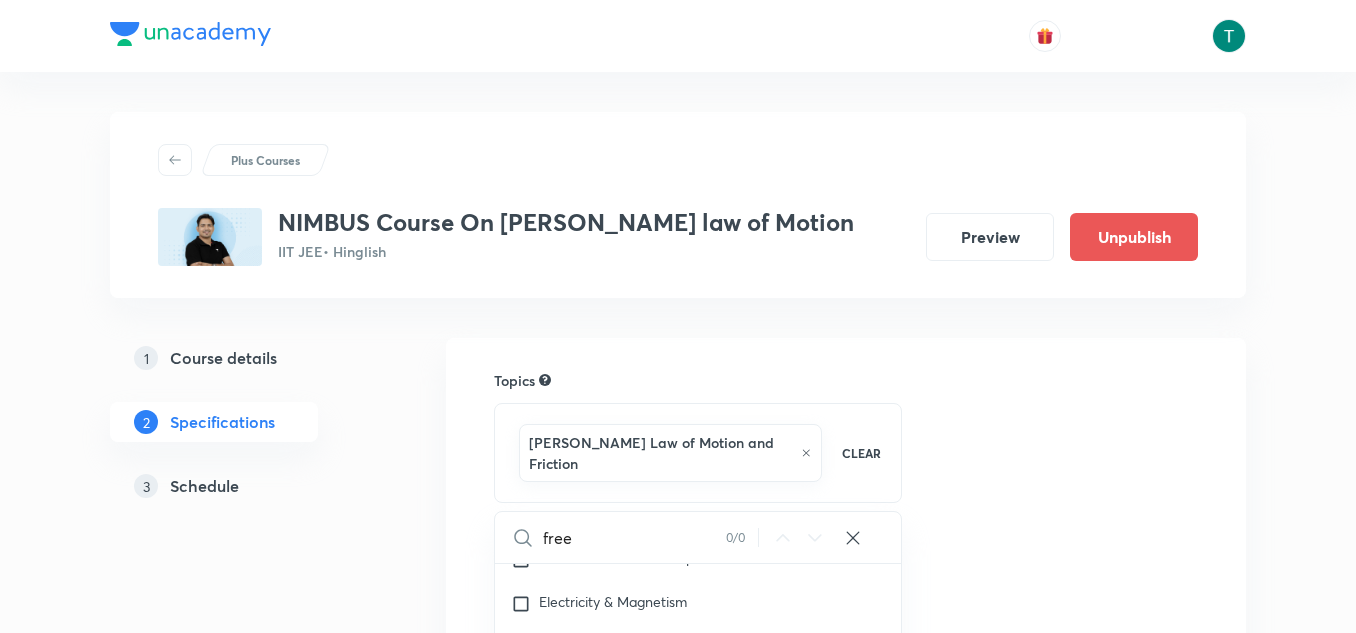 checkbox on "true" 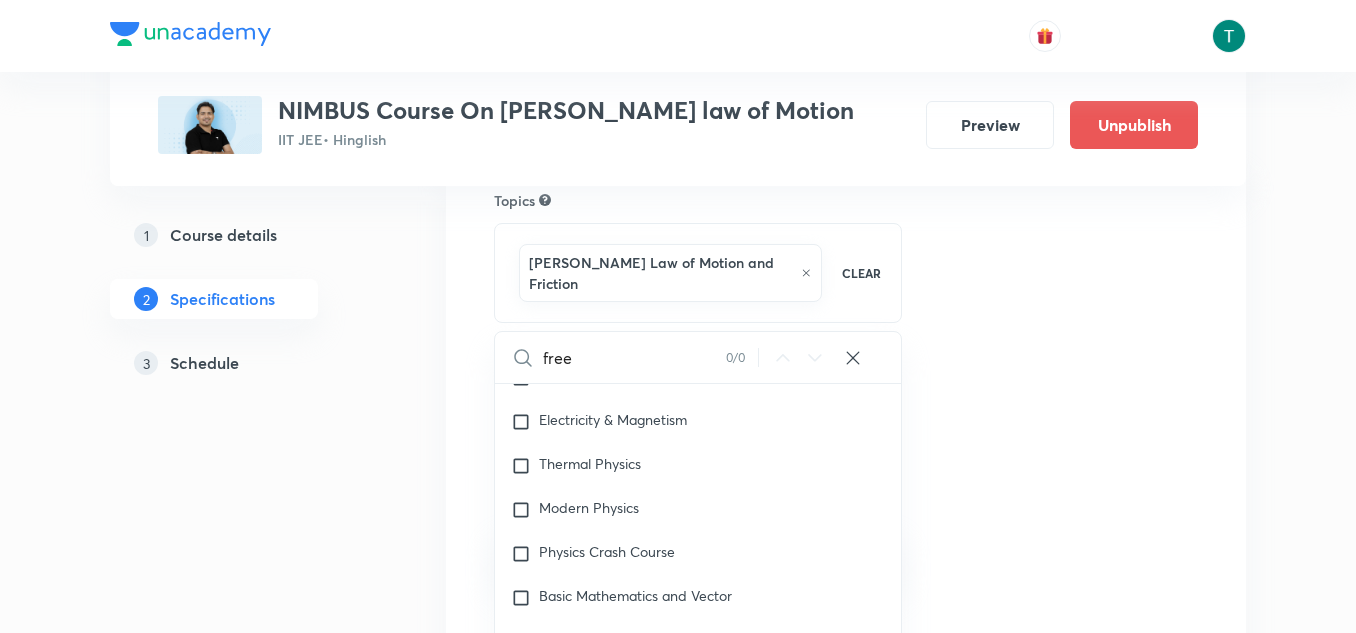 scroll, scrollTop: 189, scrollLeft: 0, axis: vertical 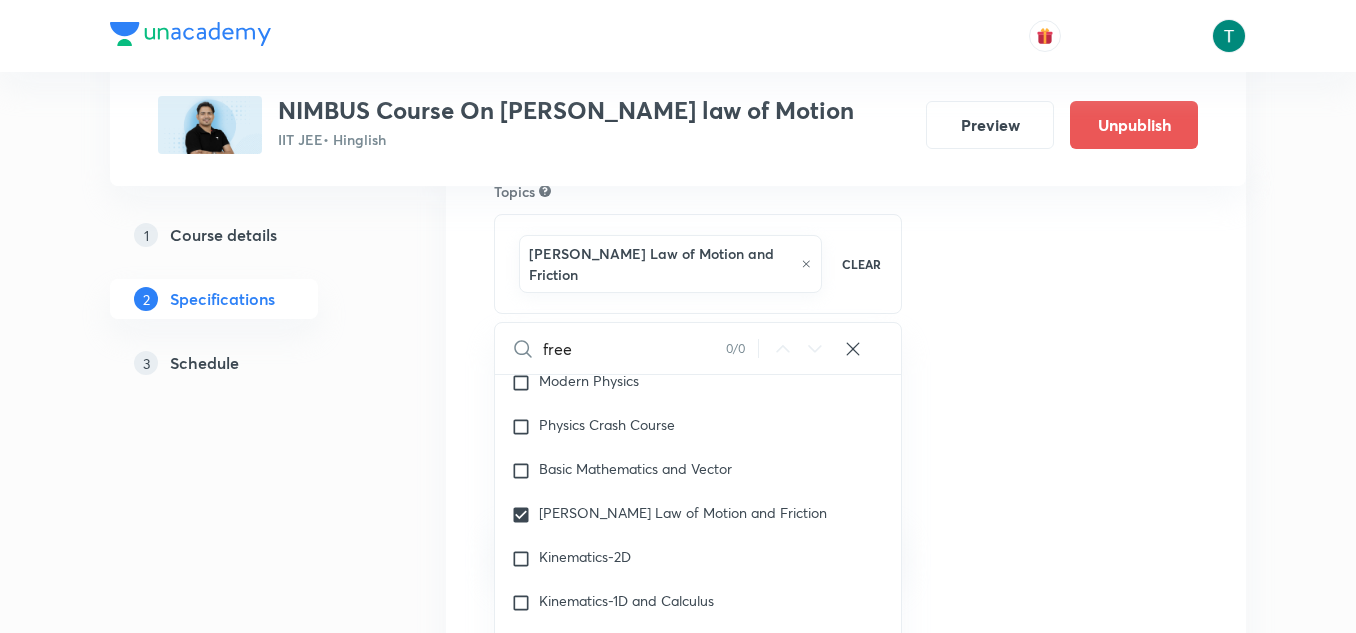 type on "free" 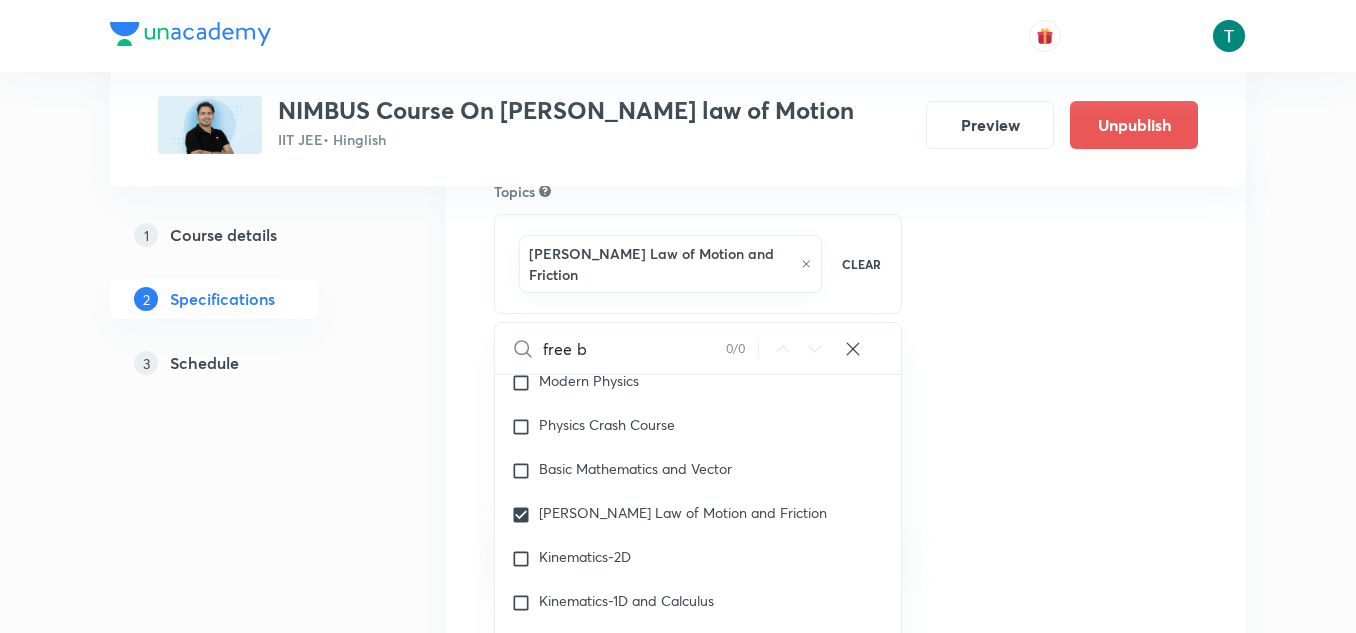 checkbox on "true" 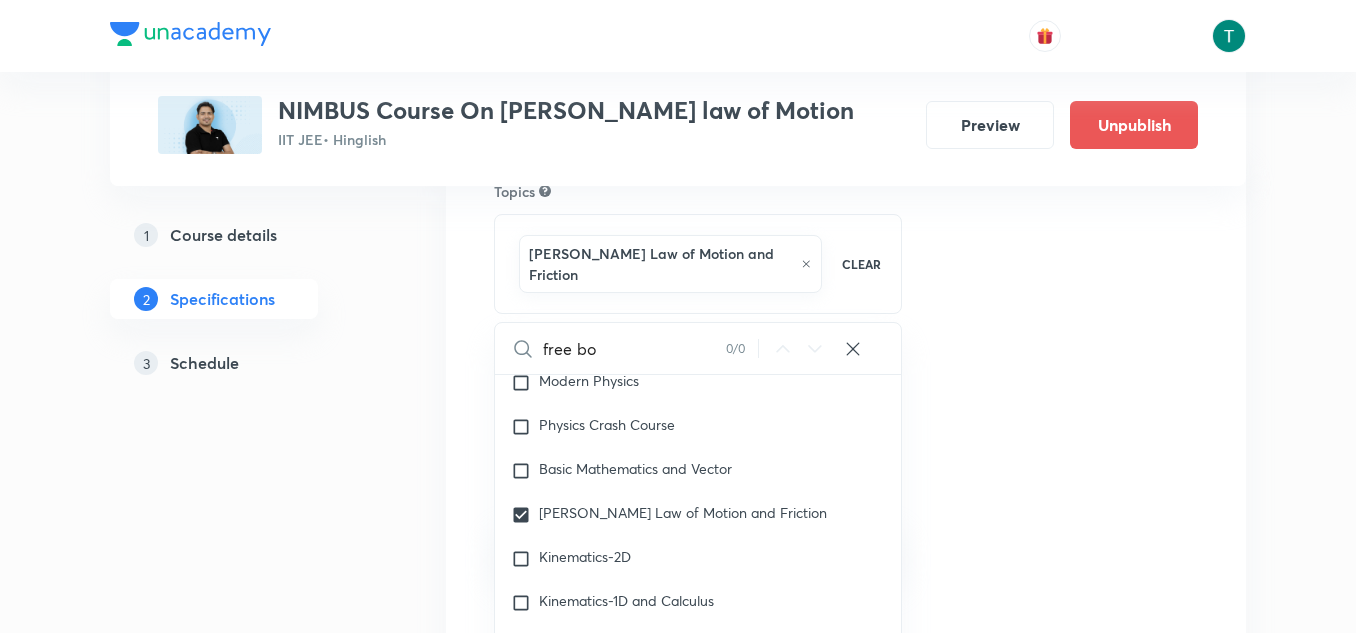 checkbox on "true" 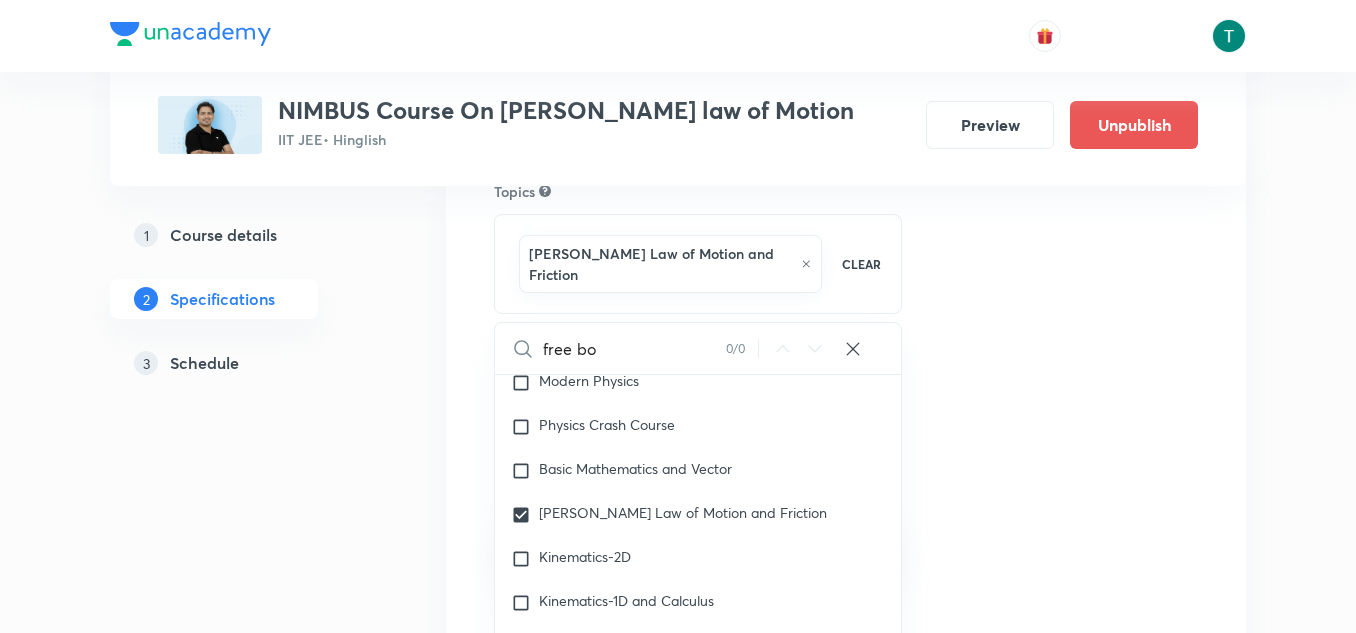 type on "free bod" 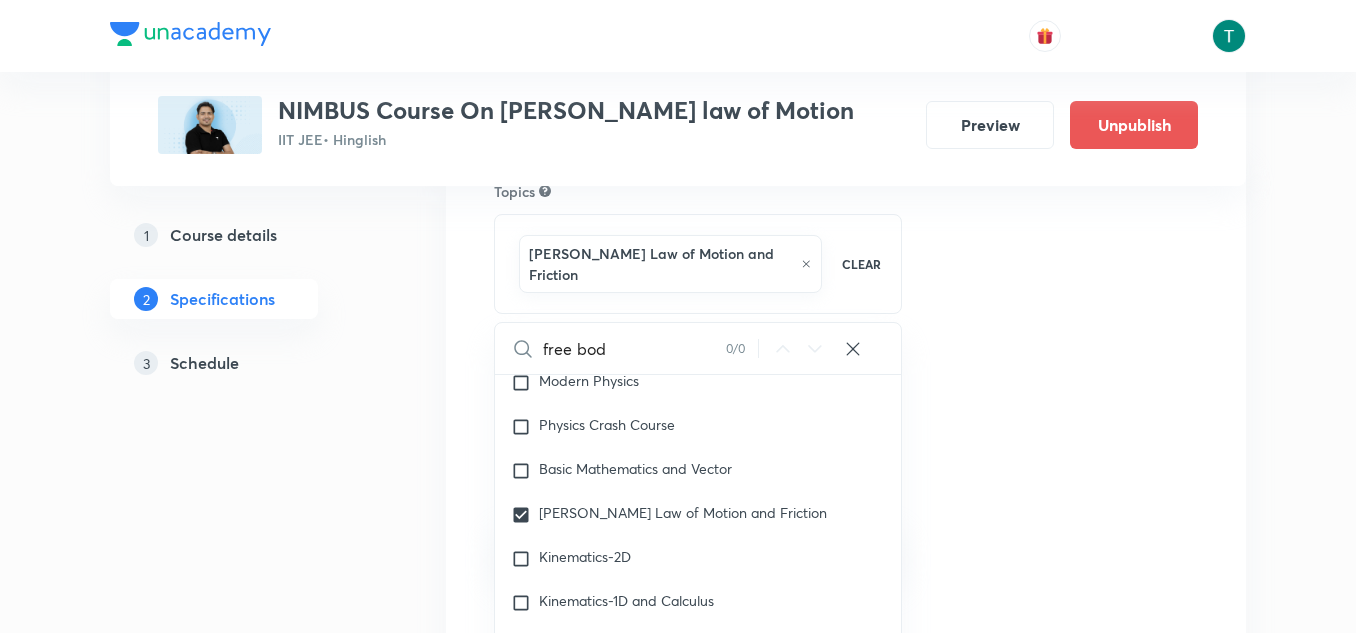 checkbox on "true" 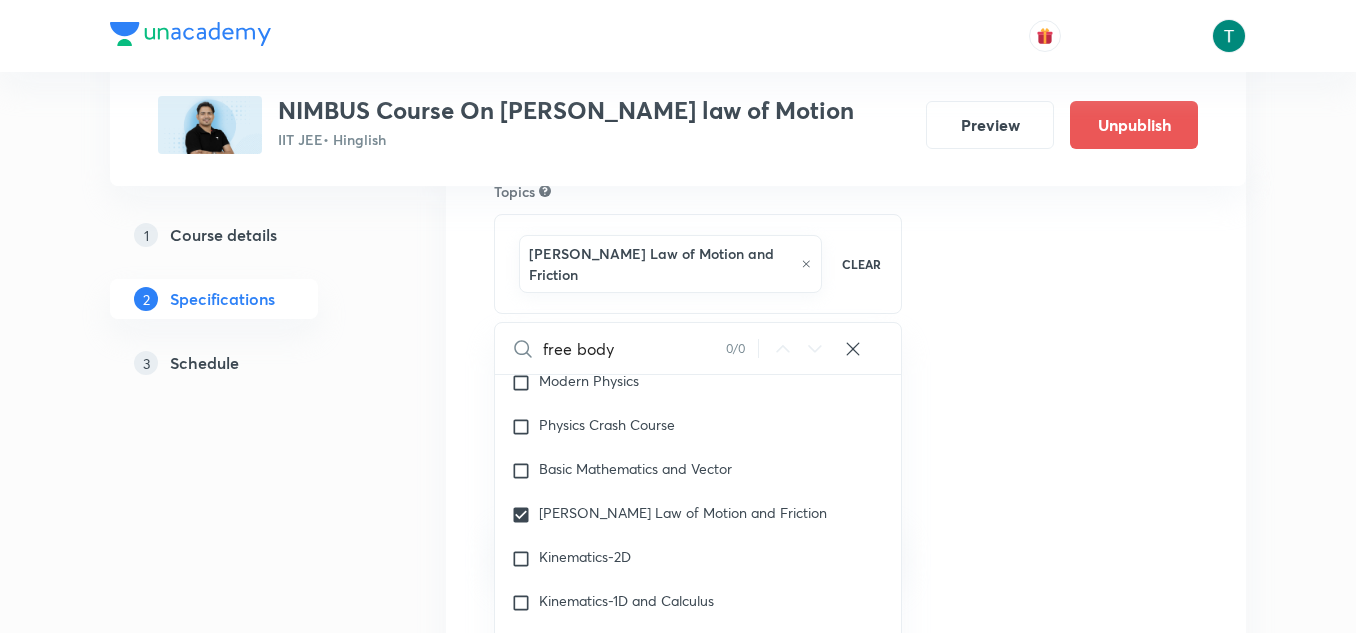 checkbox on "true" 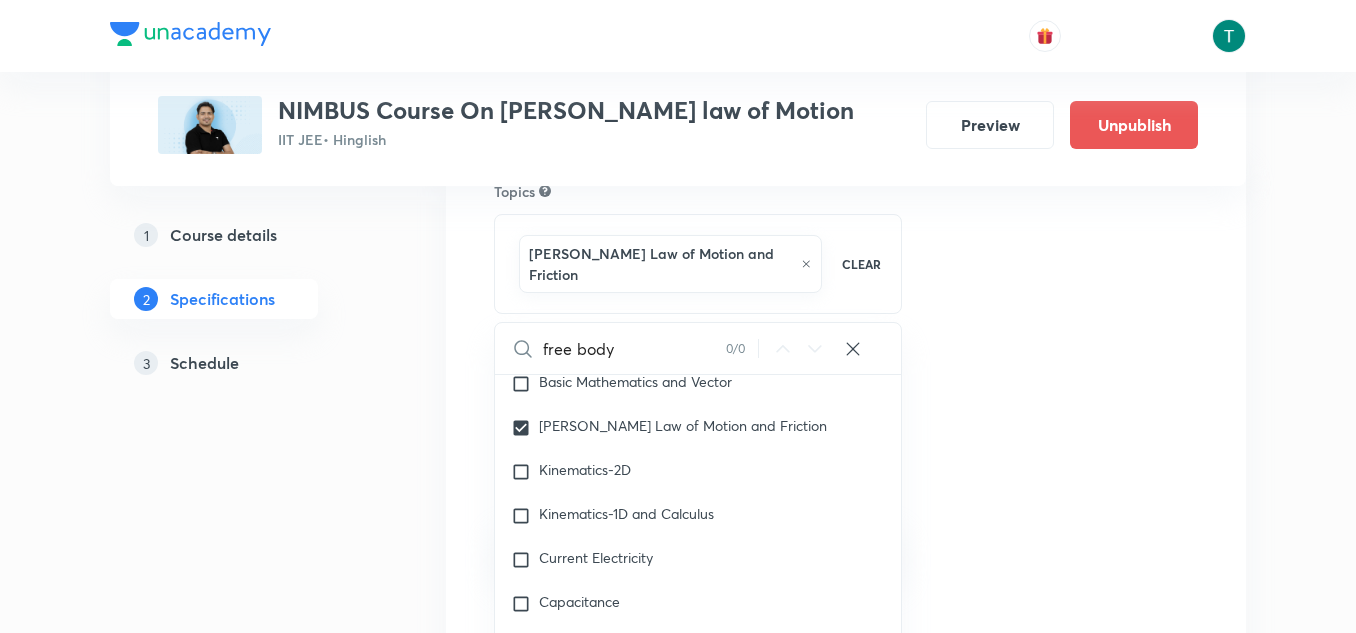 scroll, scrollTop: 499, scrollLeft: 0, axis: vertical 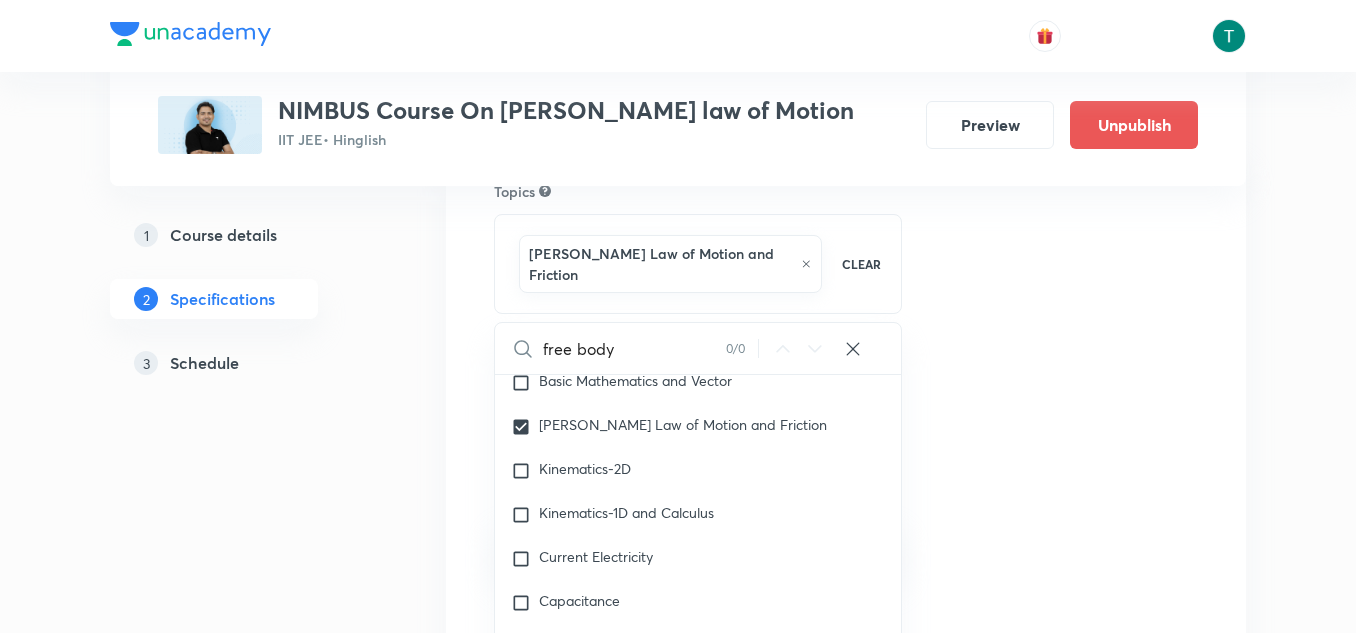 type on "free body" 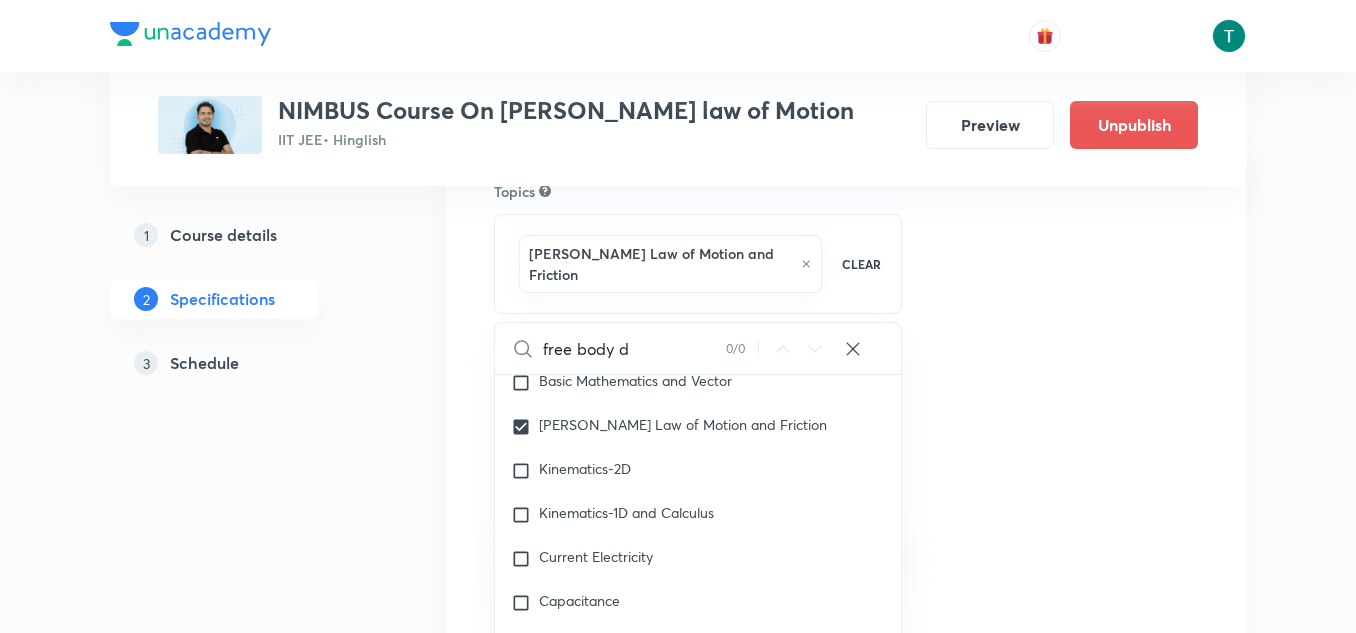 checkbox on "true" 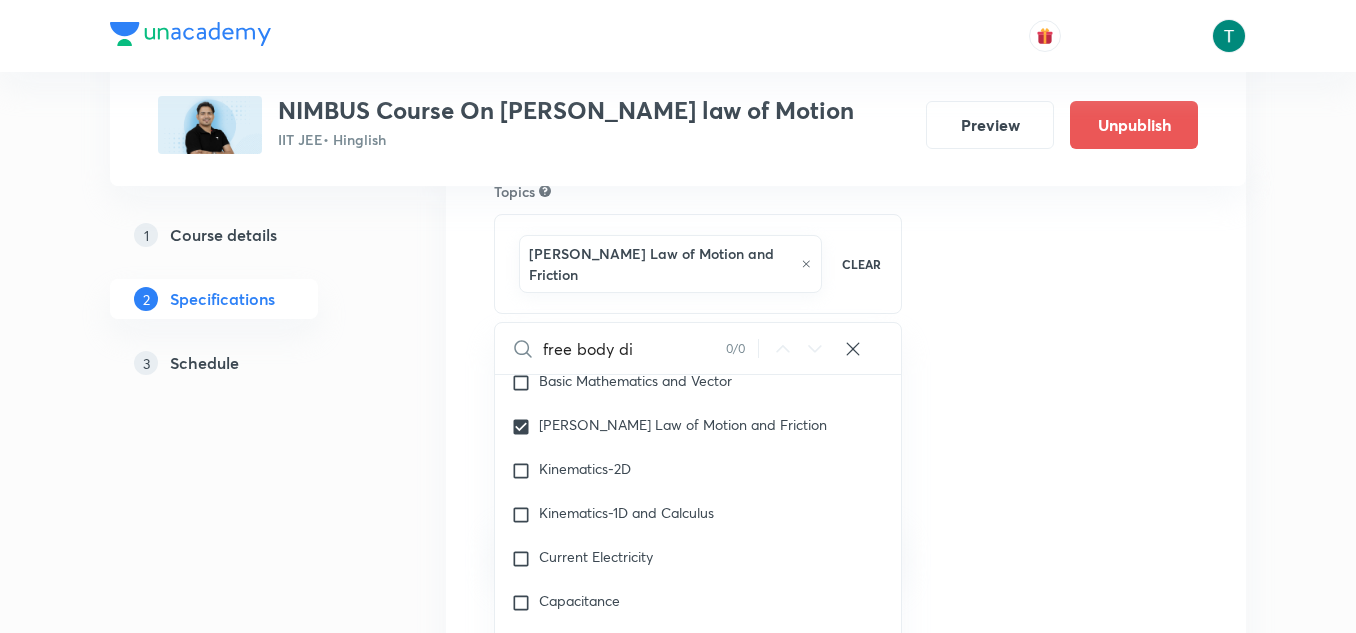 checkbox on "true" 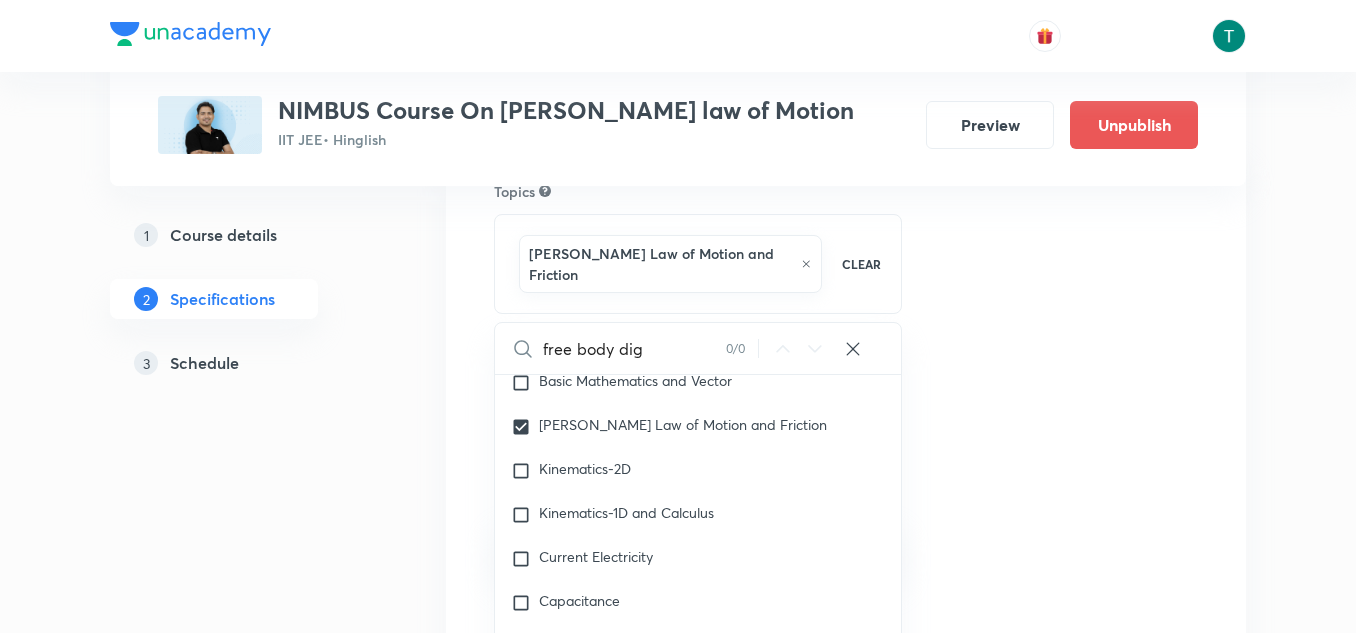 checkbox on "true" 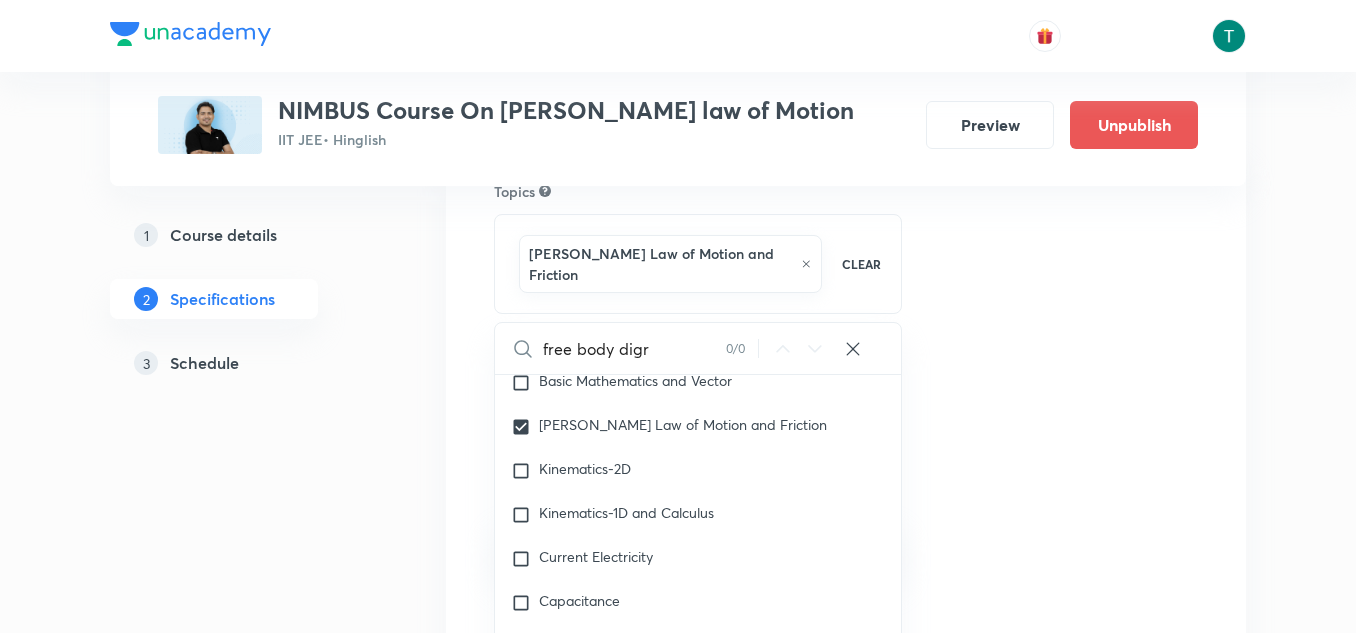 checkbox on "true" 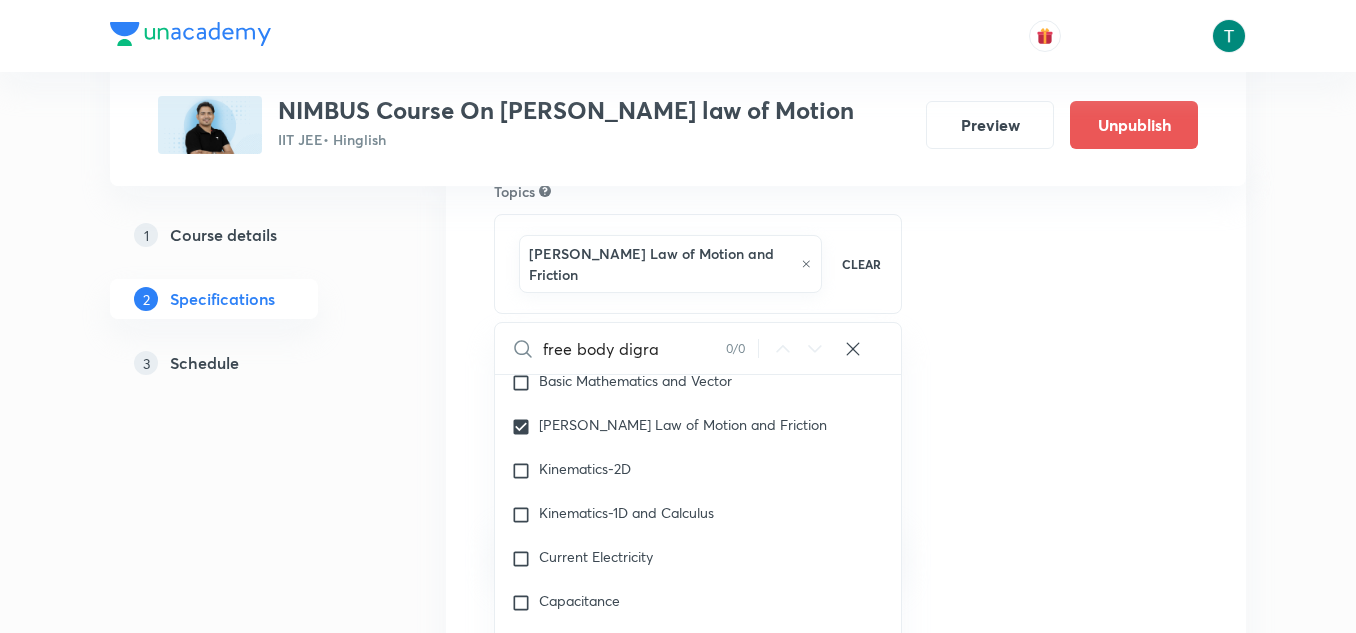 checkbox on "true" 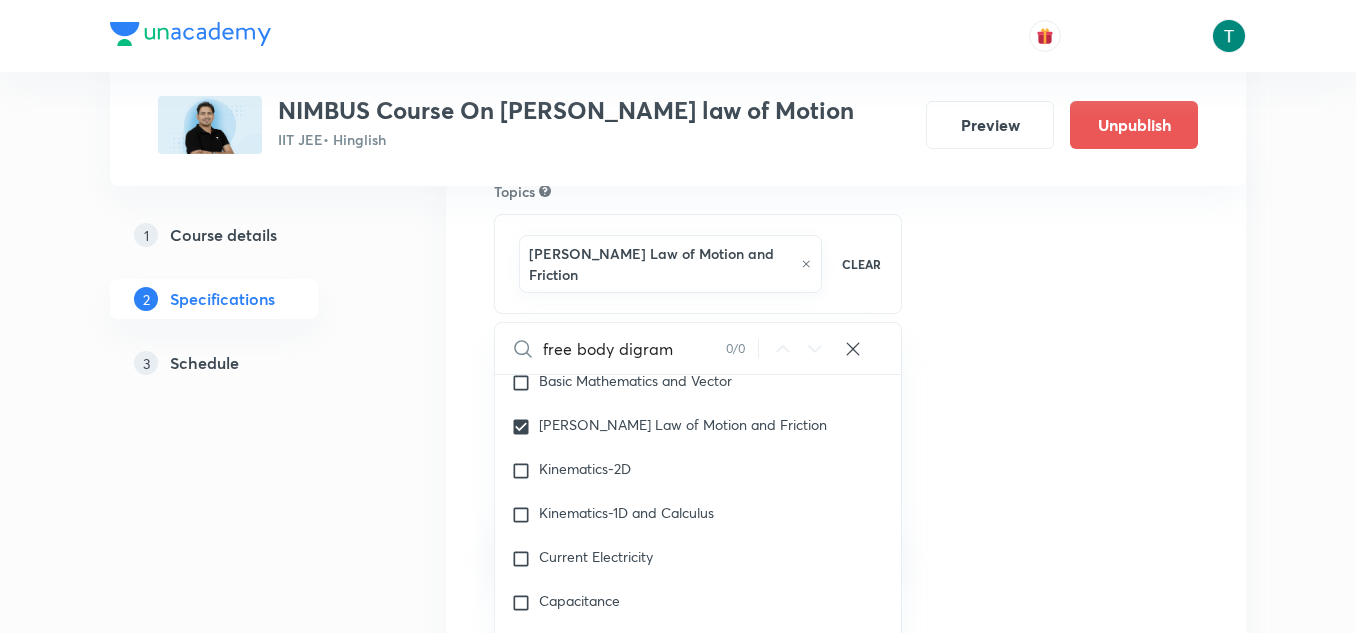 checkbox on "true" 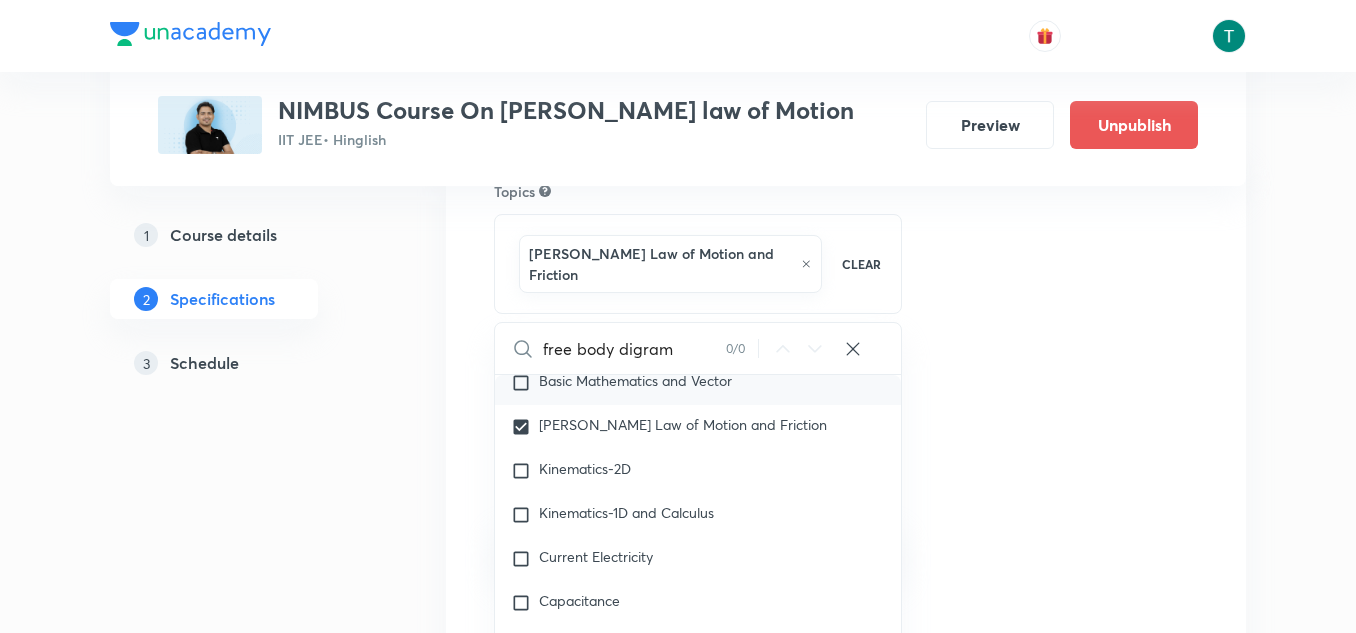 type on "free body digra" 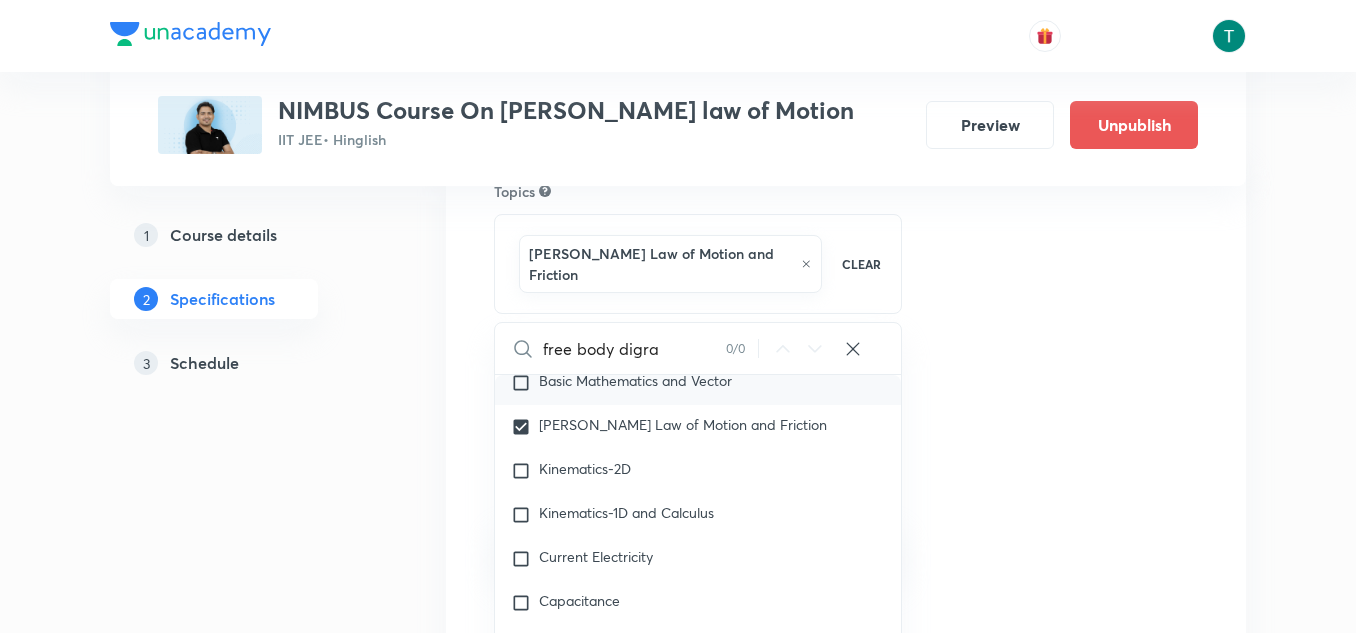 checkbox on "true" 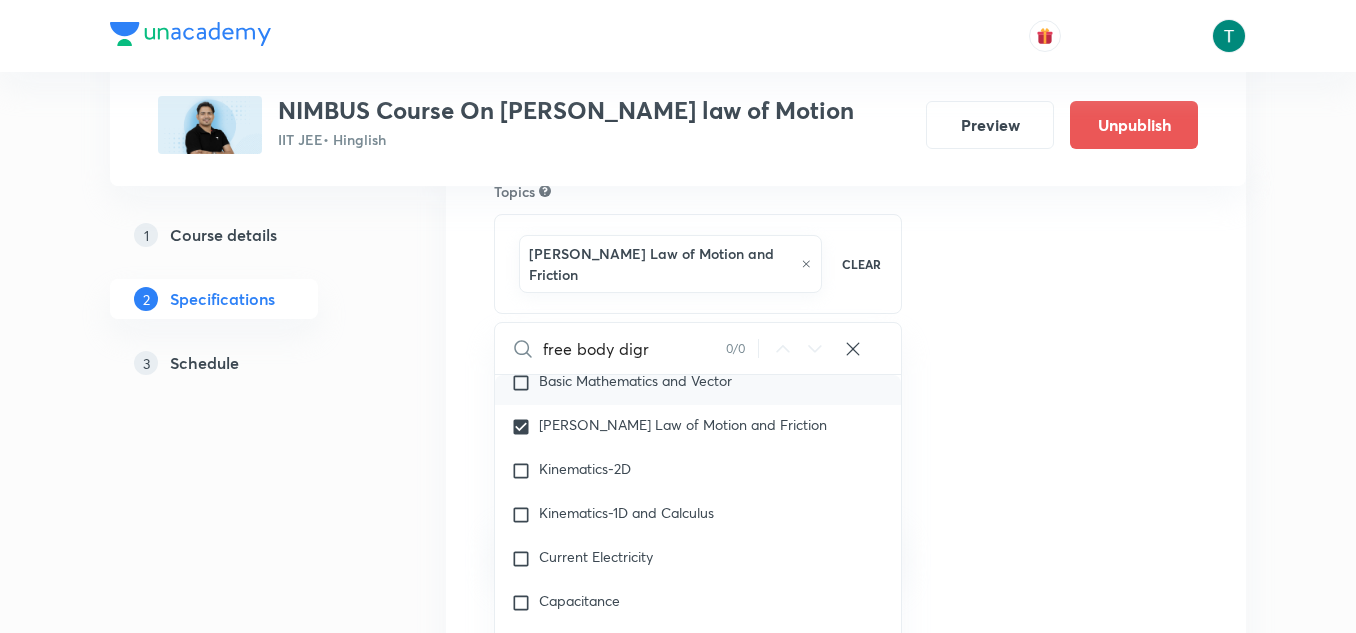 checkbox on "true" 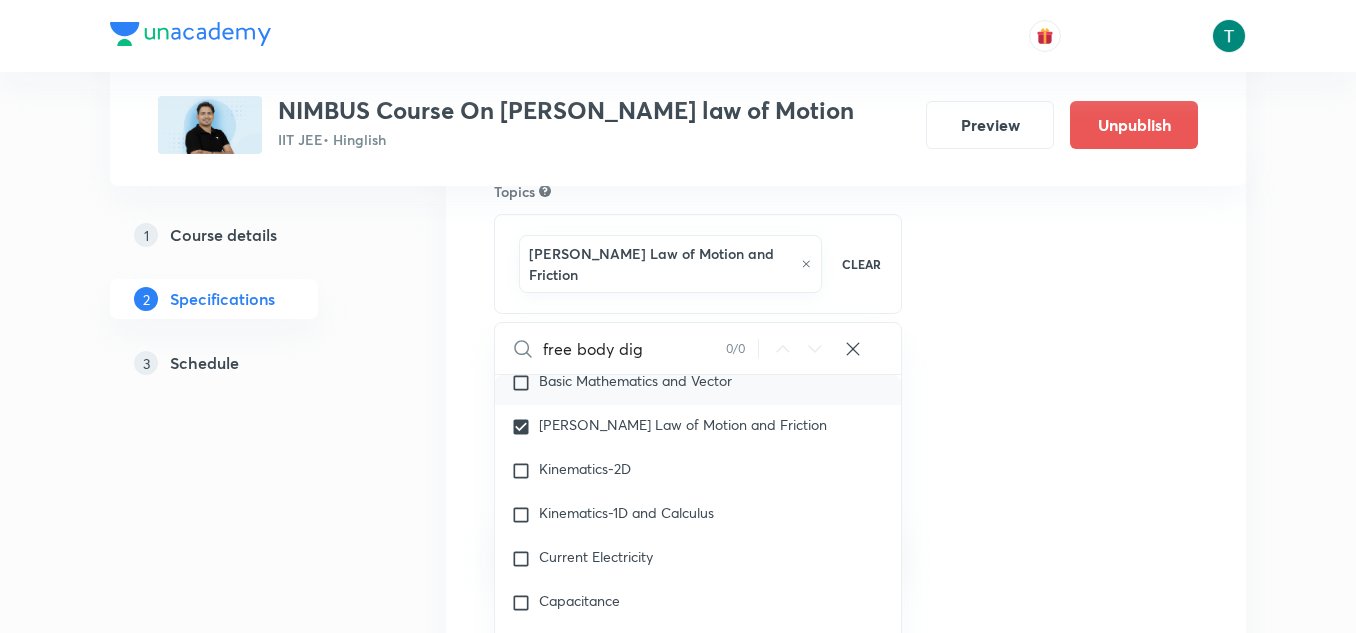 checkbox on "true" 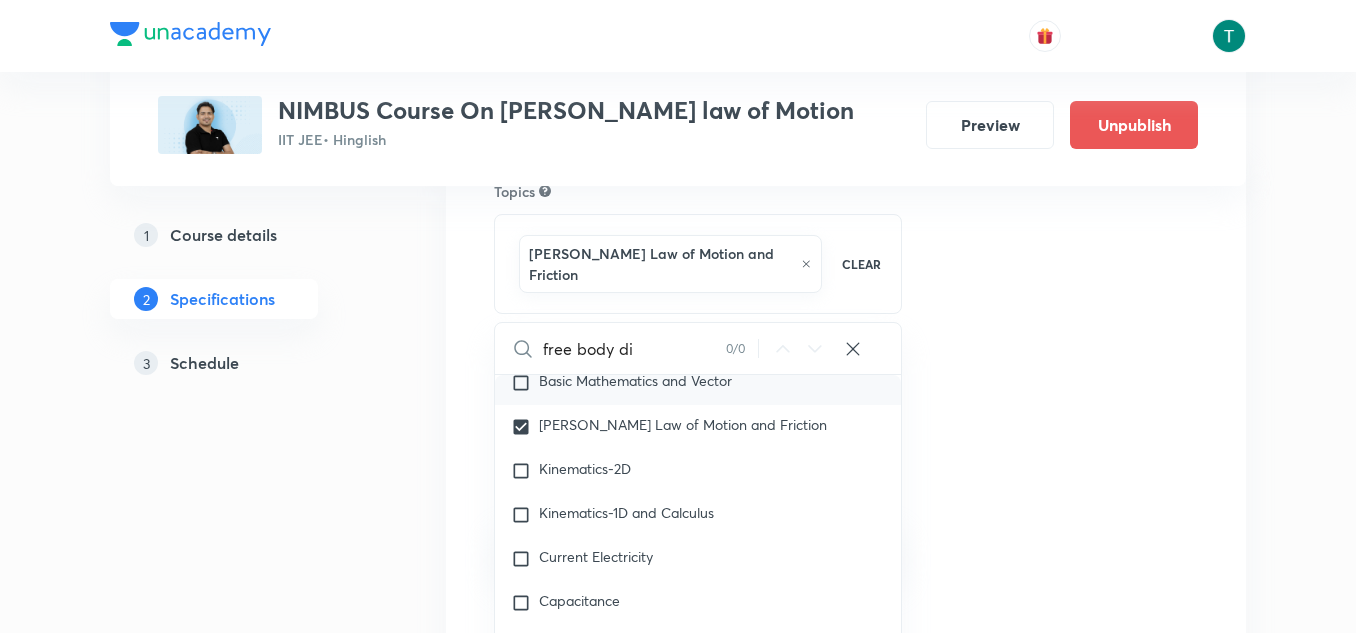 checkbox on "true" 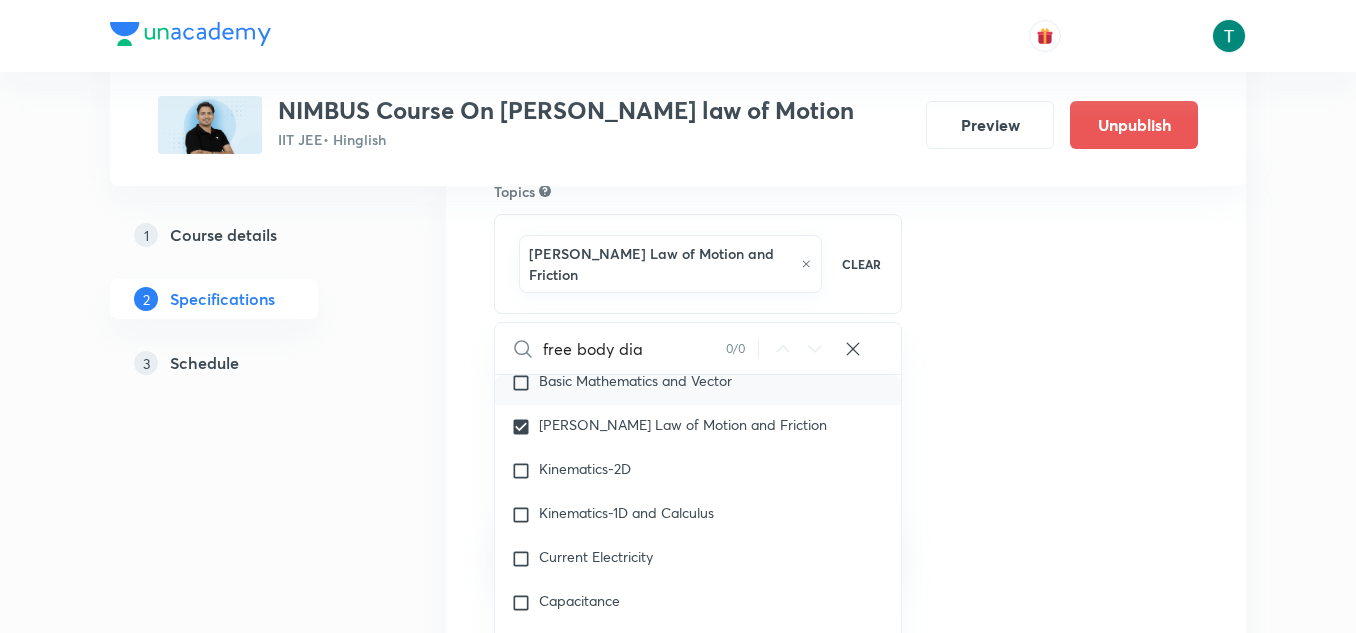checkbox on "true" 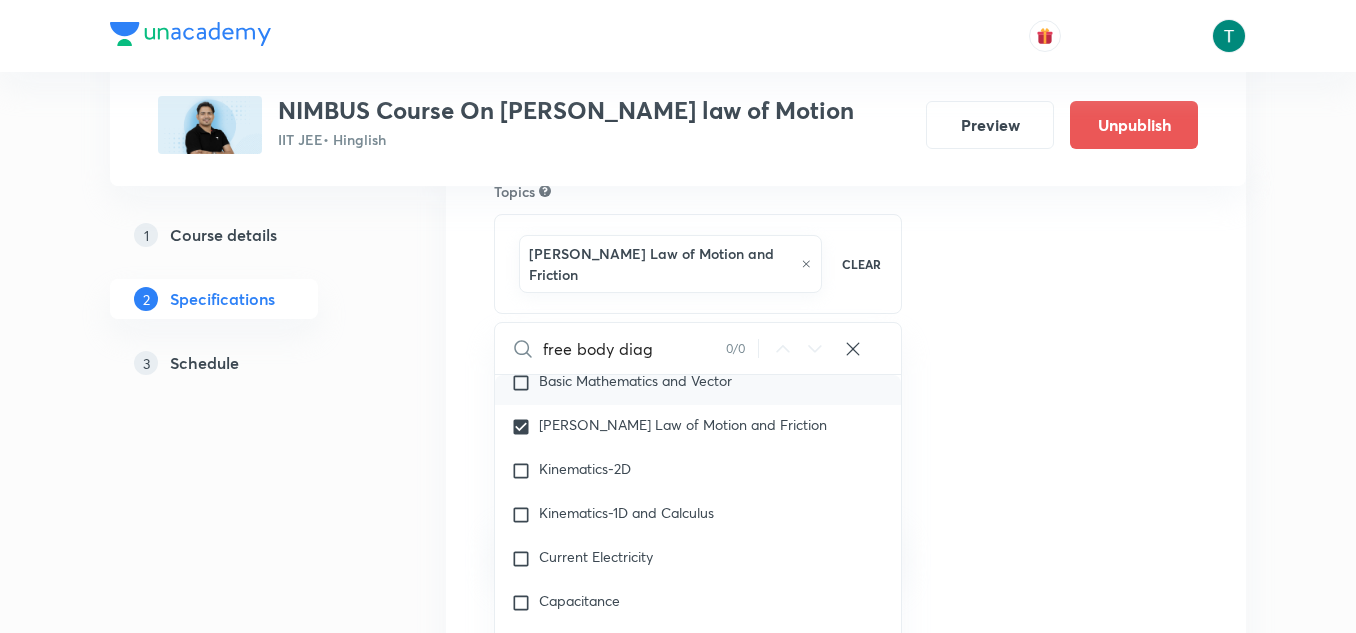 checkbox on "true" 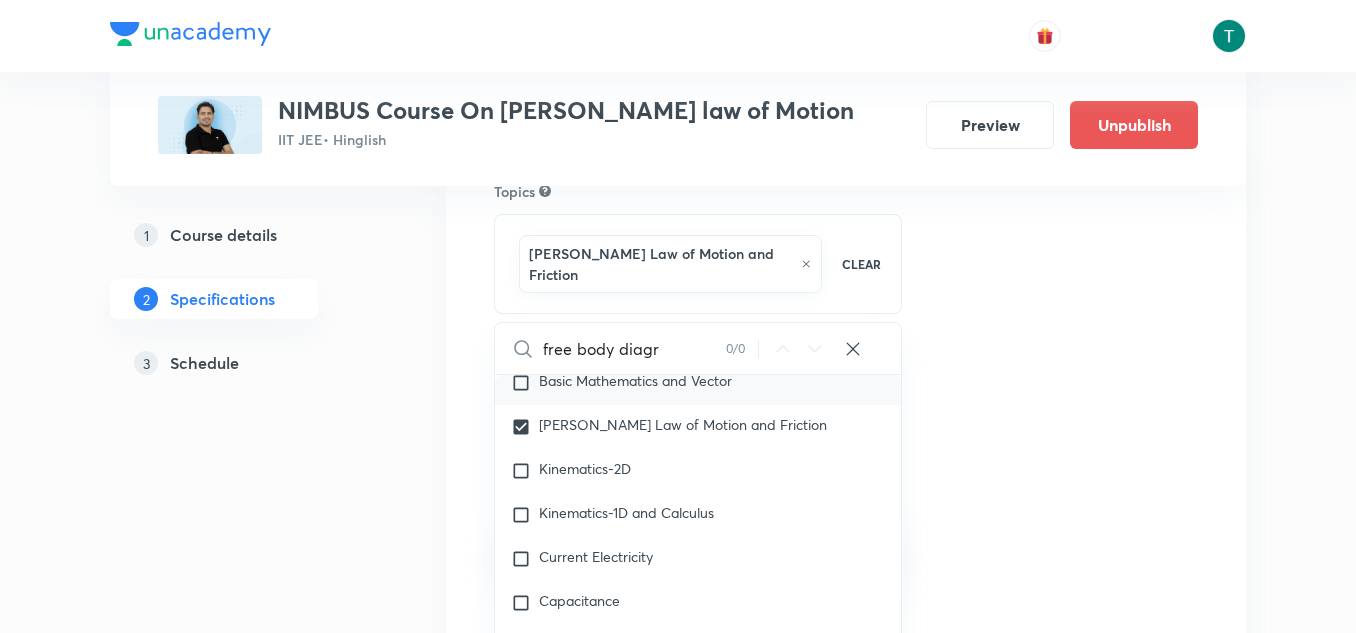 checkbox on "true" 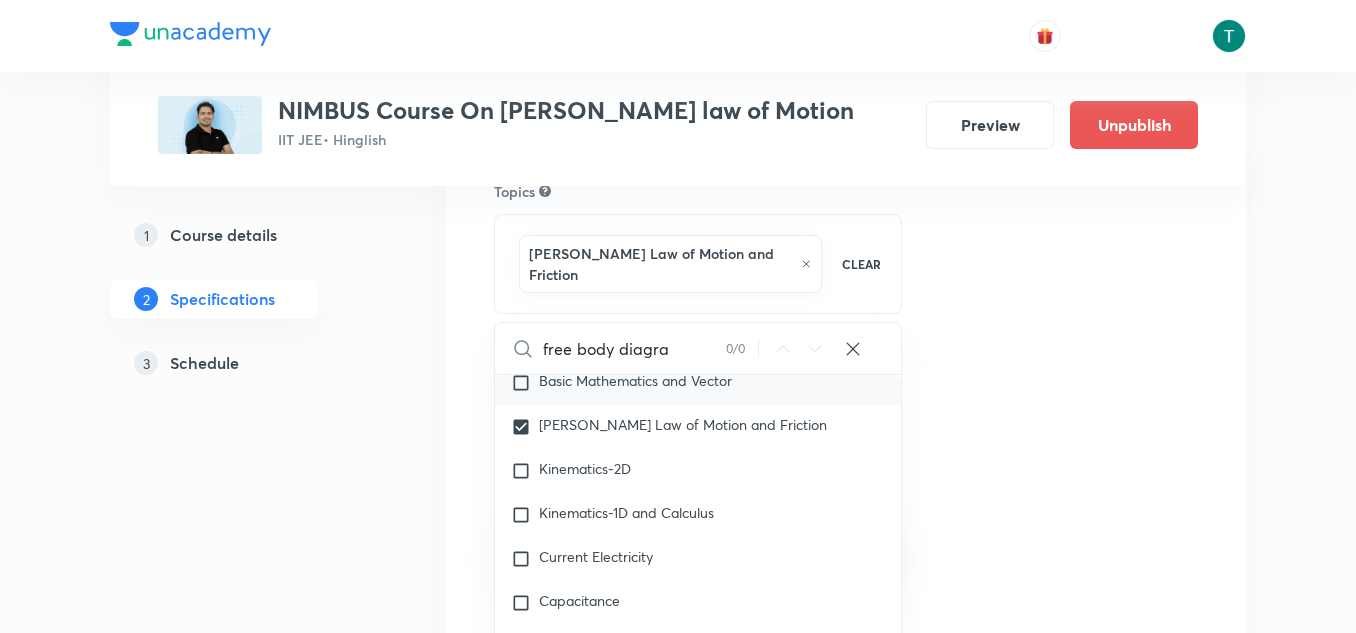 checkbox on "true" 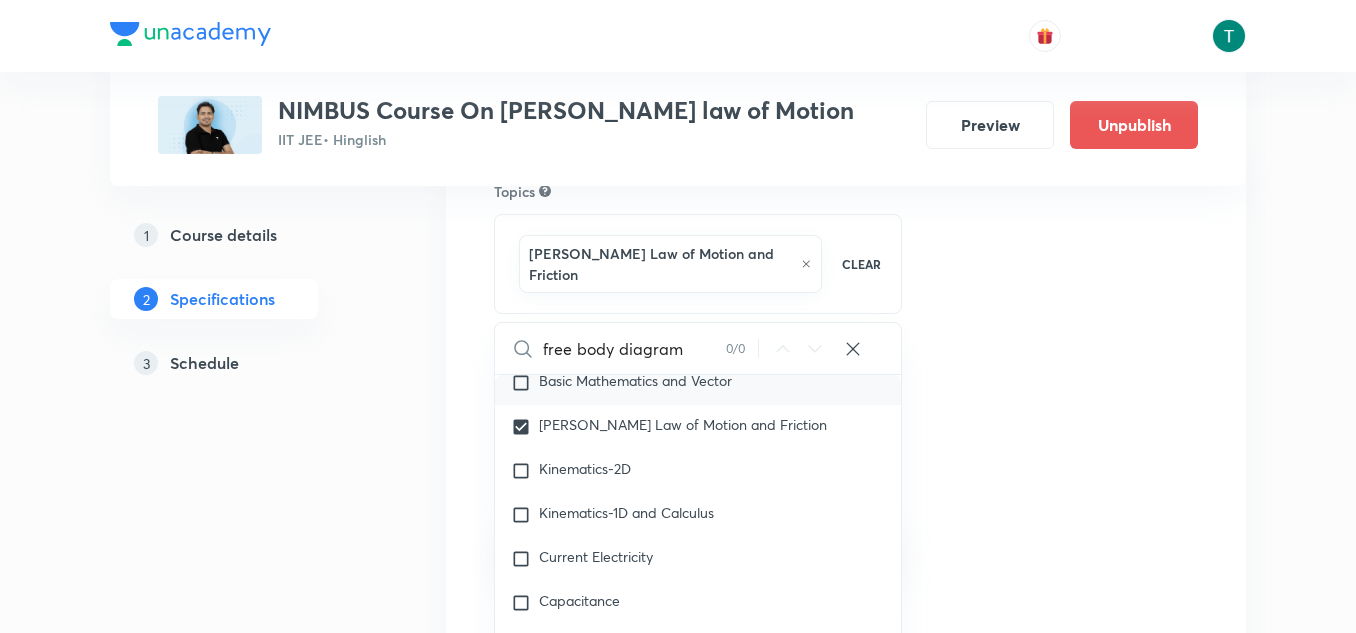 checkbox on "true" 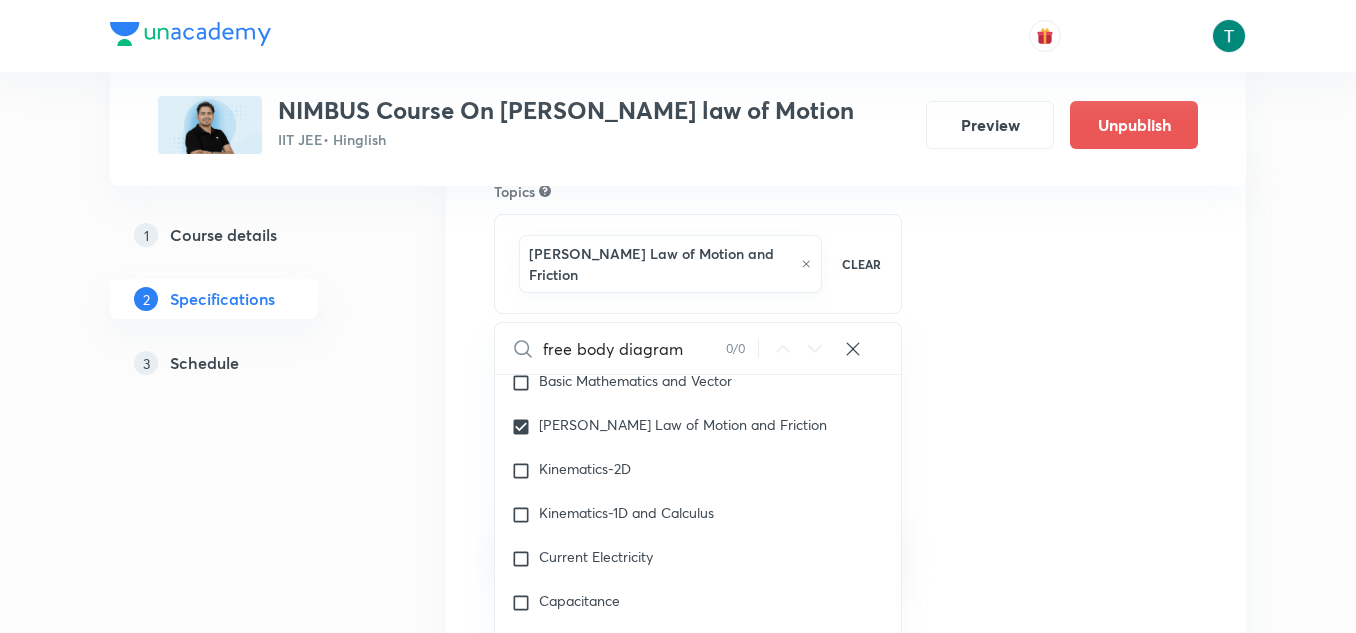 type on "free body diagrams" 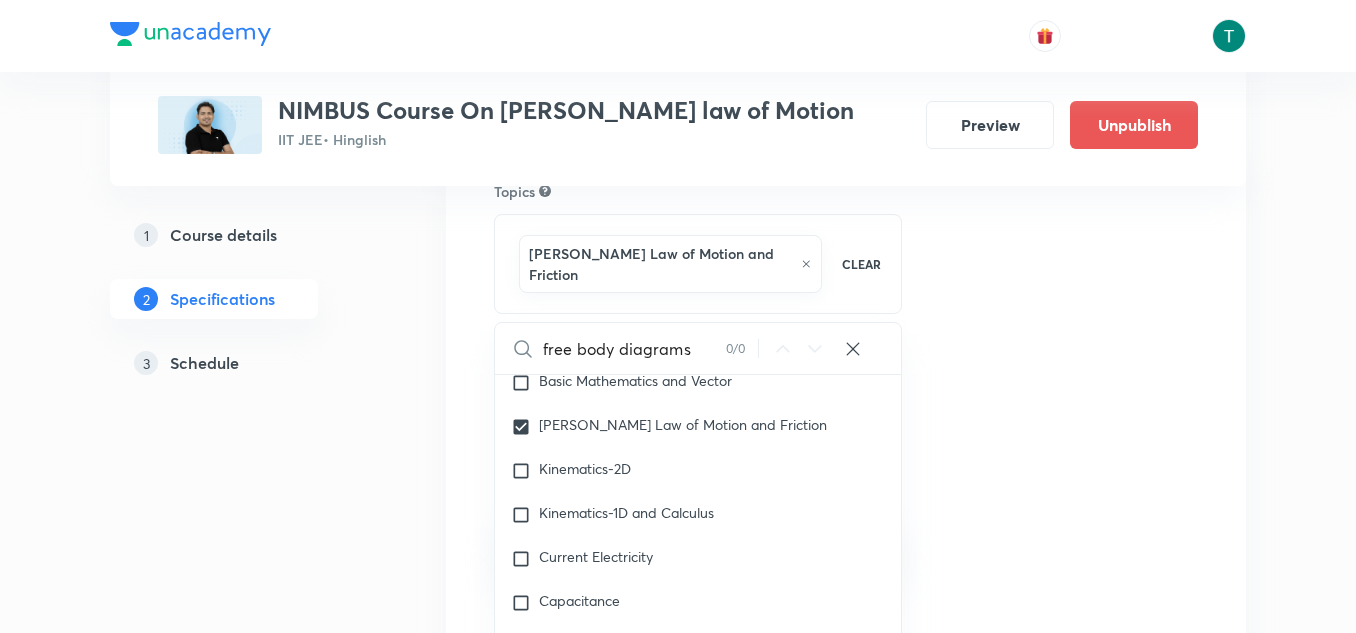 checkbox on "true" 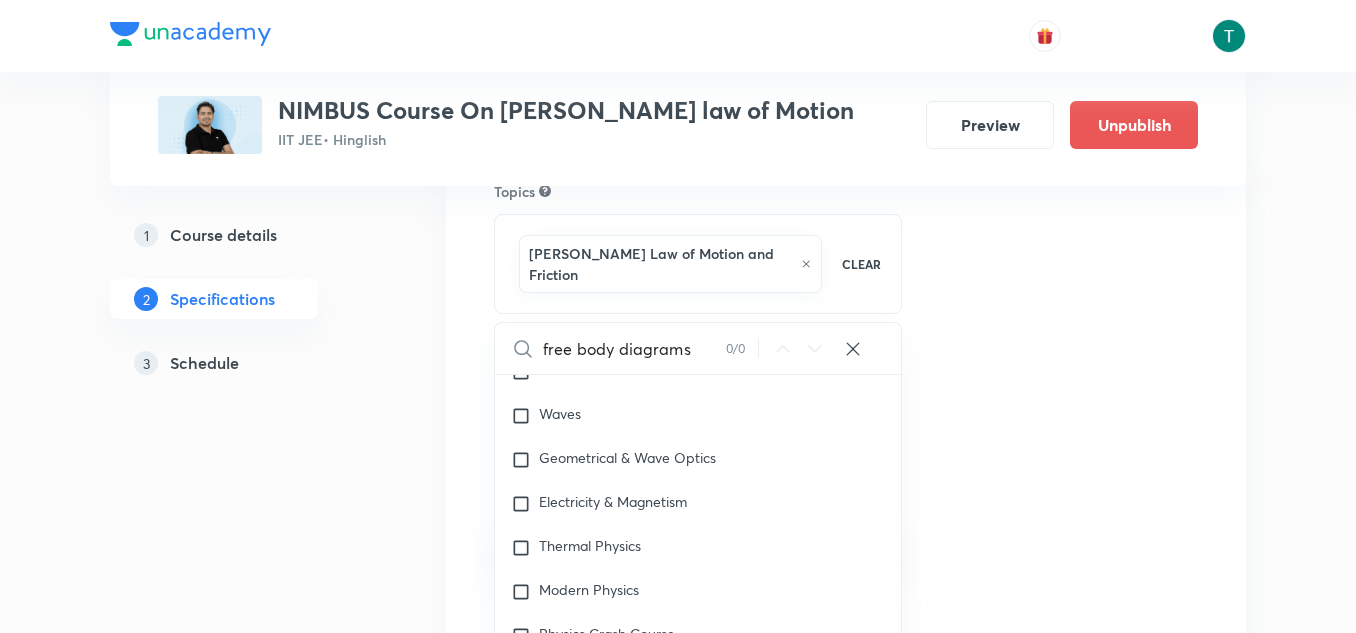 scroll, scrollTop: 205, scrollLeft: 0, axis: vertical 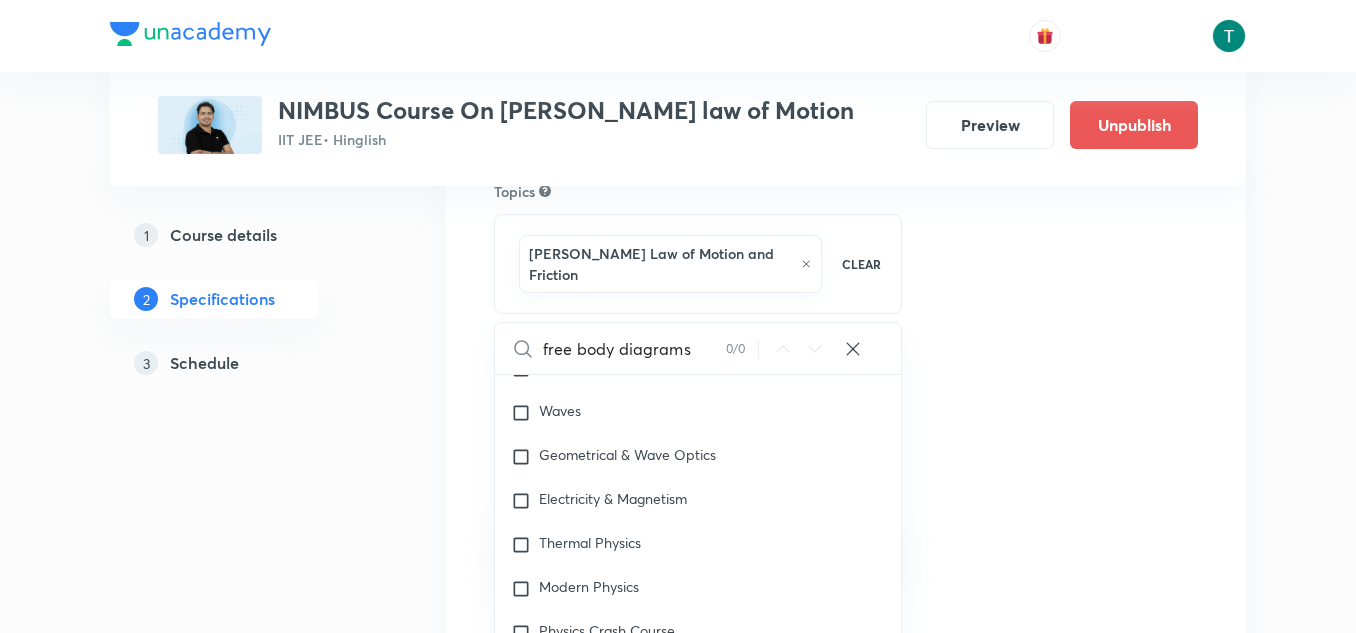 type on "free body diagram" 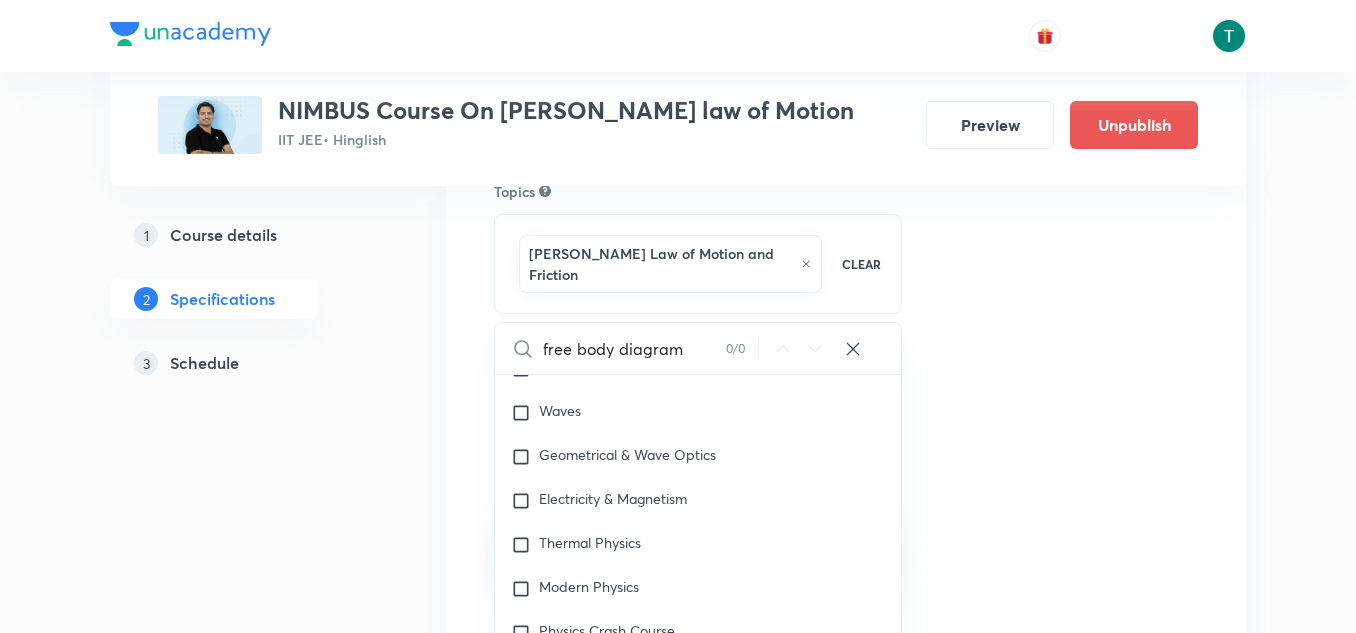checkbox on "true" 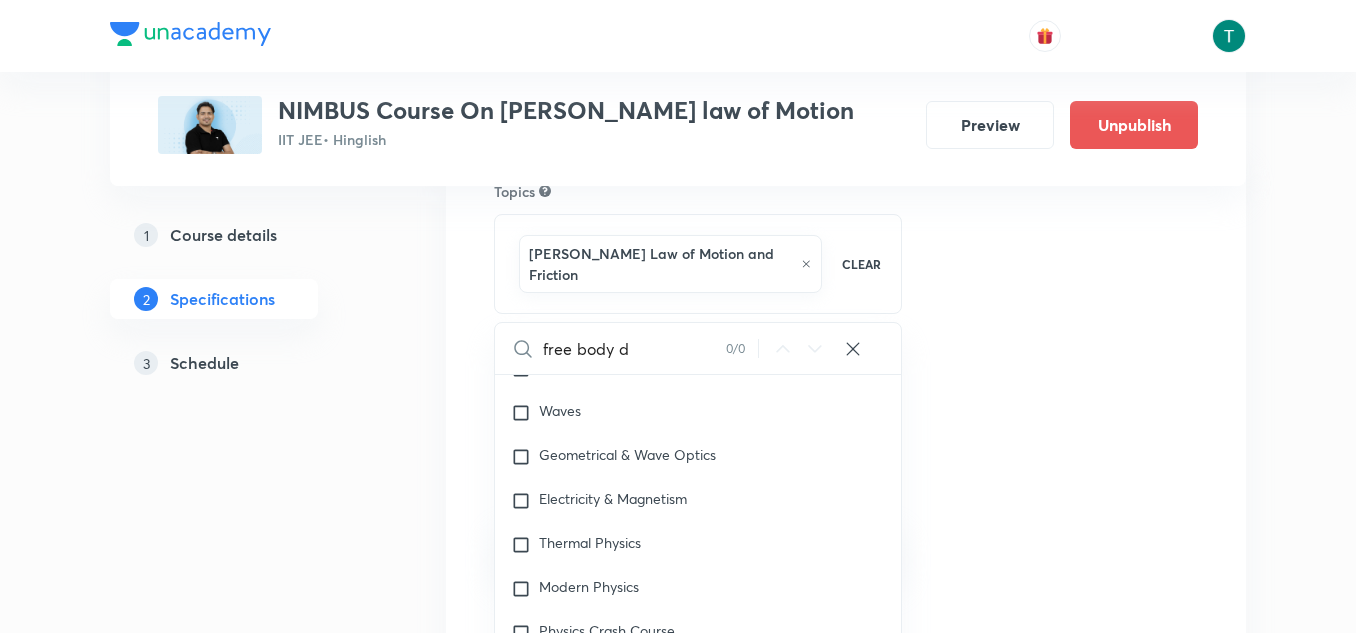 type on "free body" 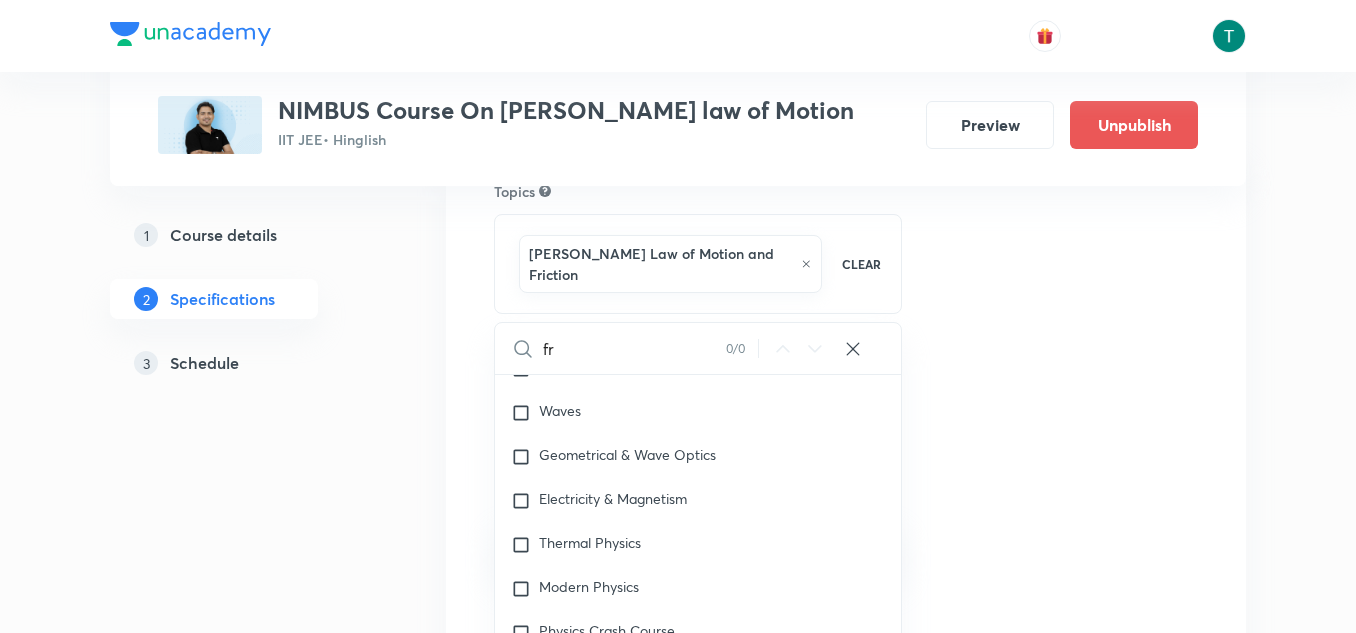type on "f" 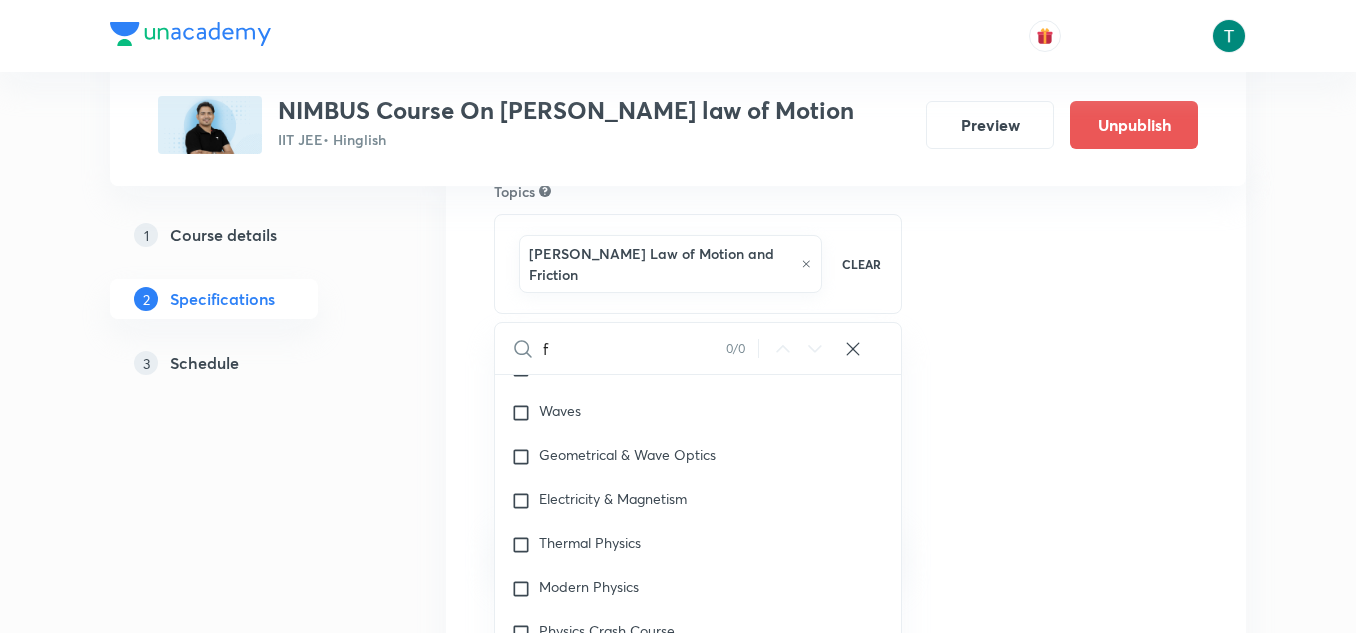 type 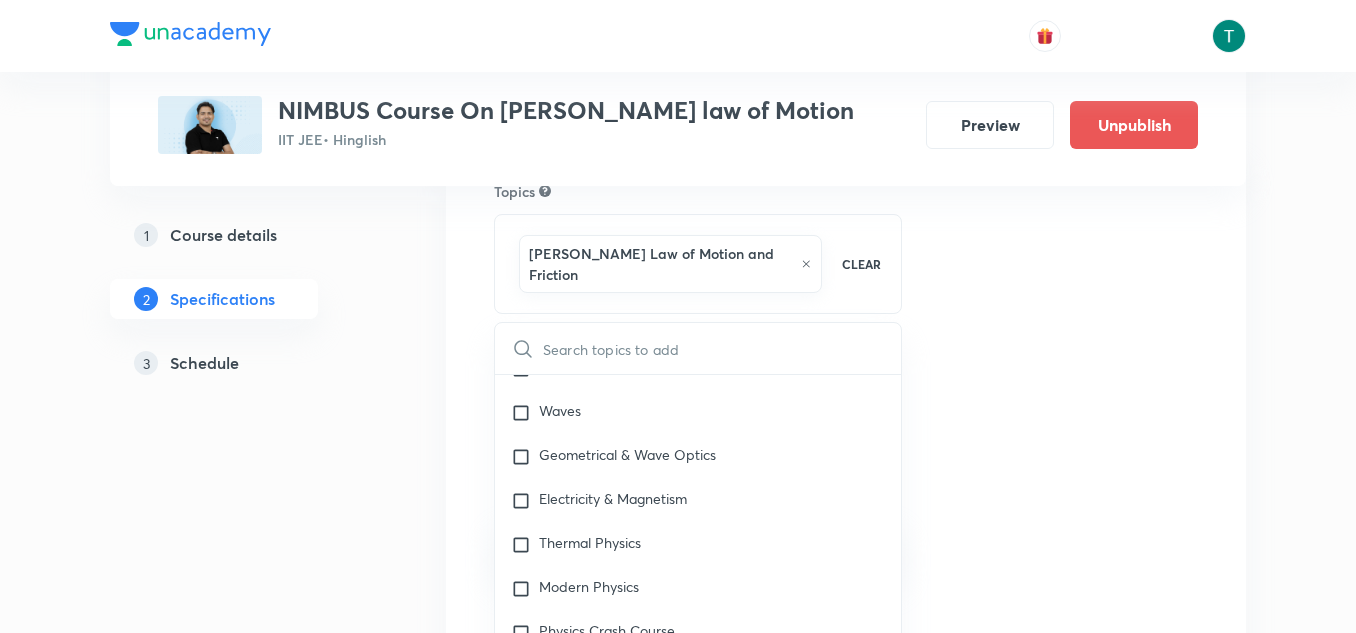 checkbox on "true" 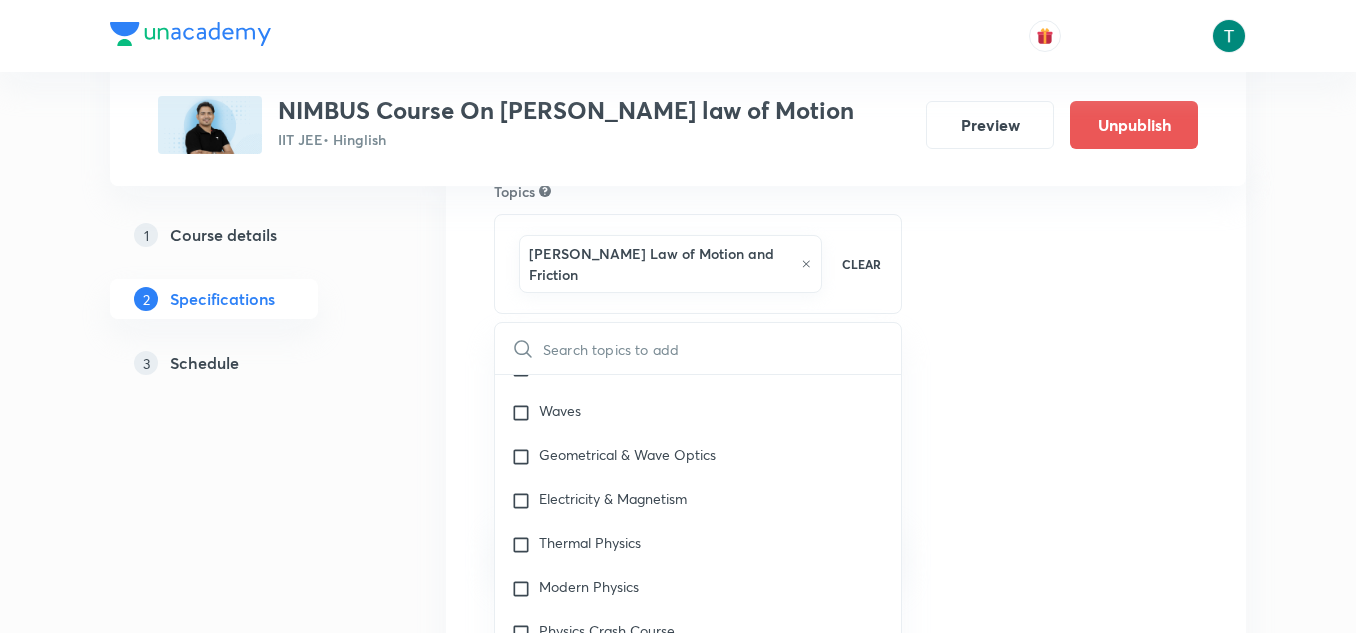 type on "n" 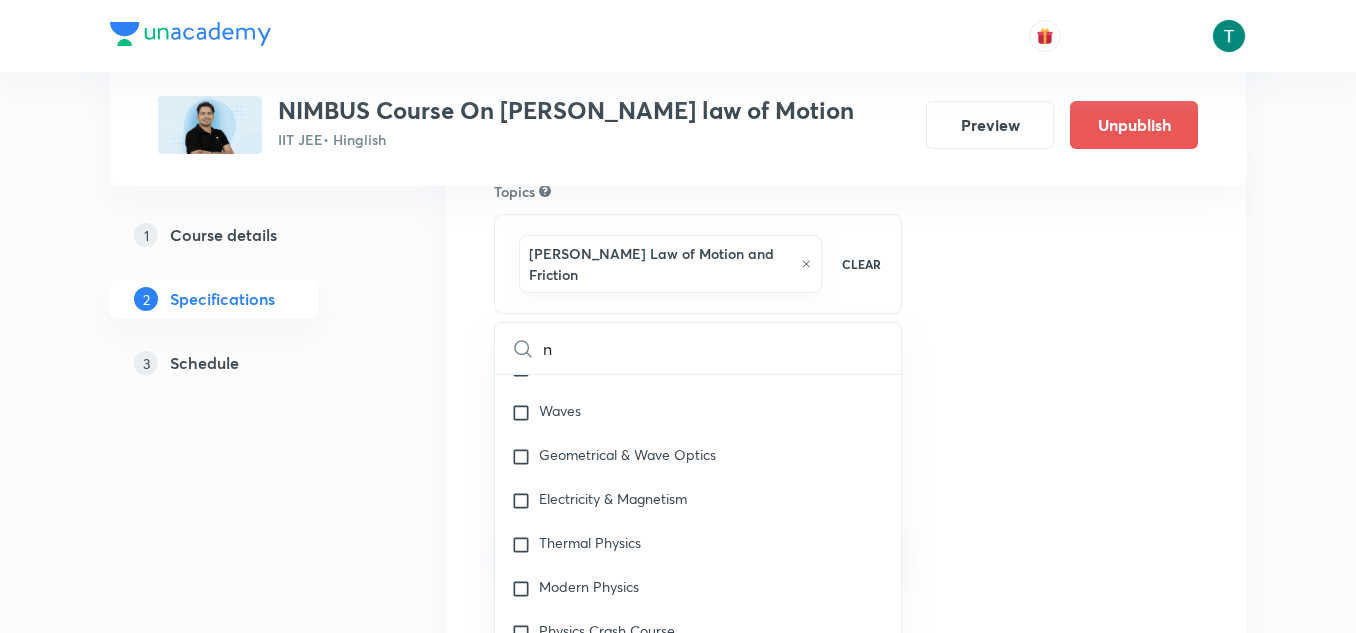 checkbox on "true" 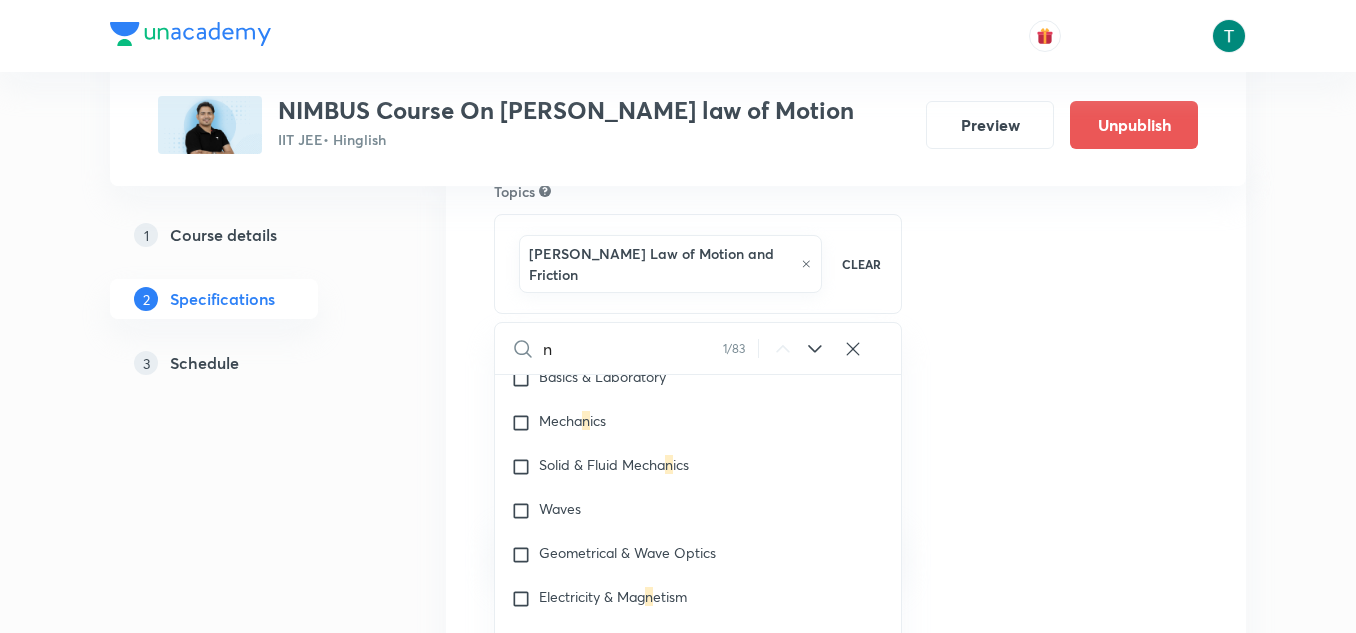 scroll, scrollTop: 0, scrollLeft: 0, axis: both 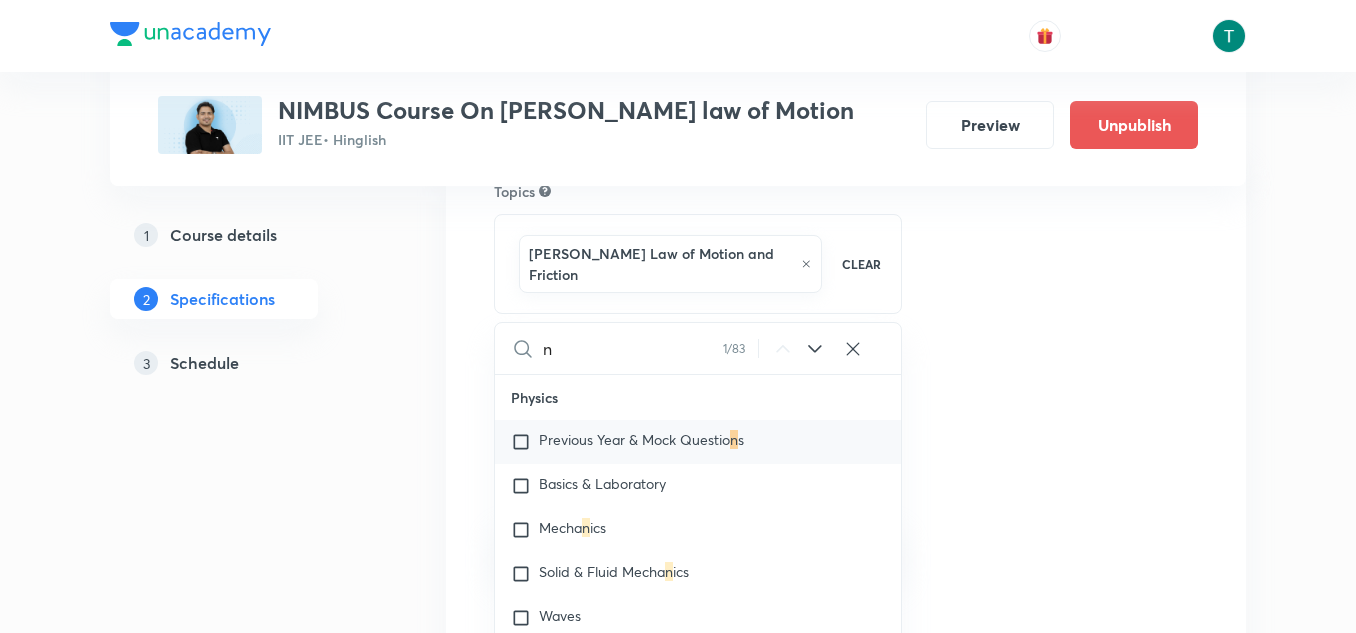 type on "ne" 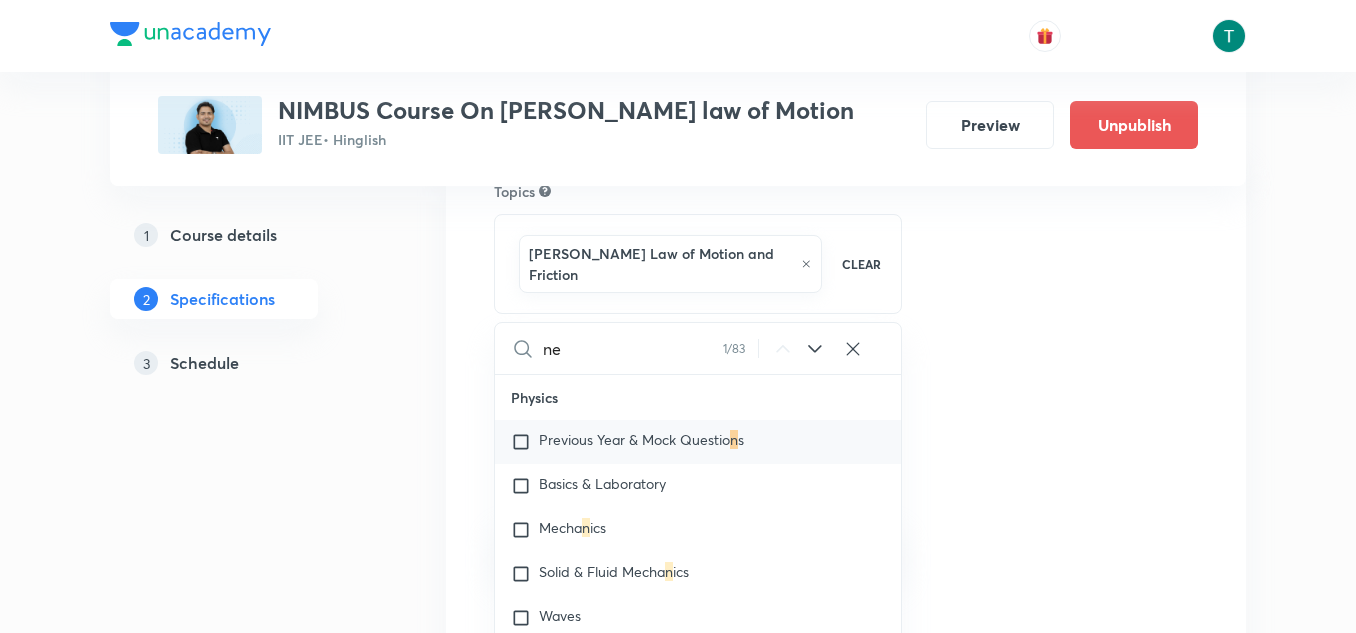 checkbox on "true" 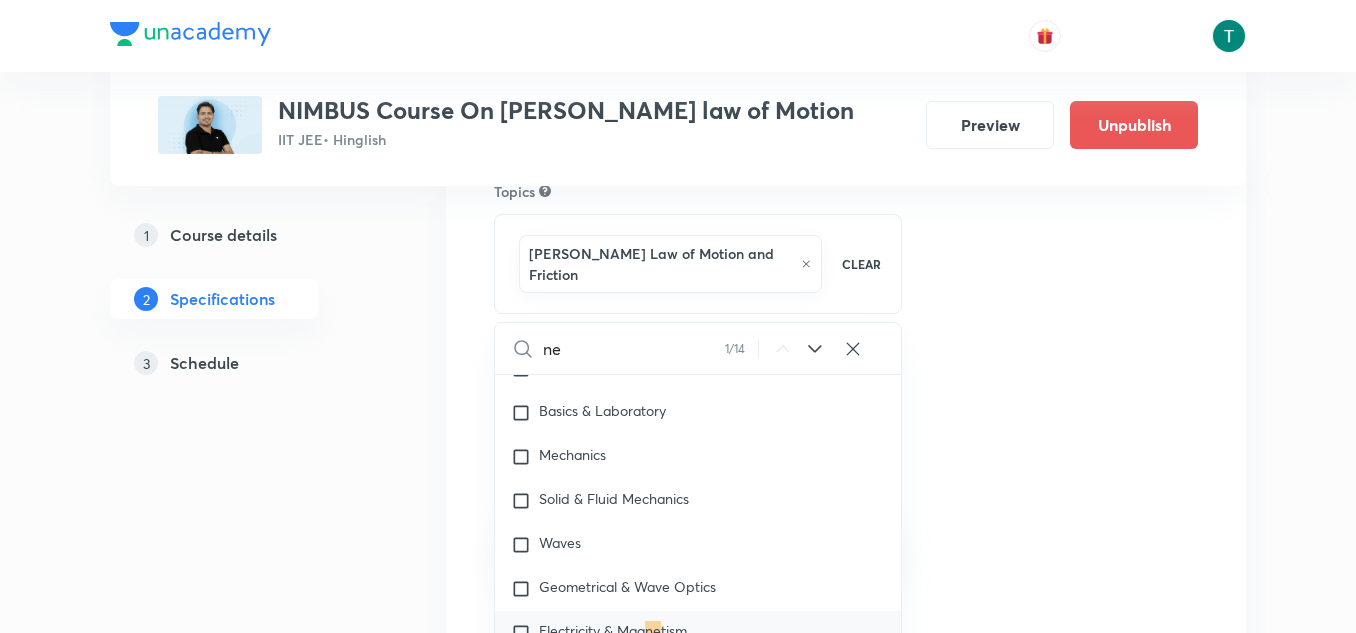 type on "new" 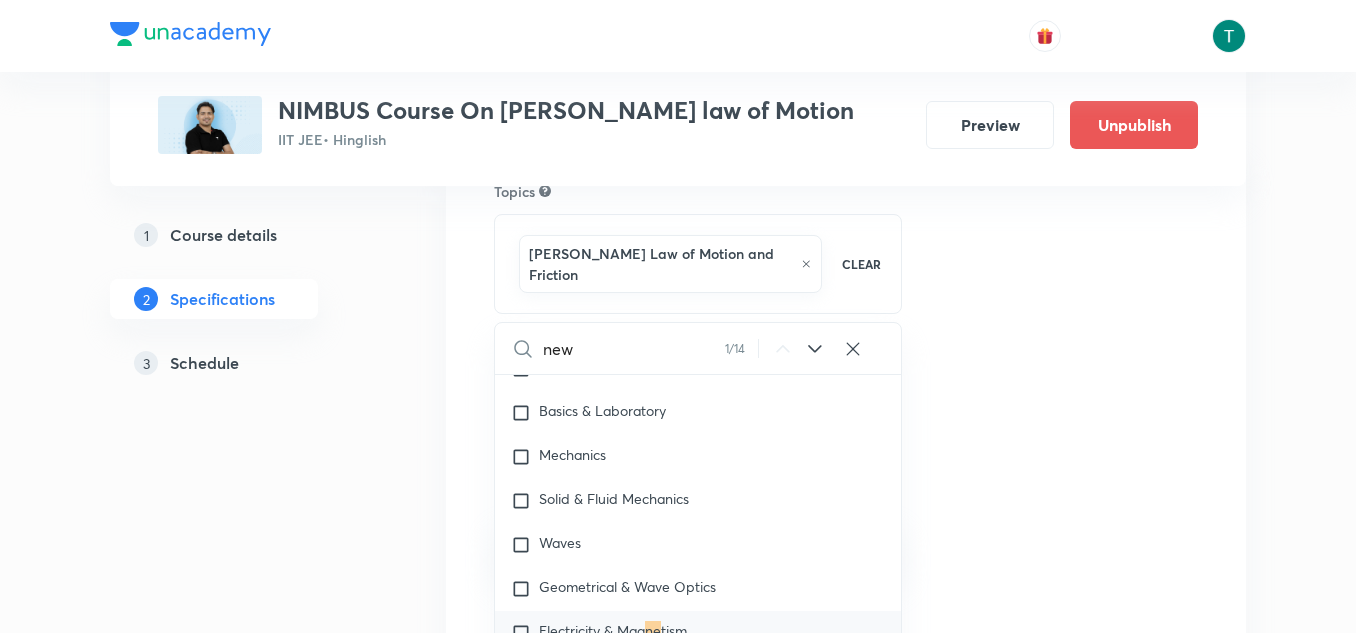 checkbox on "true" 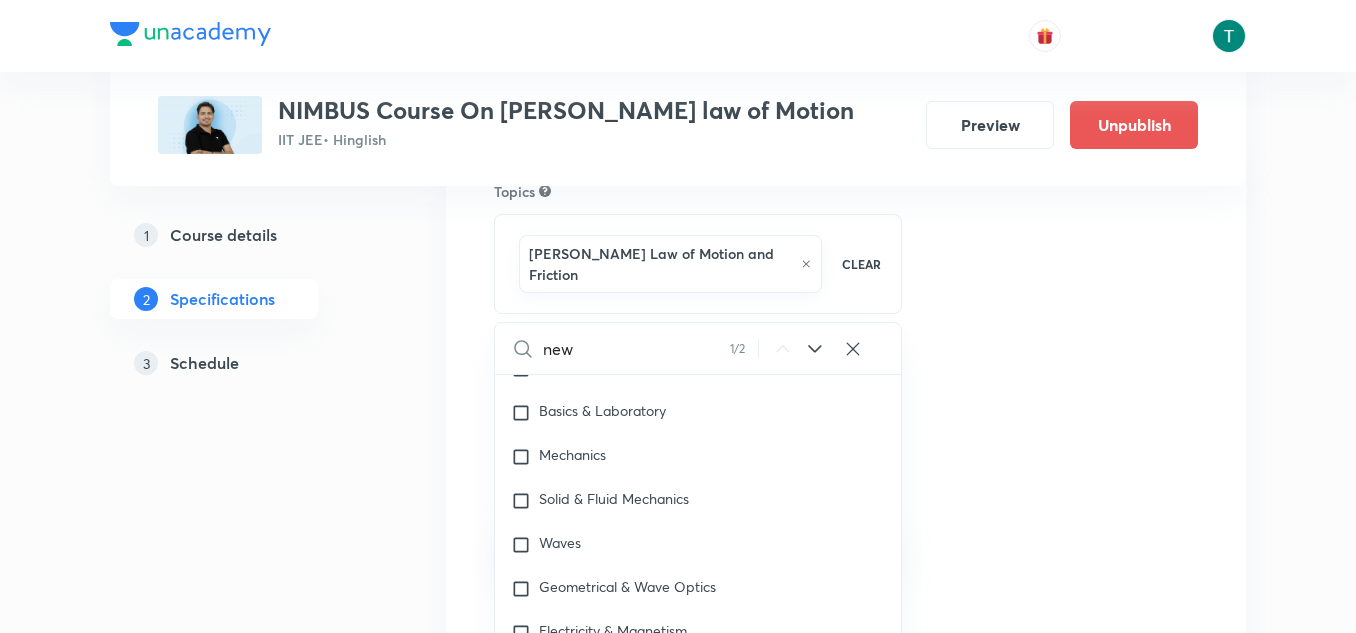 scroll, scrollTop: 293, scrollLeft: 0, axis: vertical 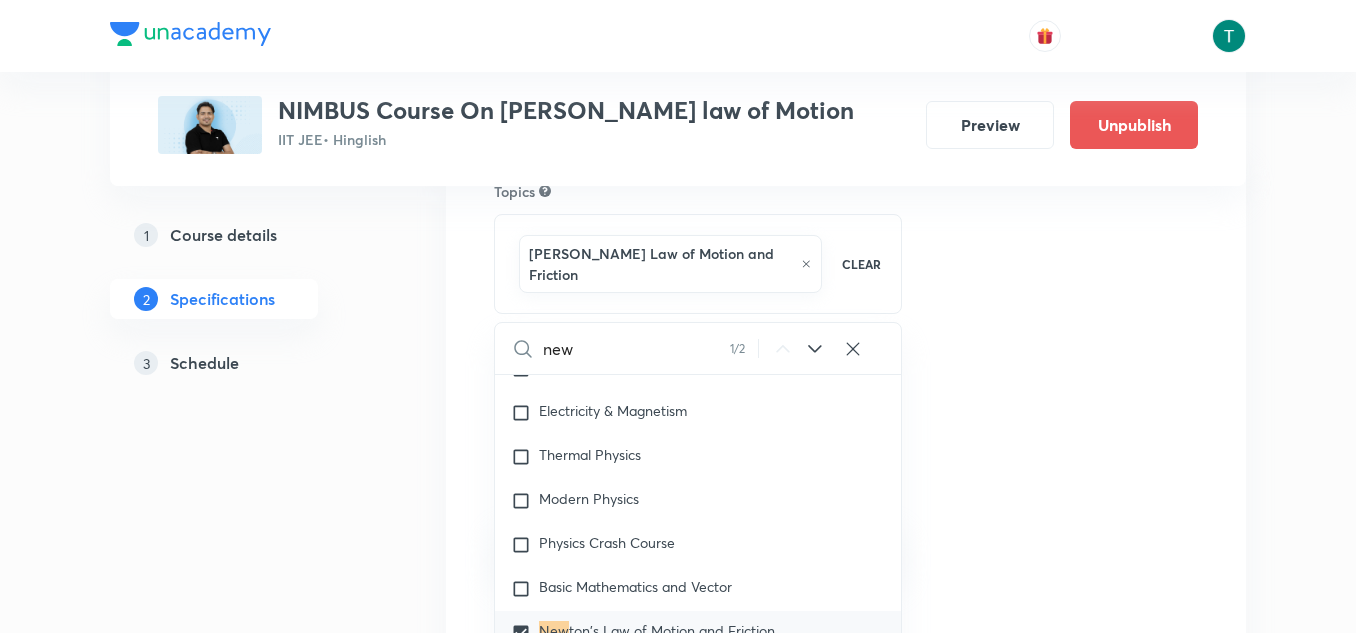 type on "newt" 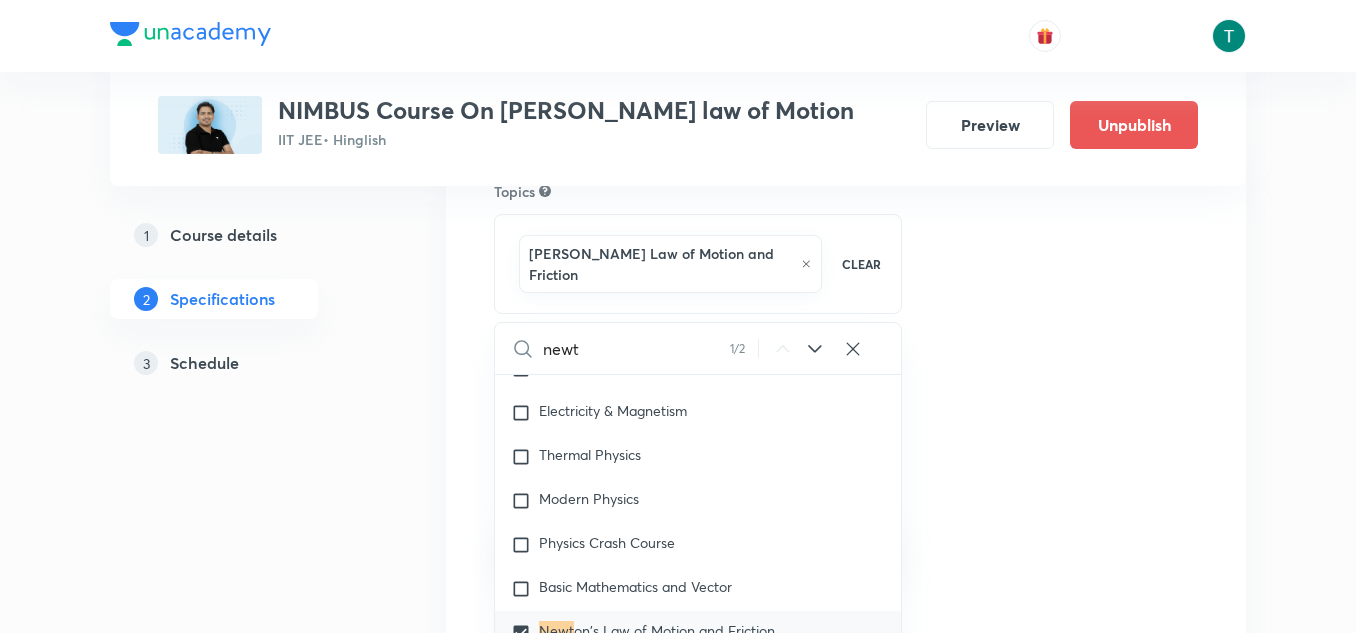 checkbox on "true" 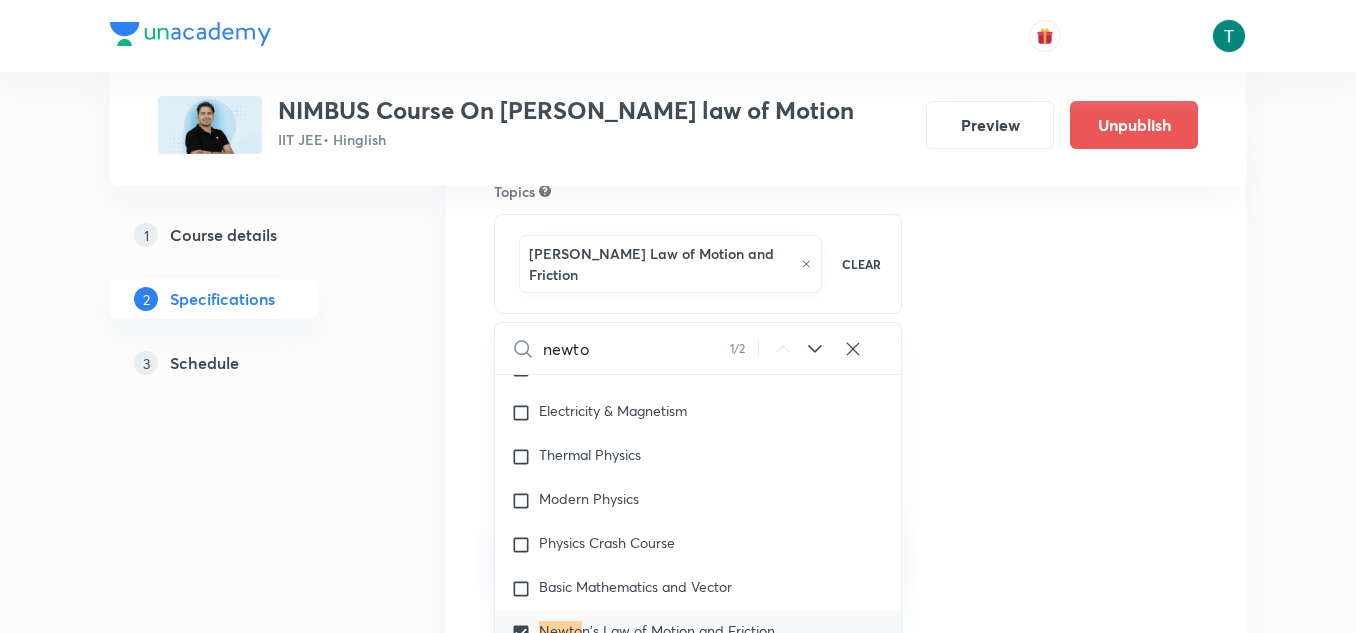 checkbox on "true" 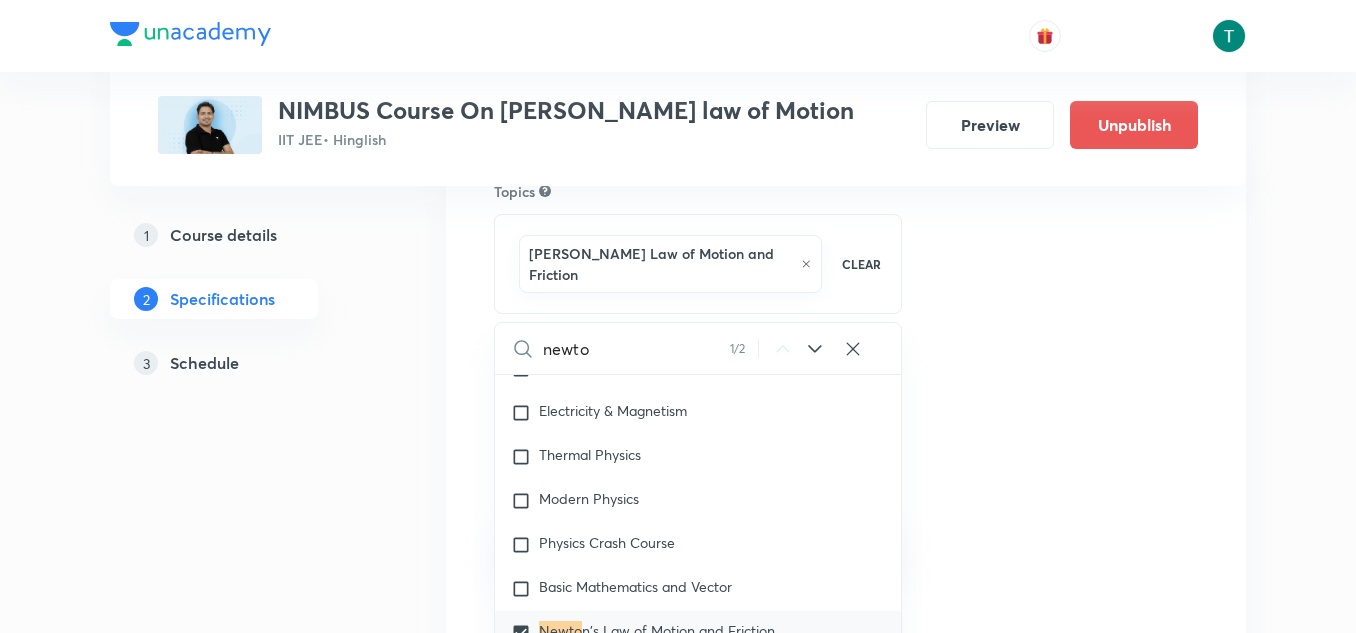 type on "[PERSON_NAME]" 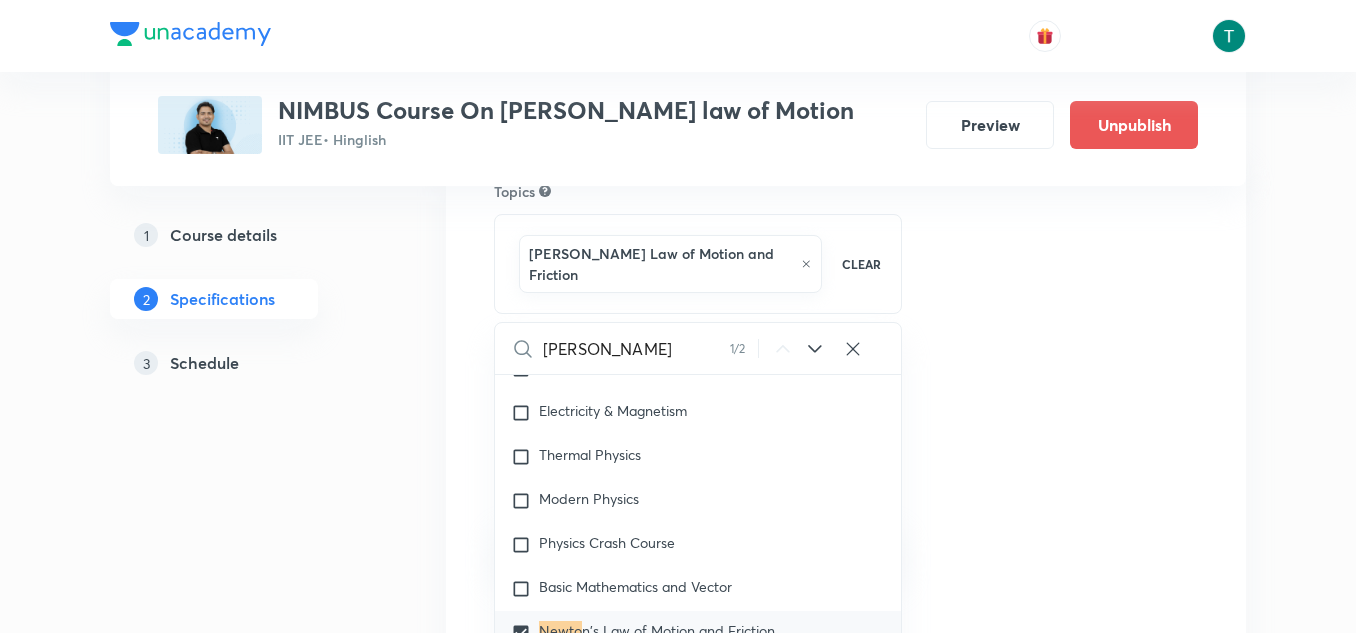 checkbox on "true" 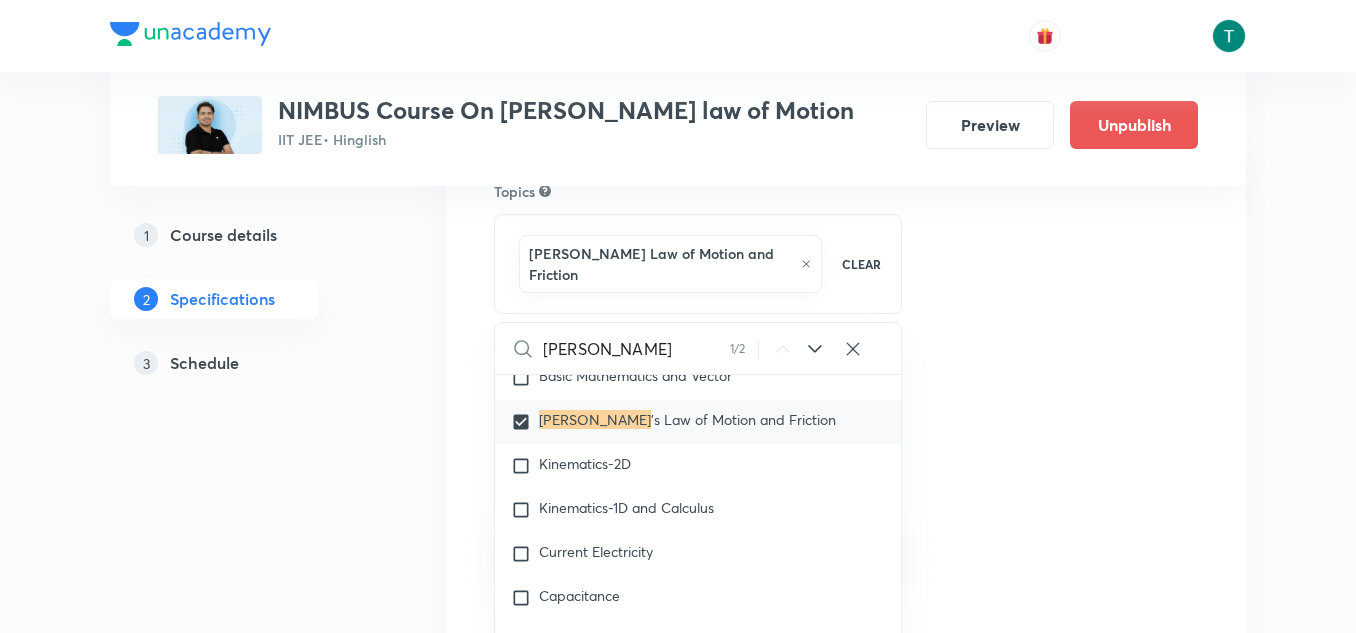 scroll, scrollTop: 505, scrollLeft: 0, axis: vertical 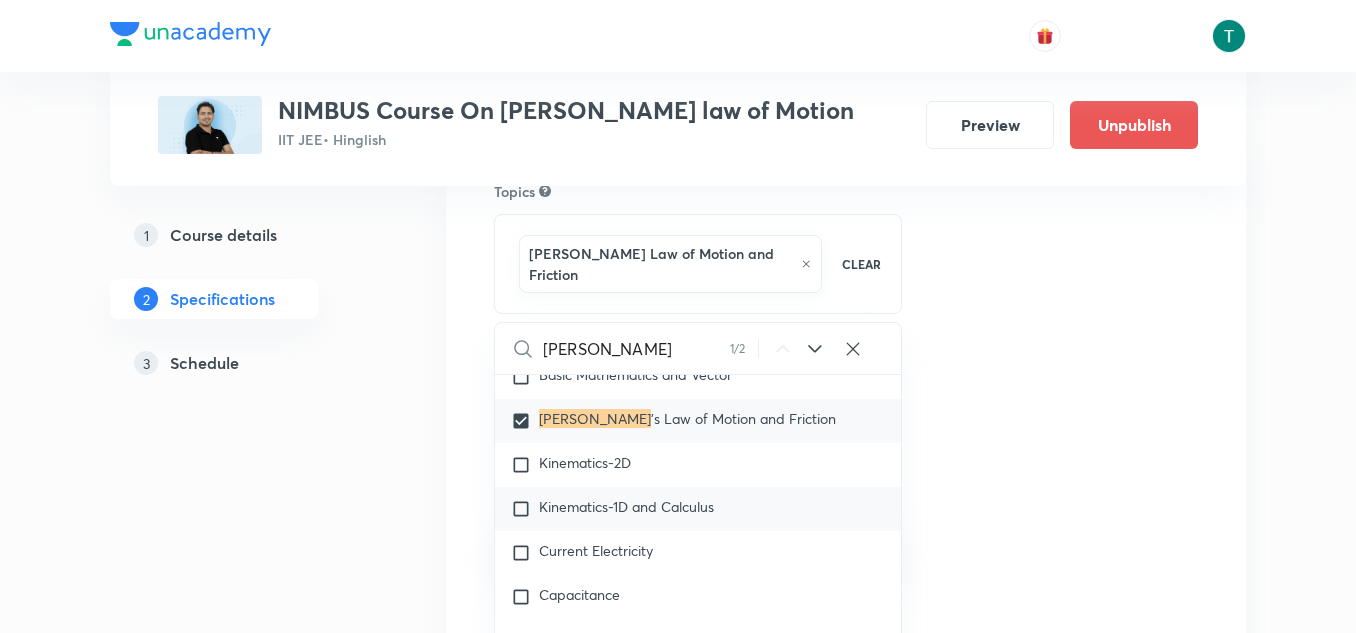 type on "newtons" 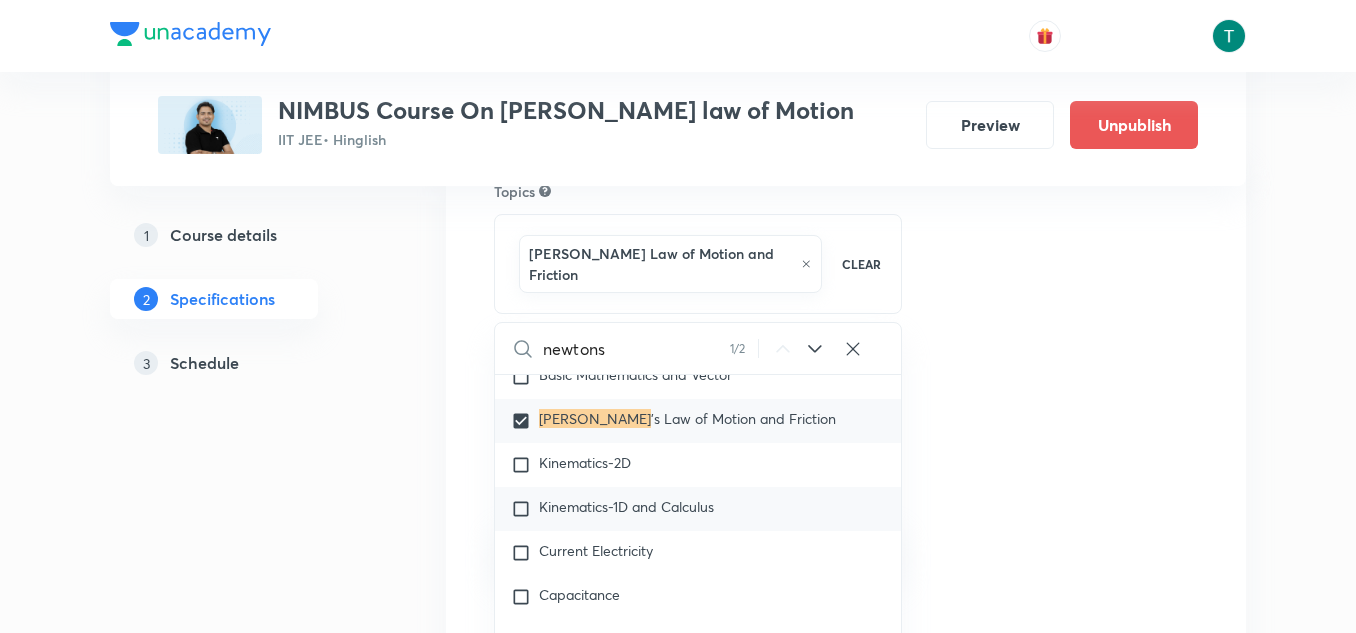 checkbox on "true" 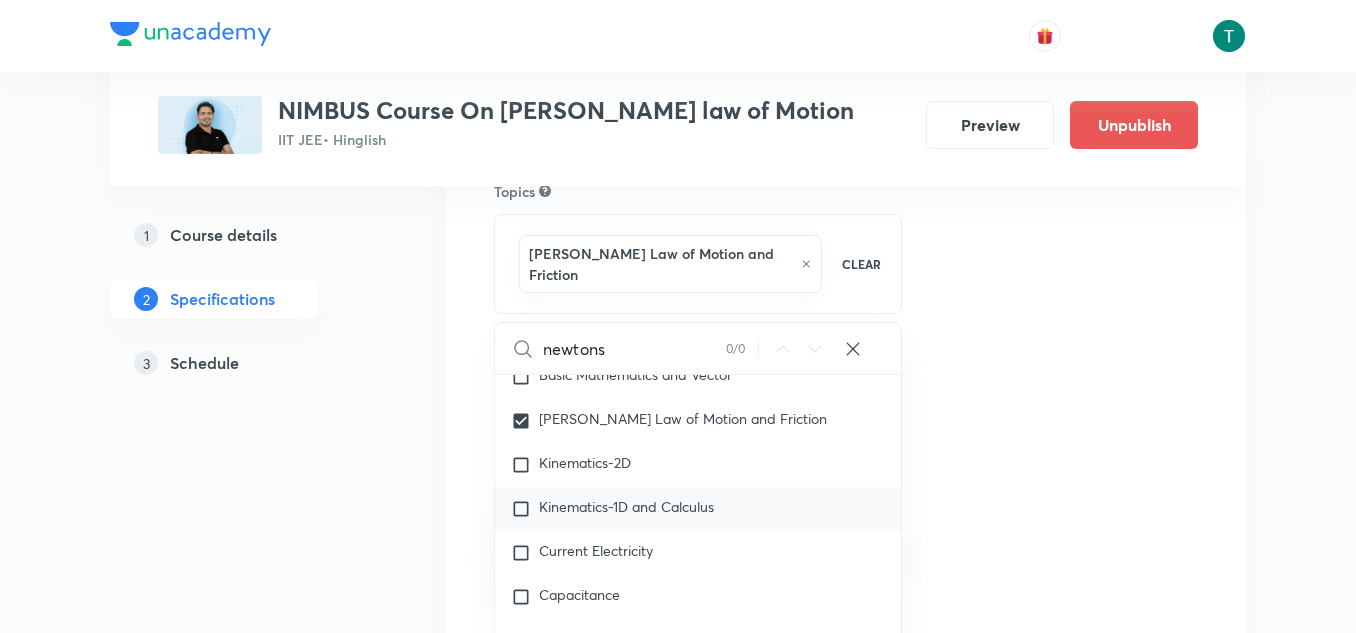 type on "newtons" 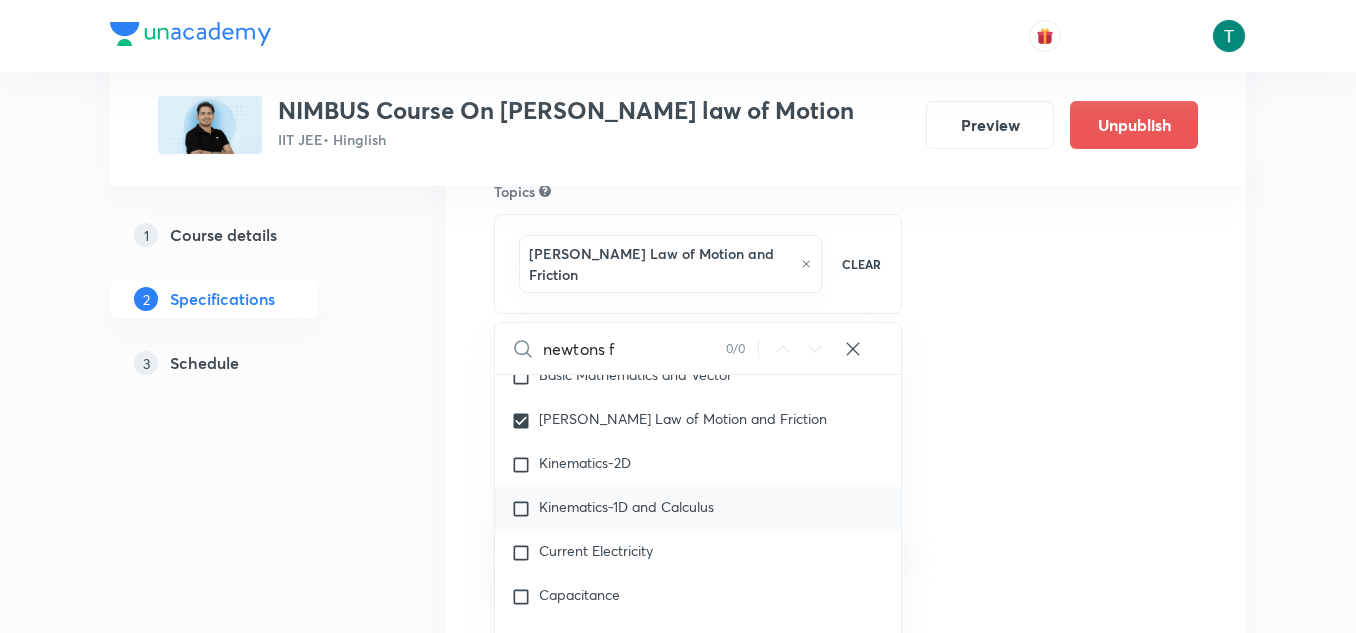 checkbox on "true" 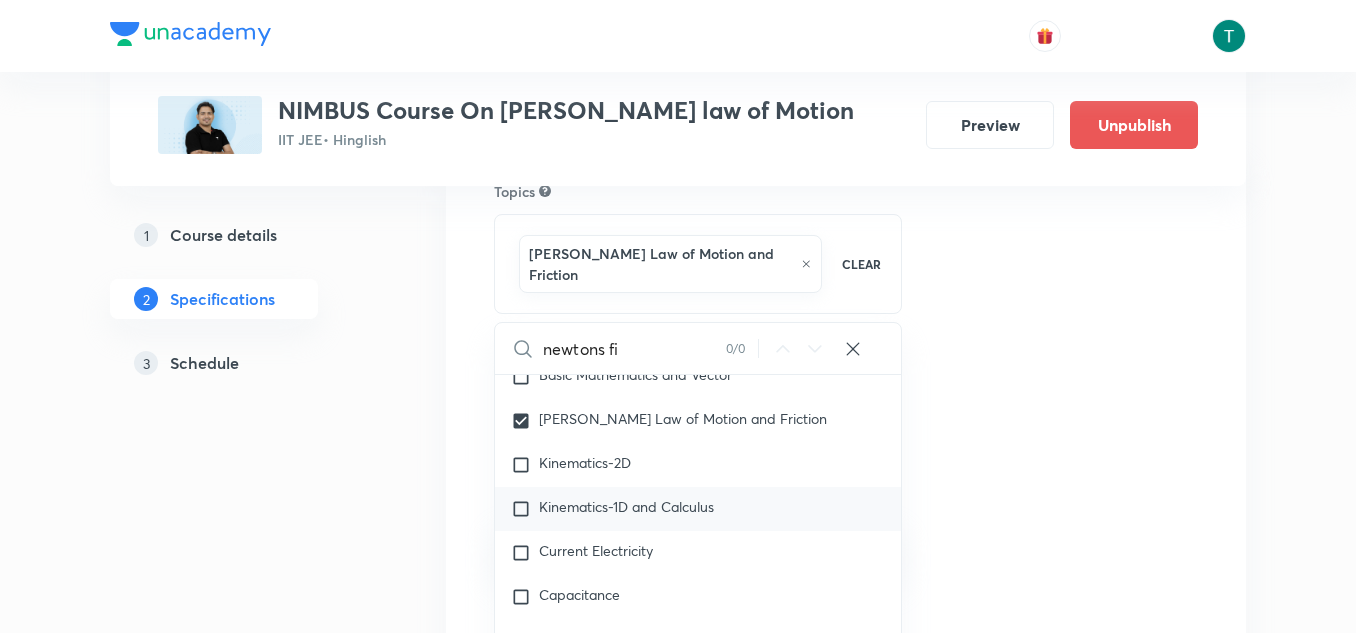 checkbox on "true" 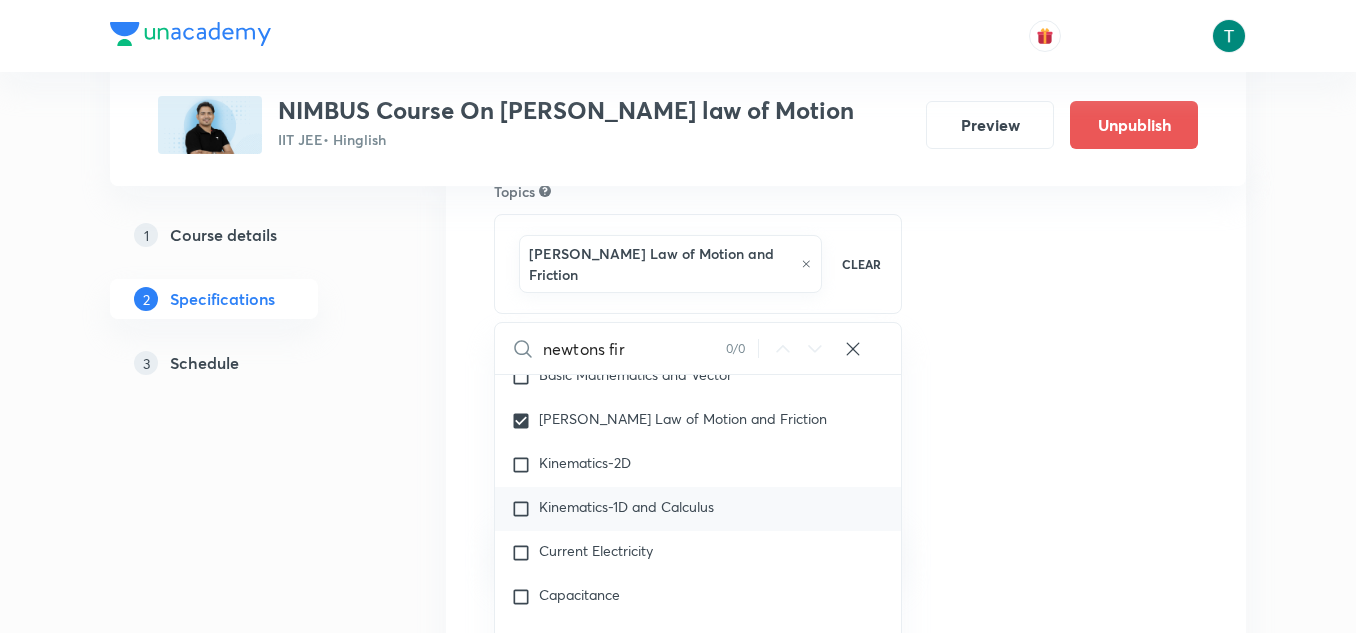 checkbox on "true" 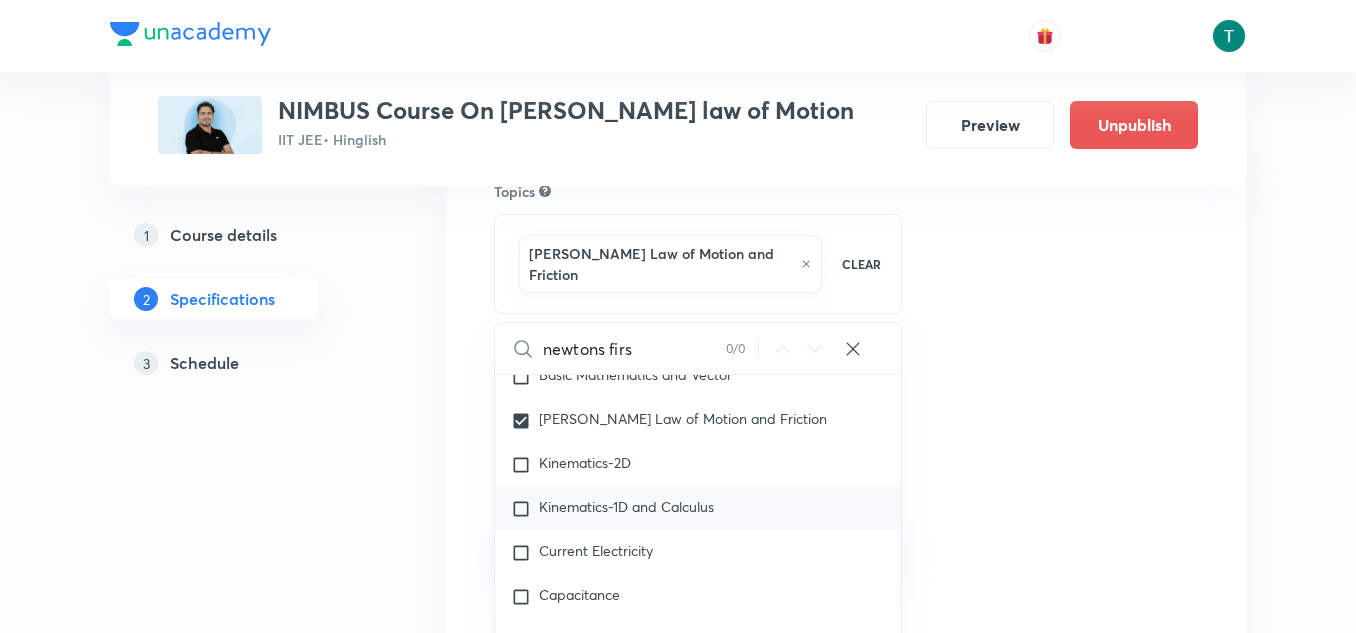 checkbox on "true" 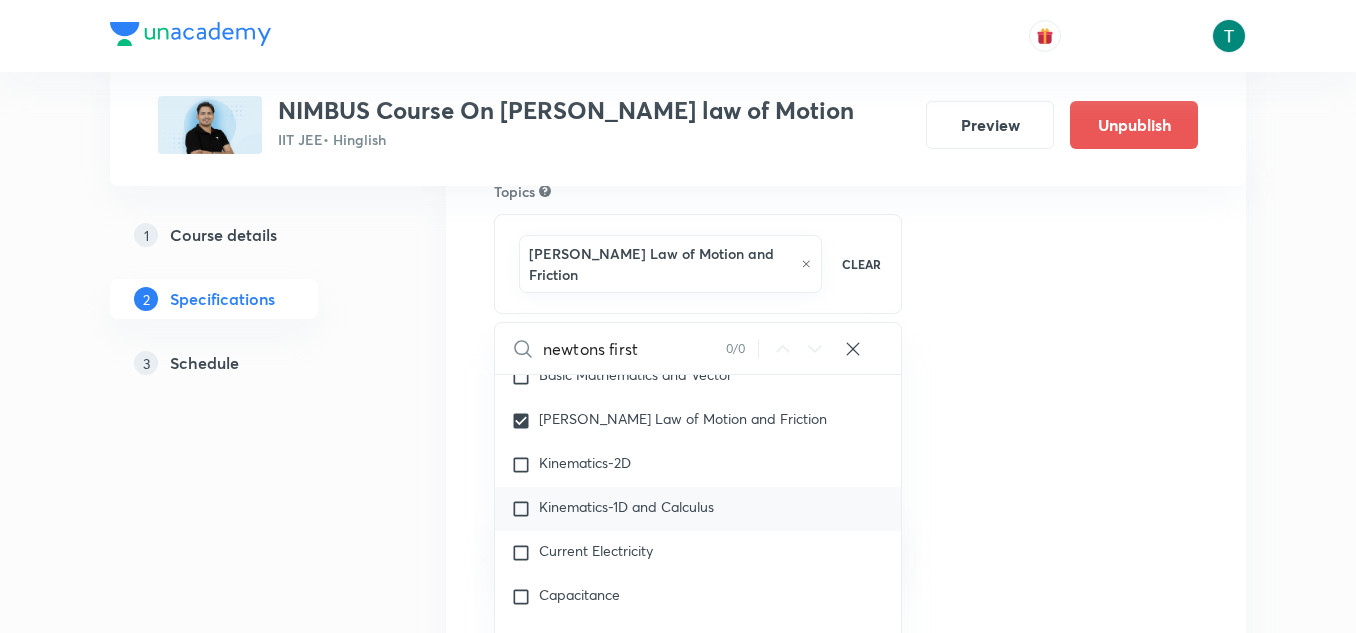 checkbox on "true" 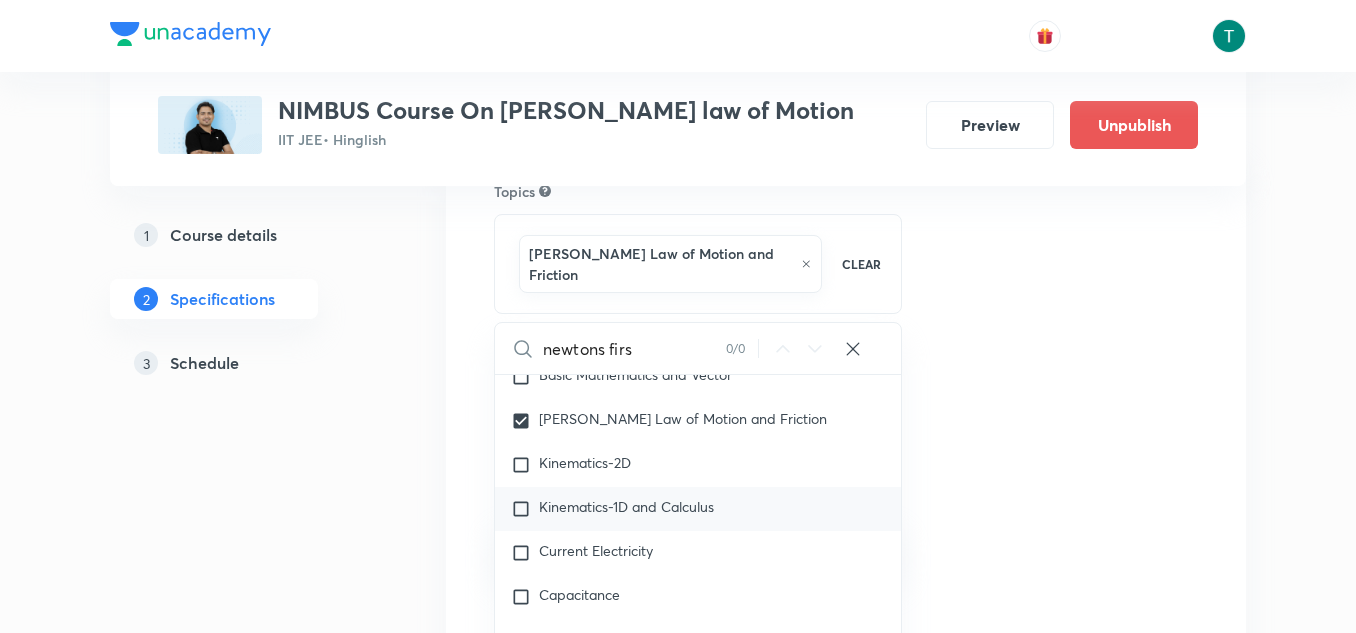 checkbox on "true" 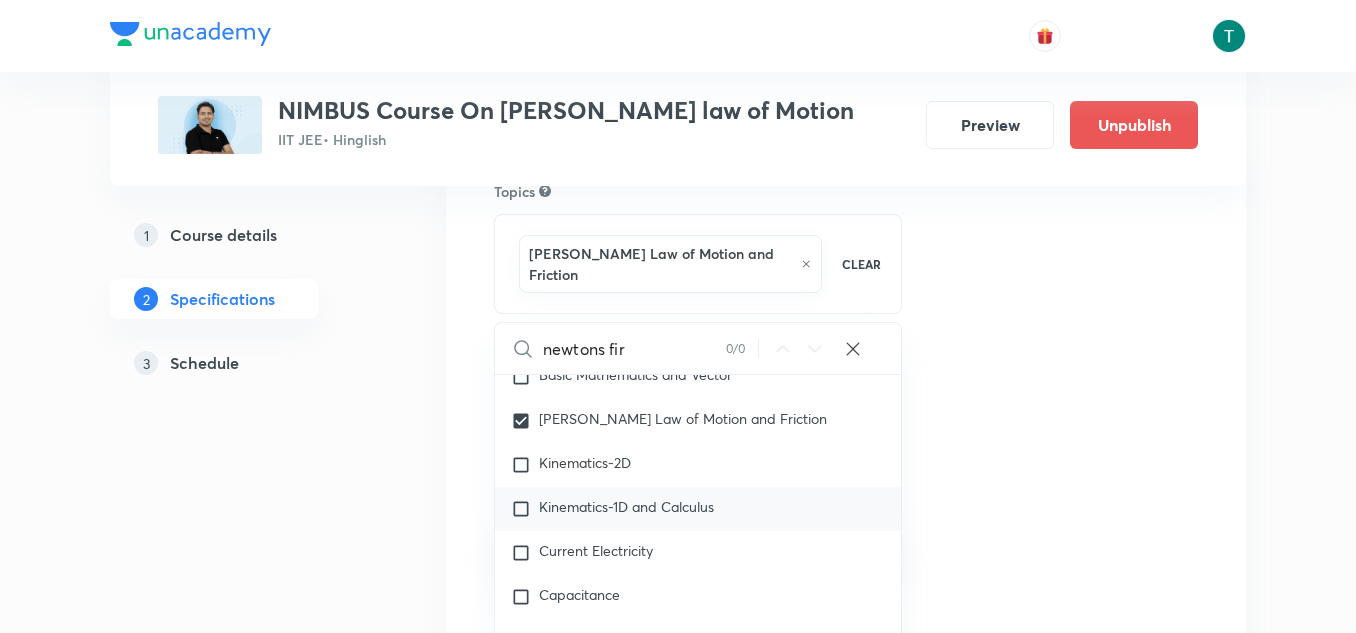 type on "newtons fi" 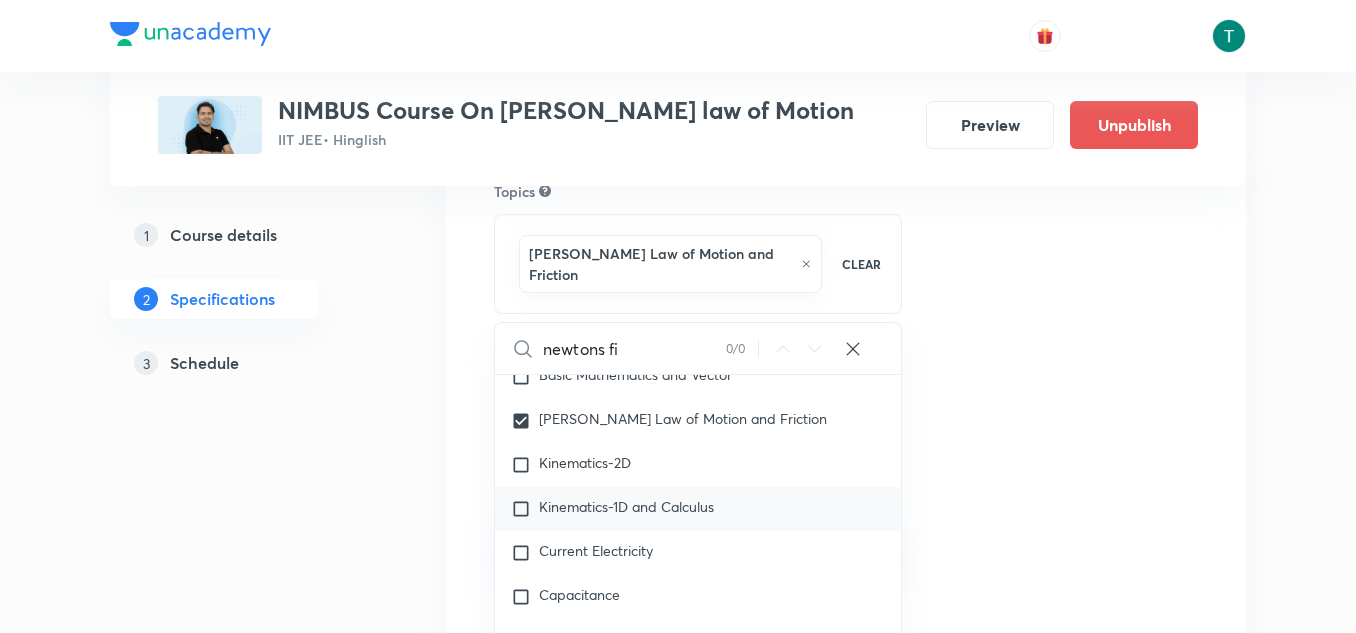 checkbox on "true" 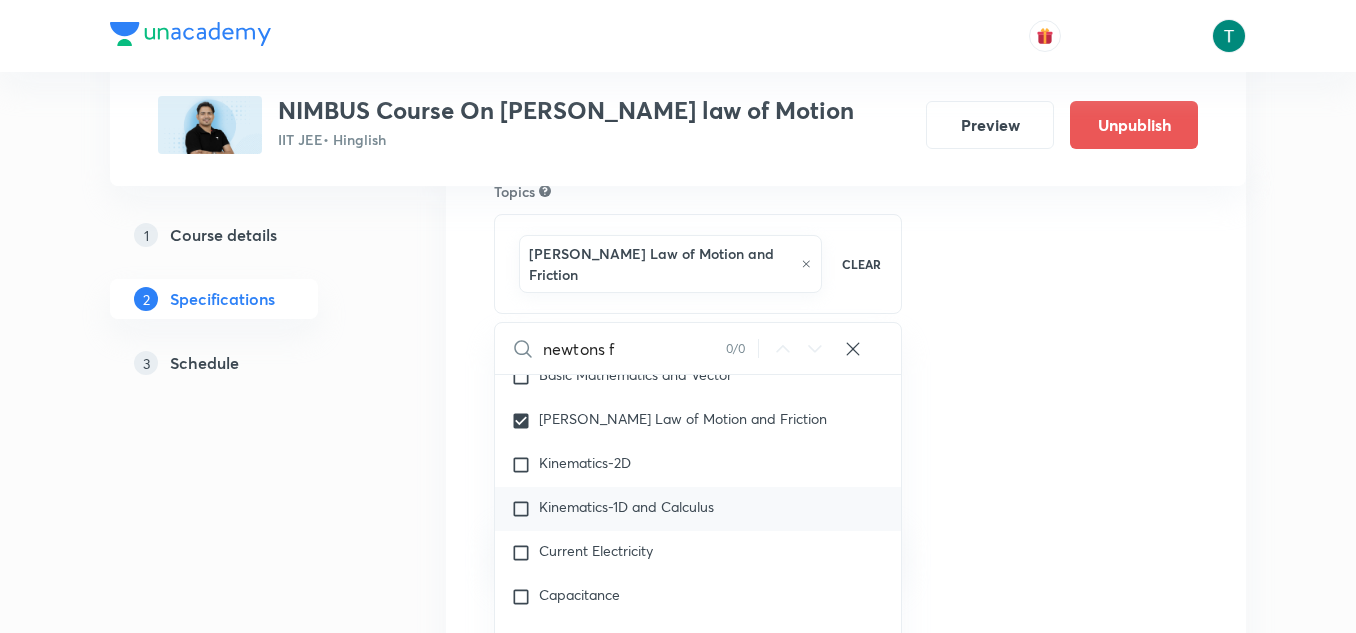 checkbox on "true" 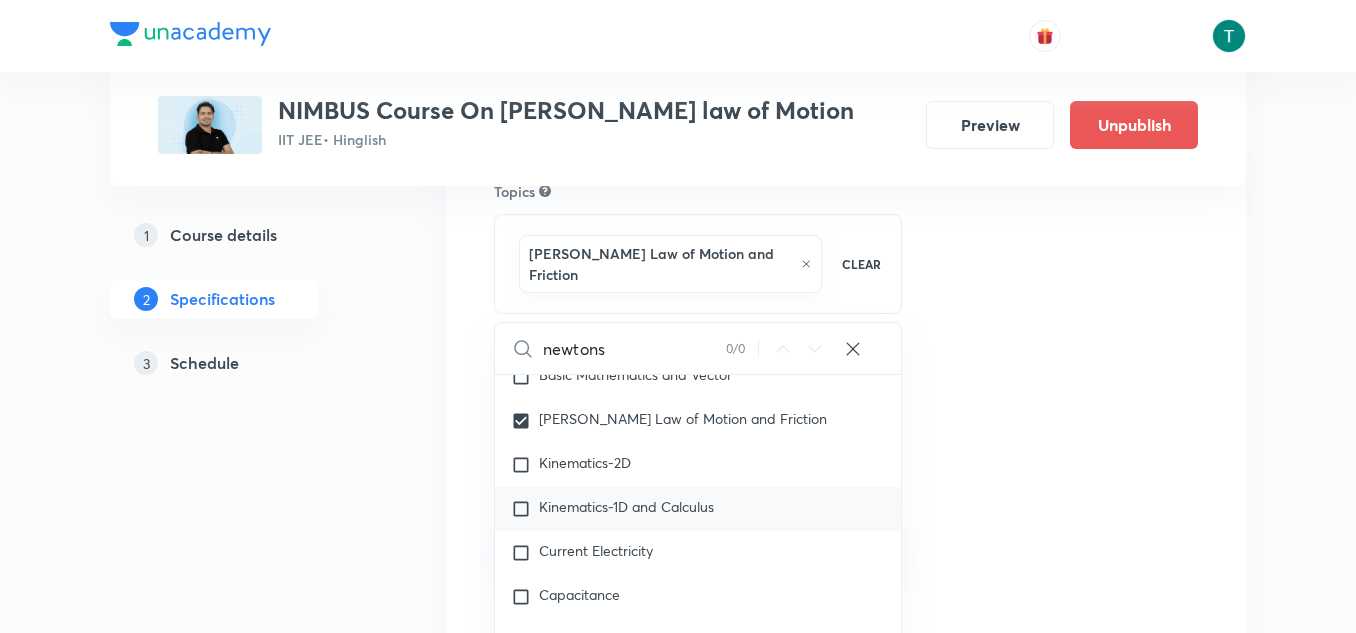 checkbox on "true" 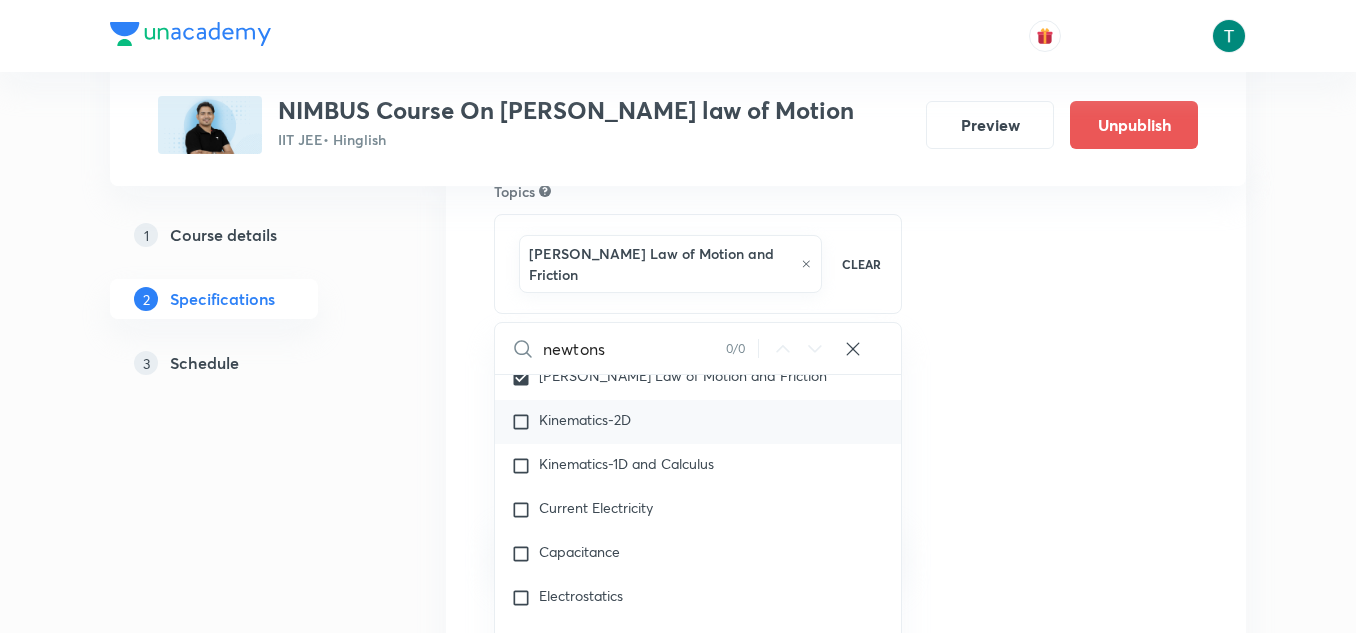 scroll, scrollTop: 549, scrollLeft: 0, axis: vertical 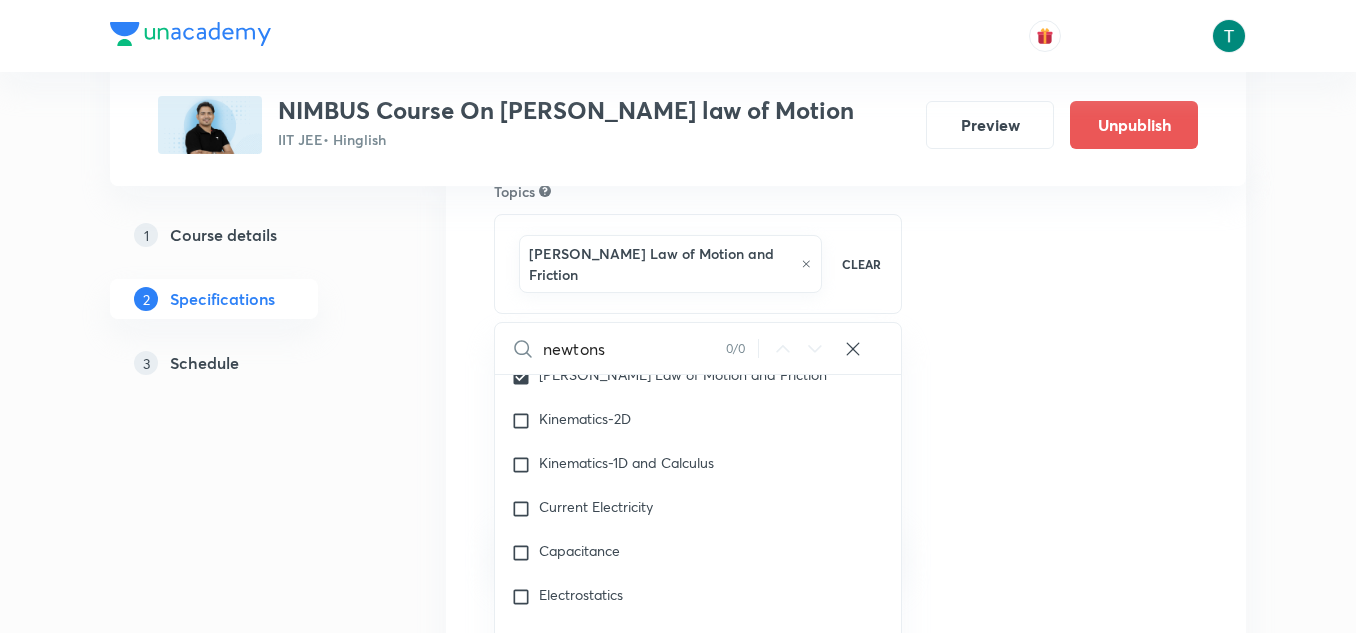 type on "newtons" 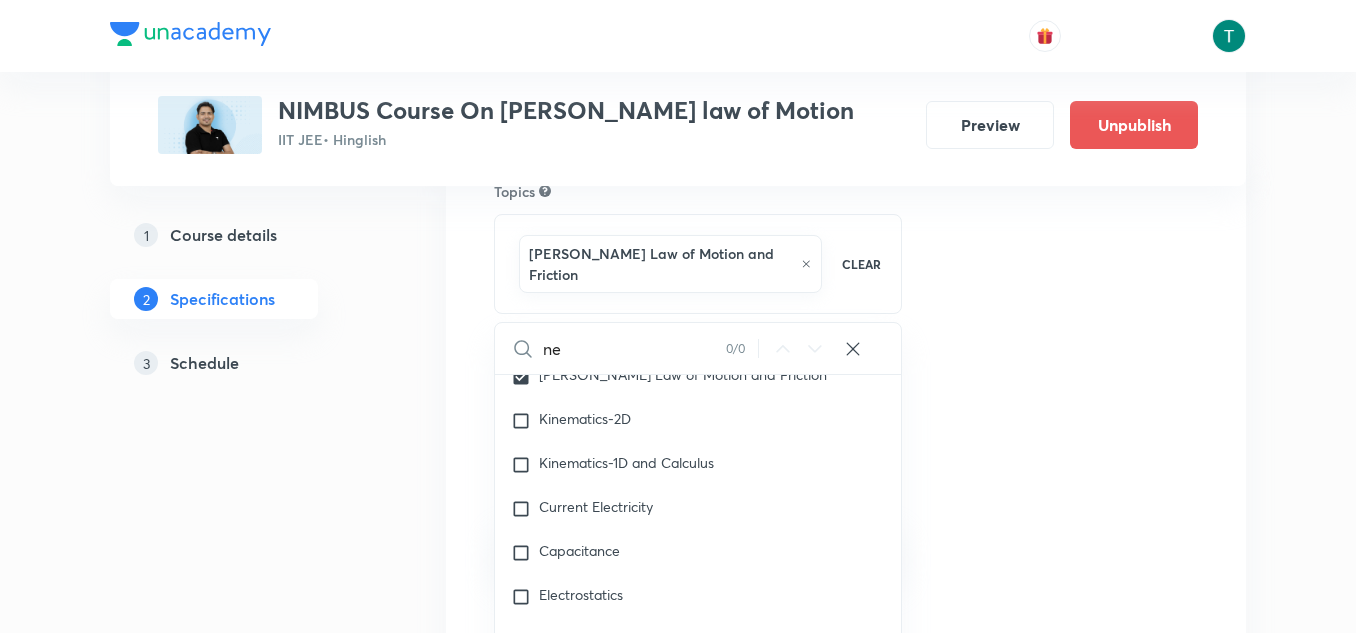 type on "n" 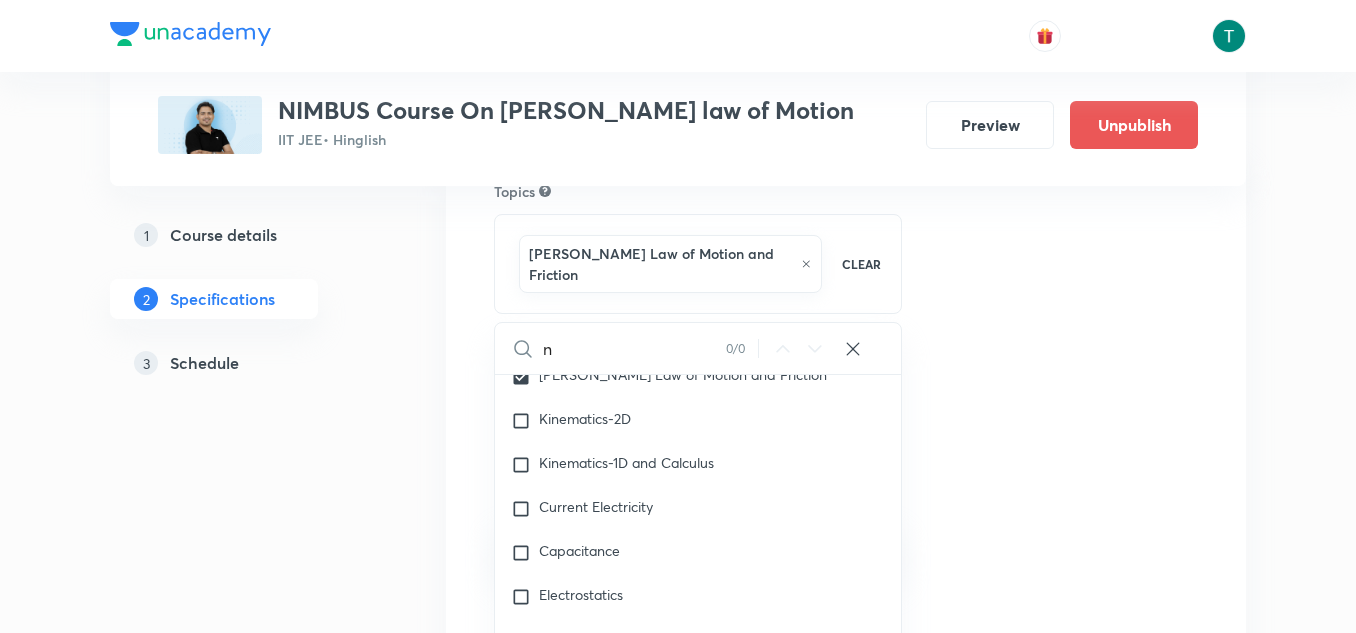 type 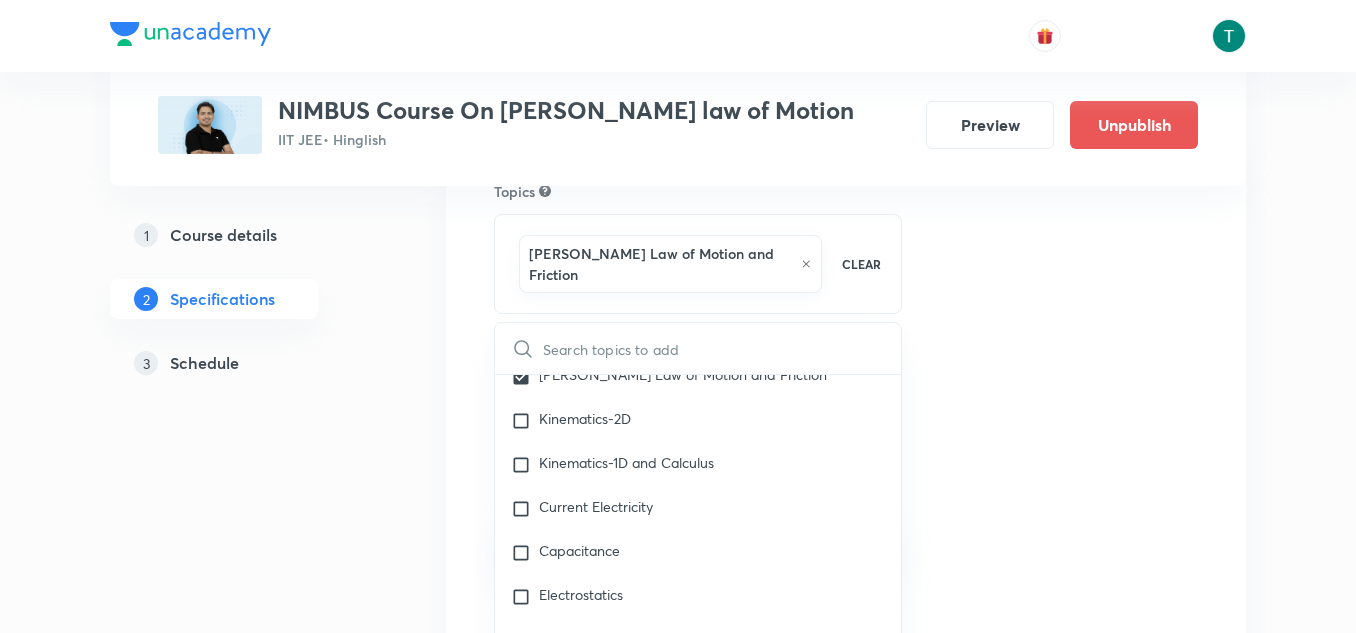 checkbox on "true" 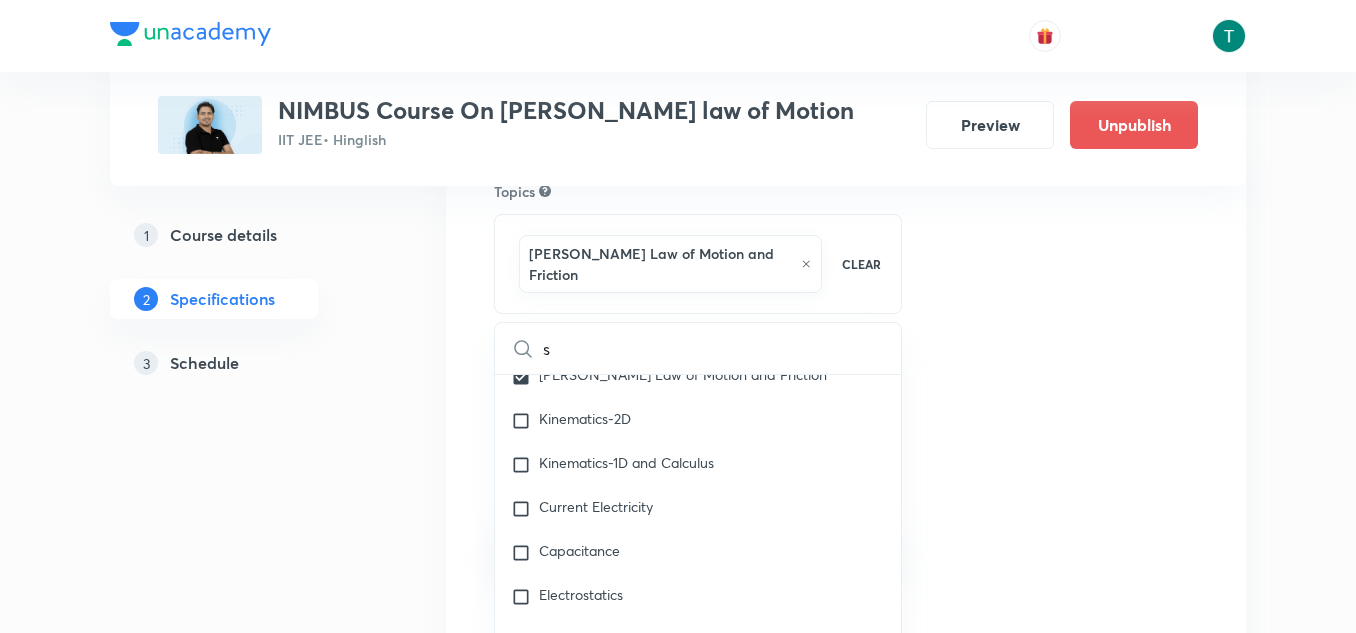 checkbox on "true" 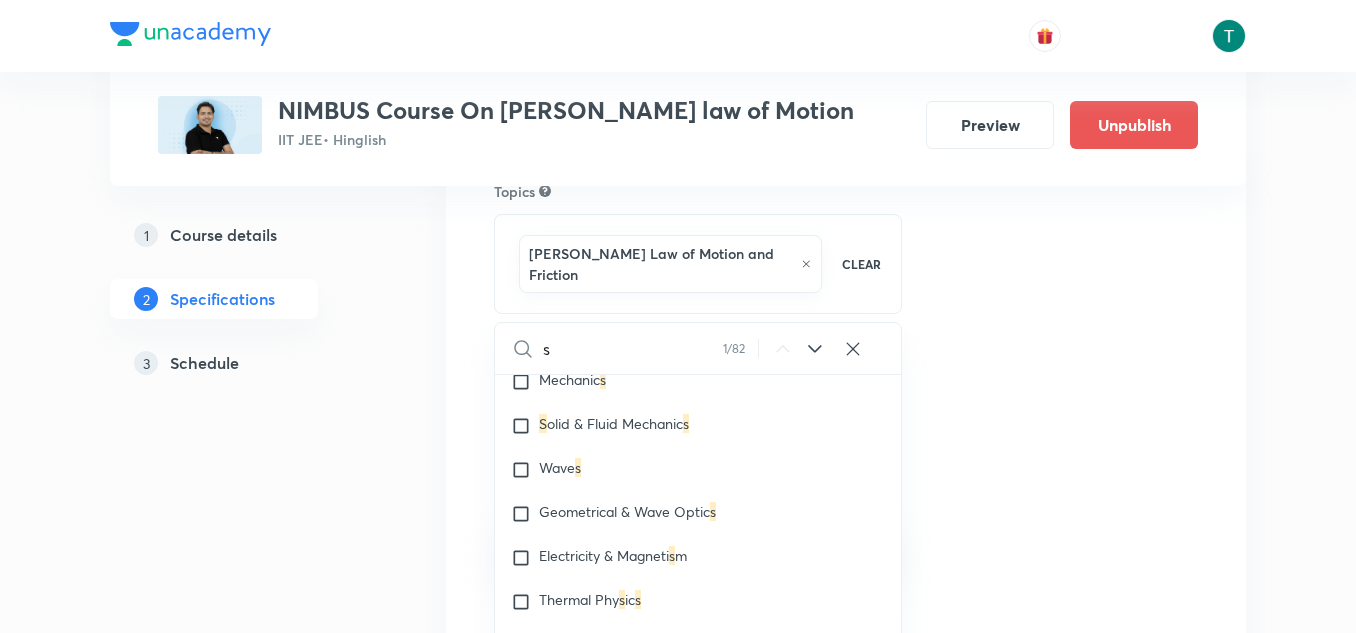 scroll, scrollTop: 0, scrollLeft: 0, axis: both 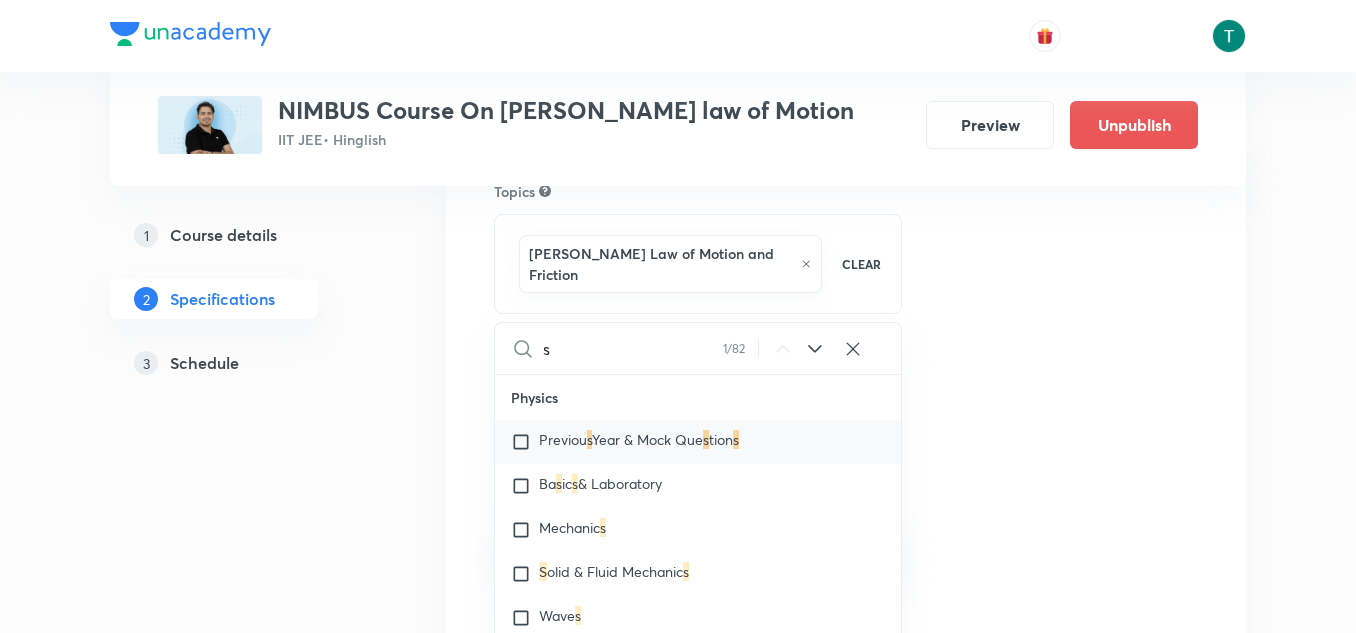 type on "sp" 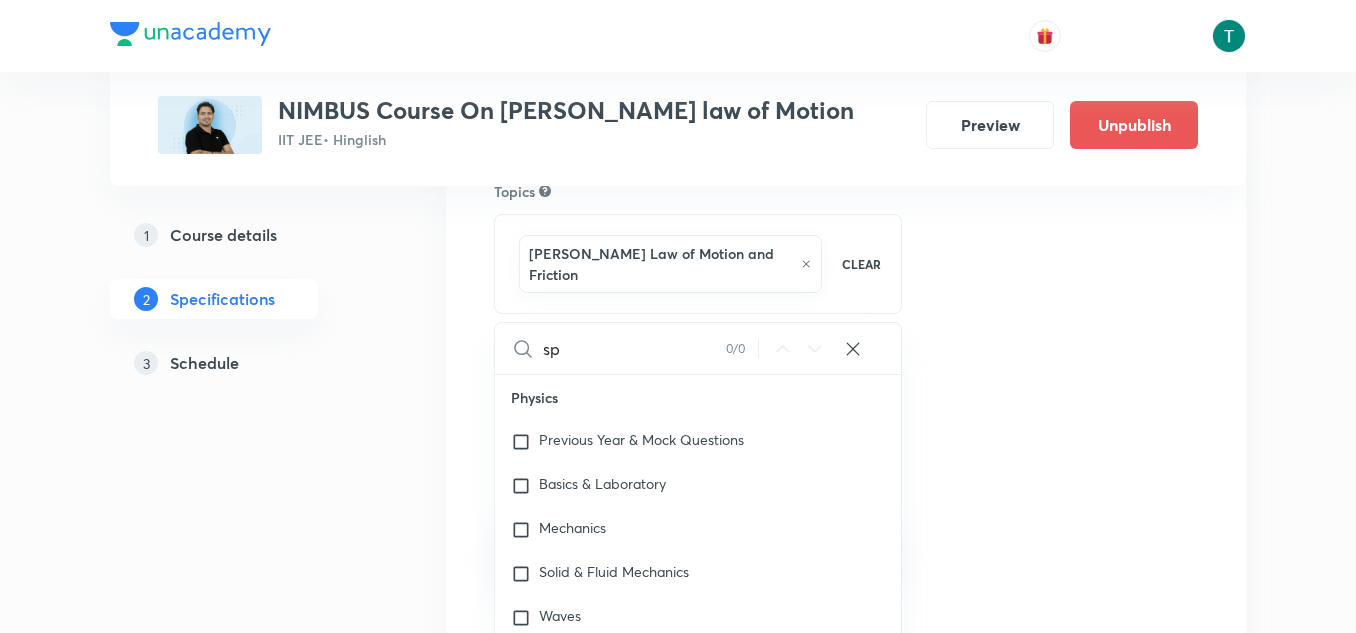 checkbox on "true" 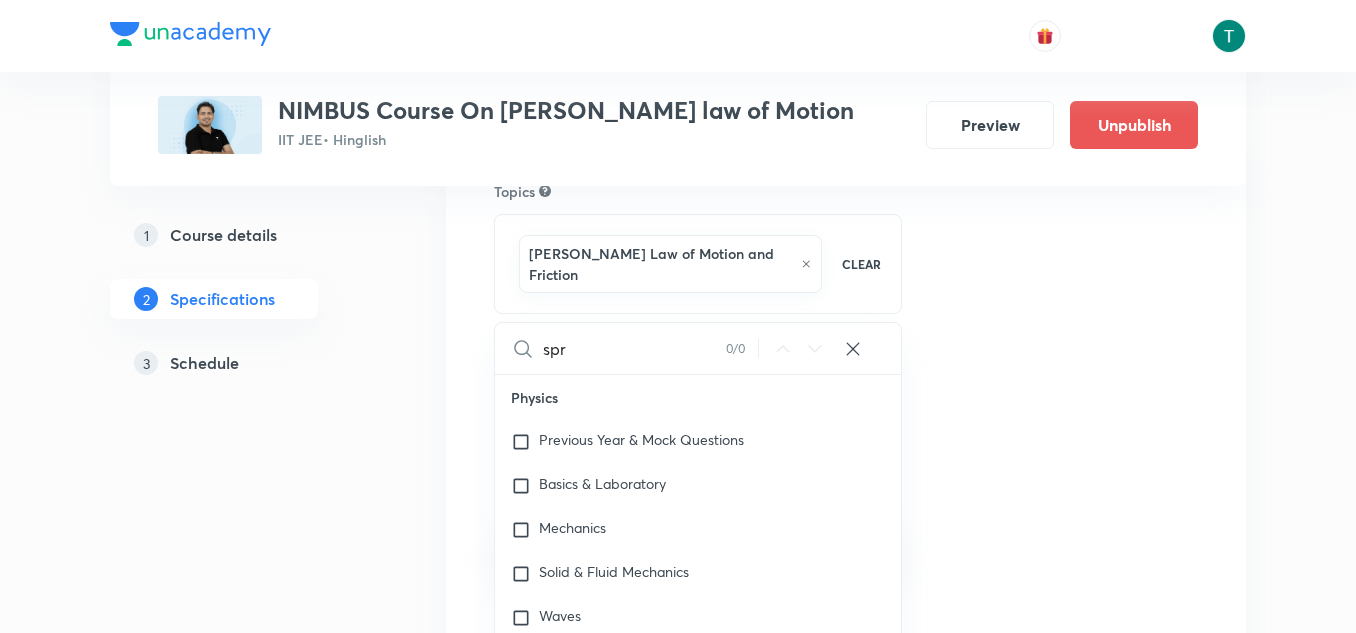checkbox on "true" 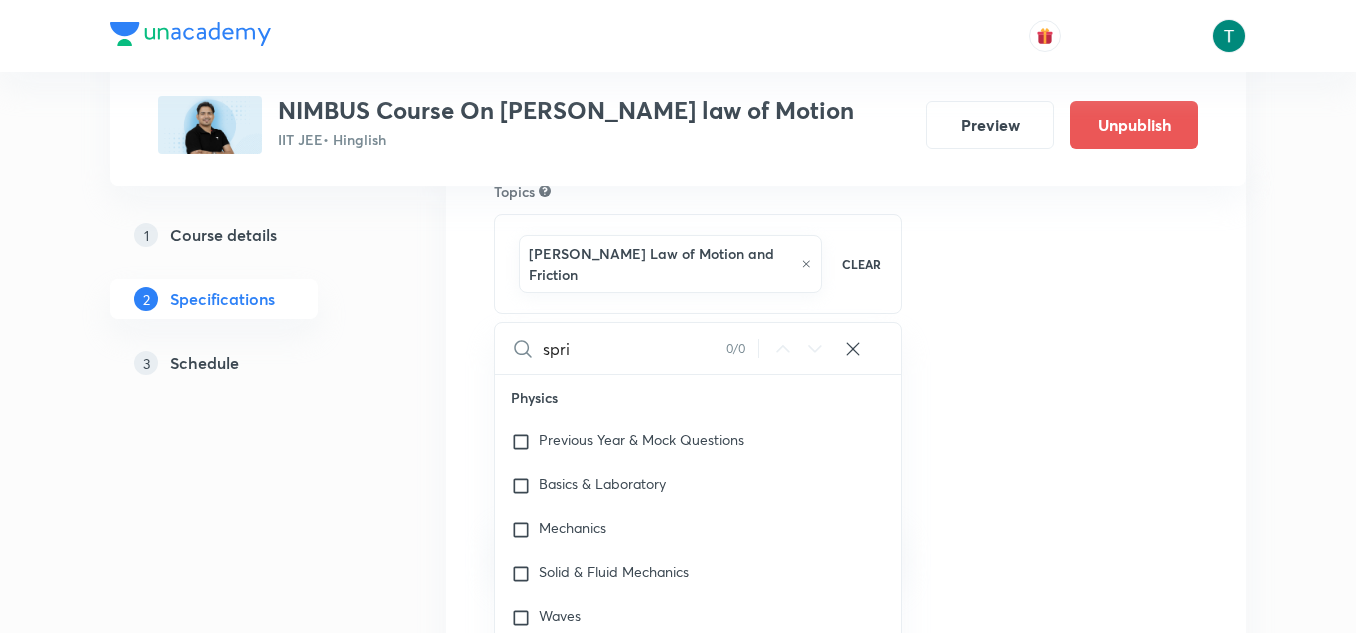 checkbox on "true" 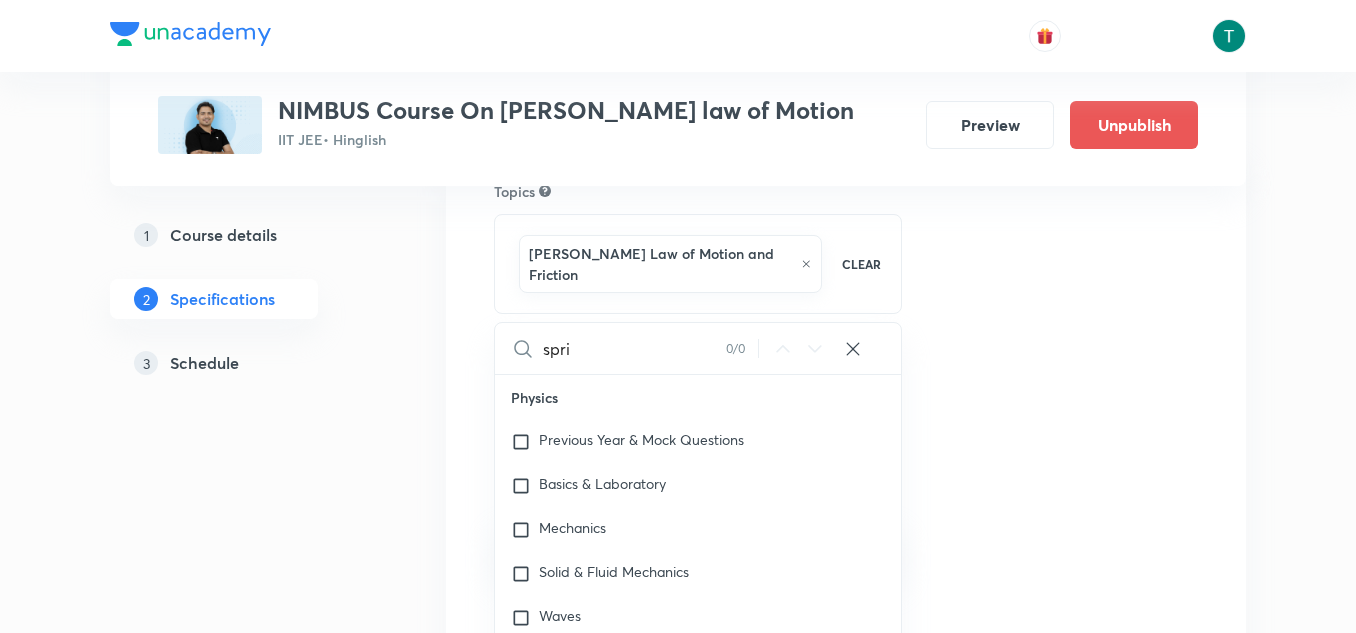 type on "sprin" 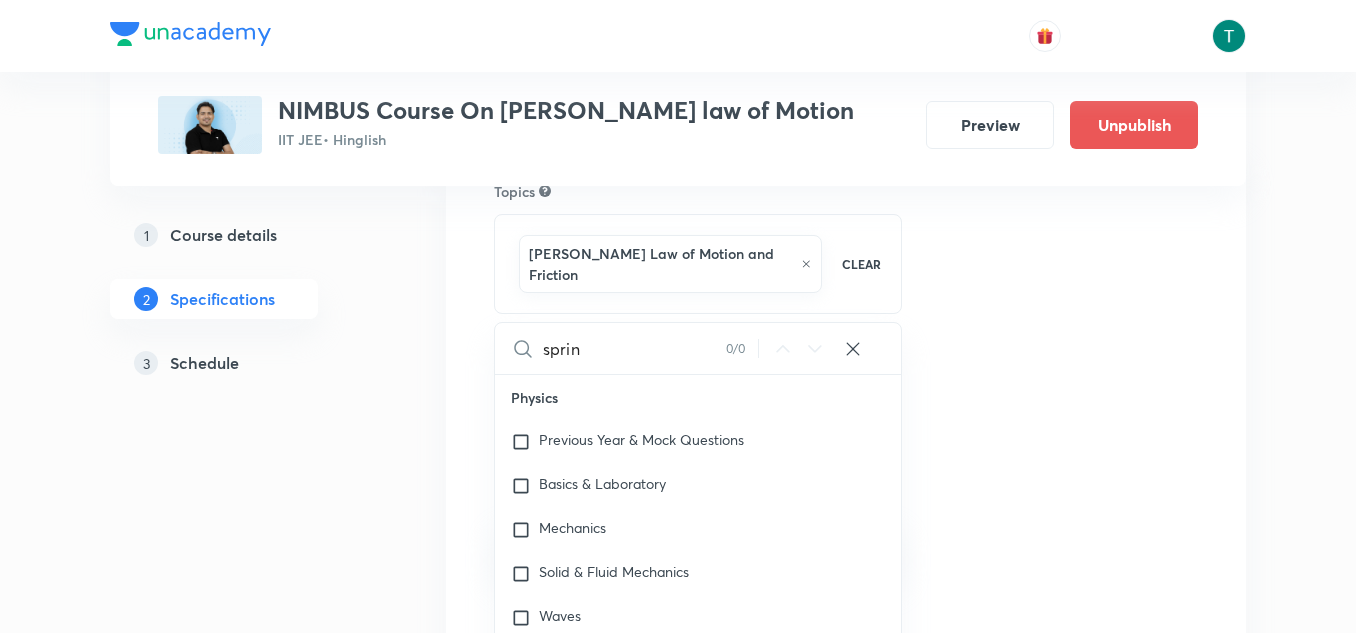 checkbox on "true" 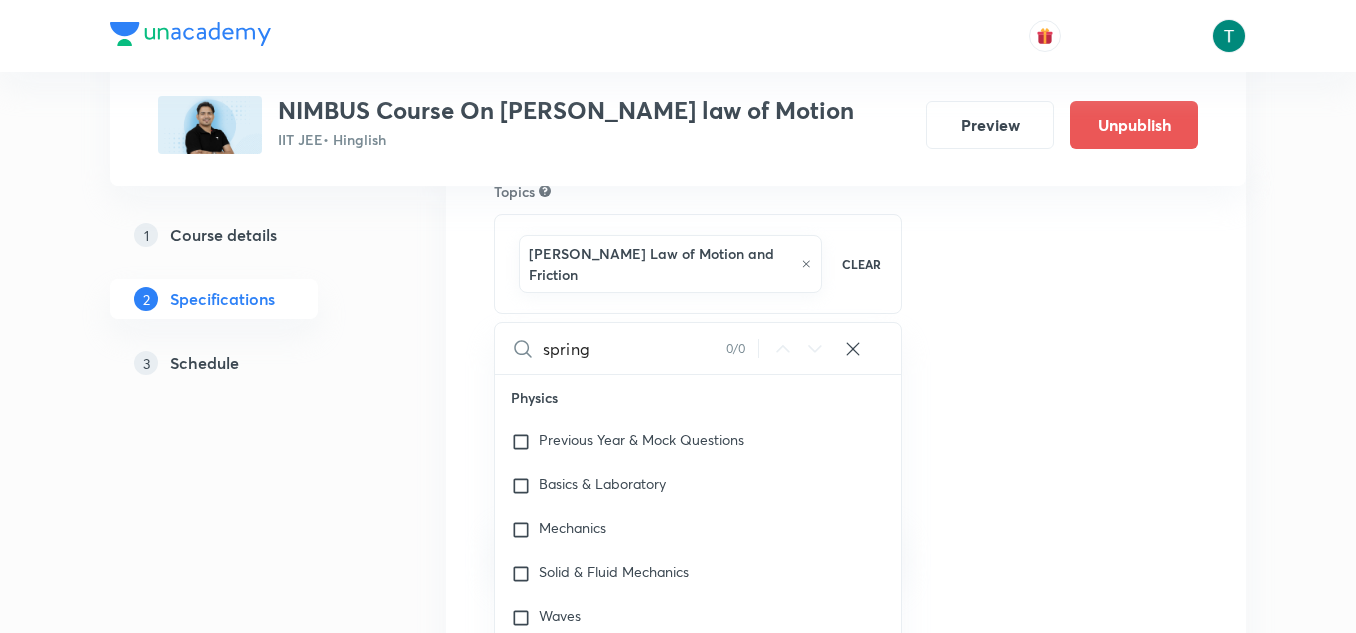 checkbox on "true" 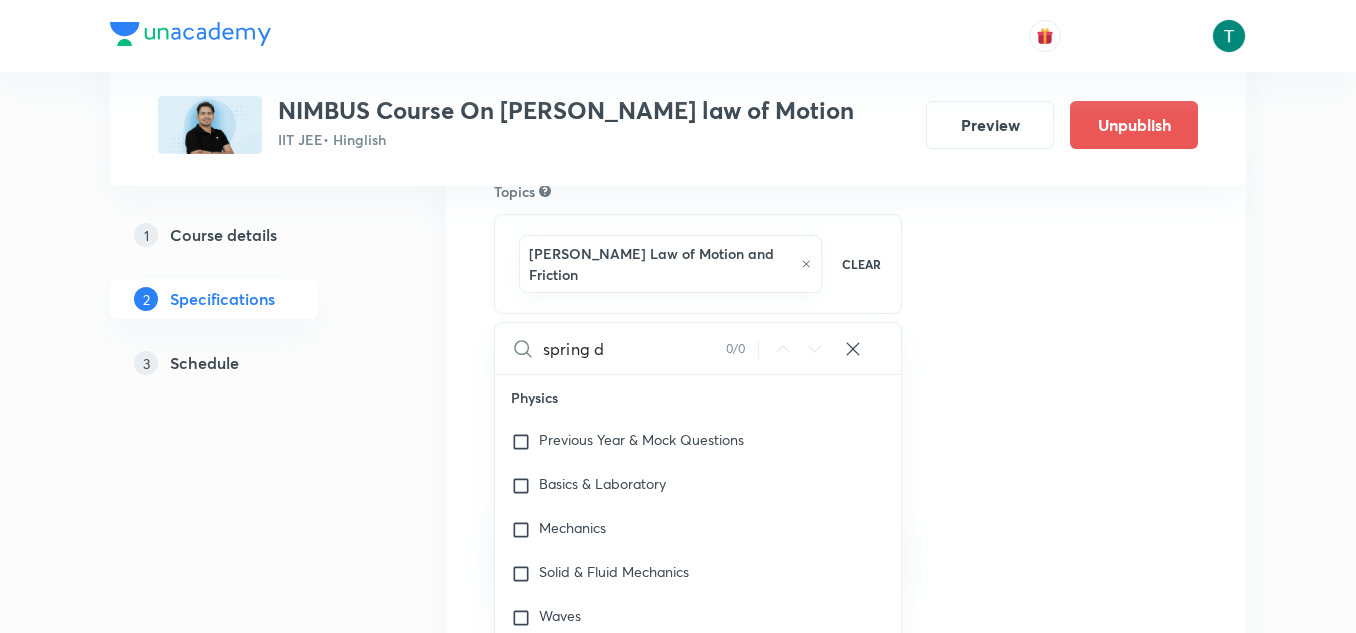 checkbox on "true" 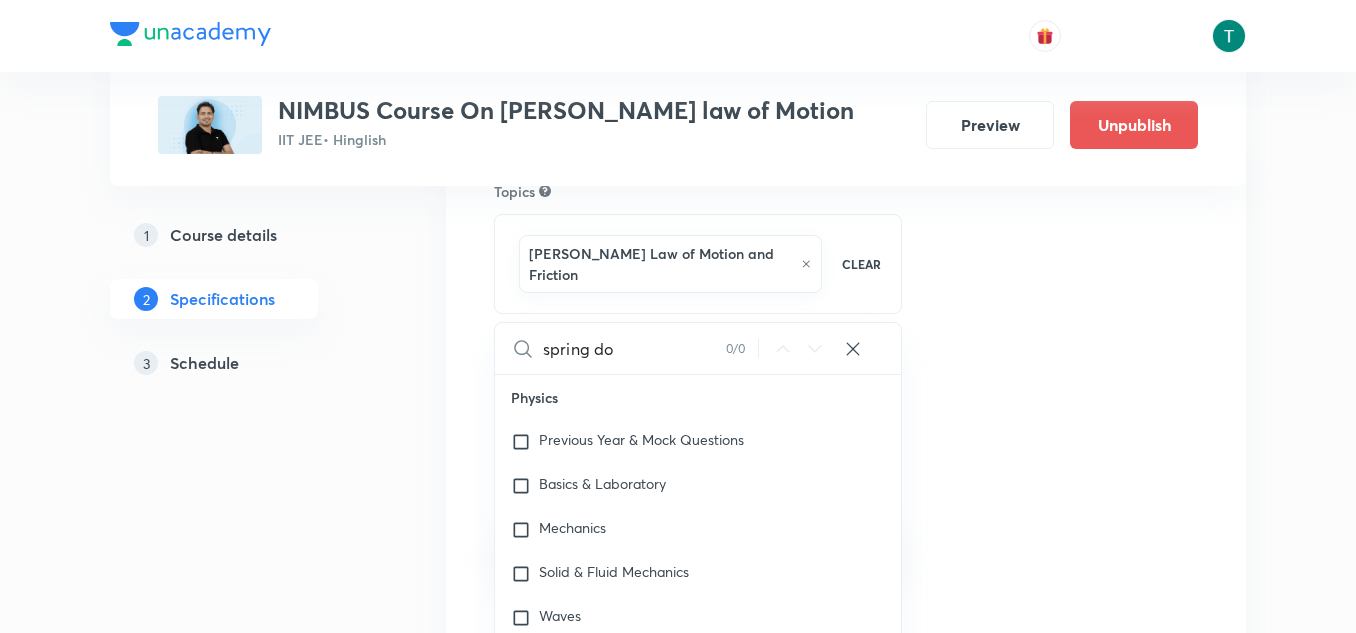 checkbox on "true" 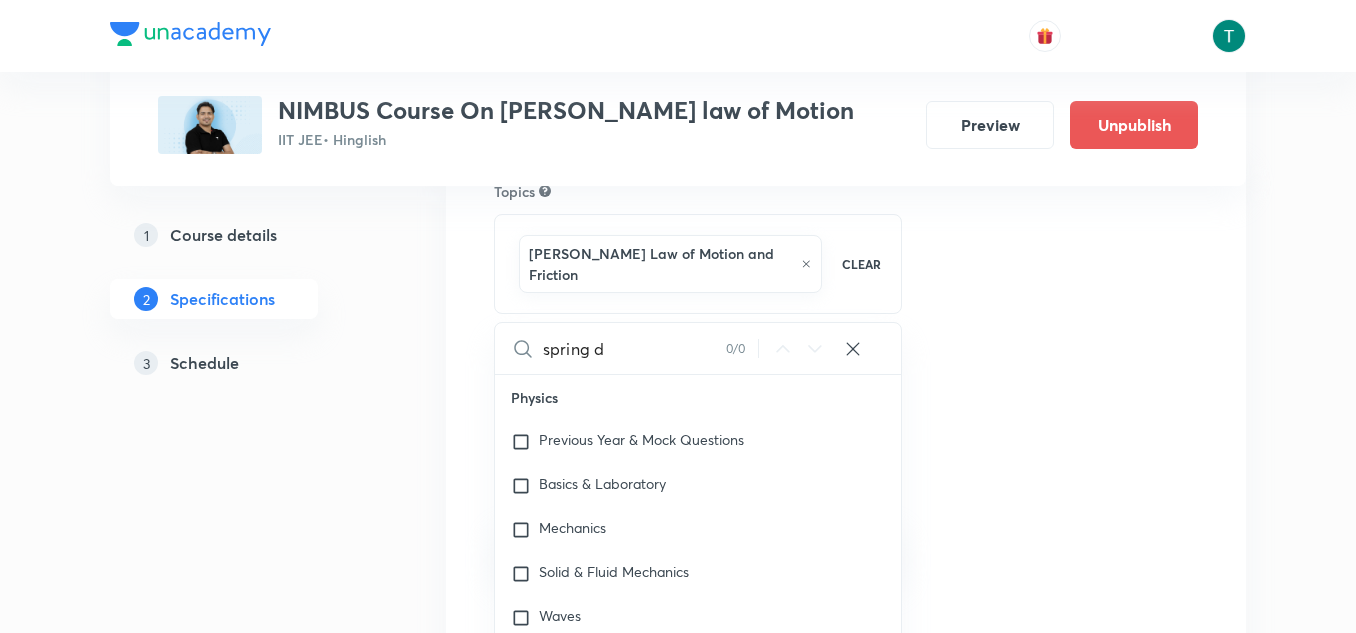checkbox on "true" 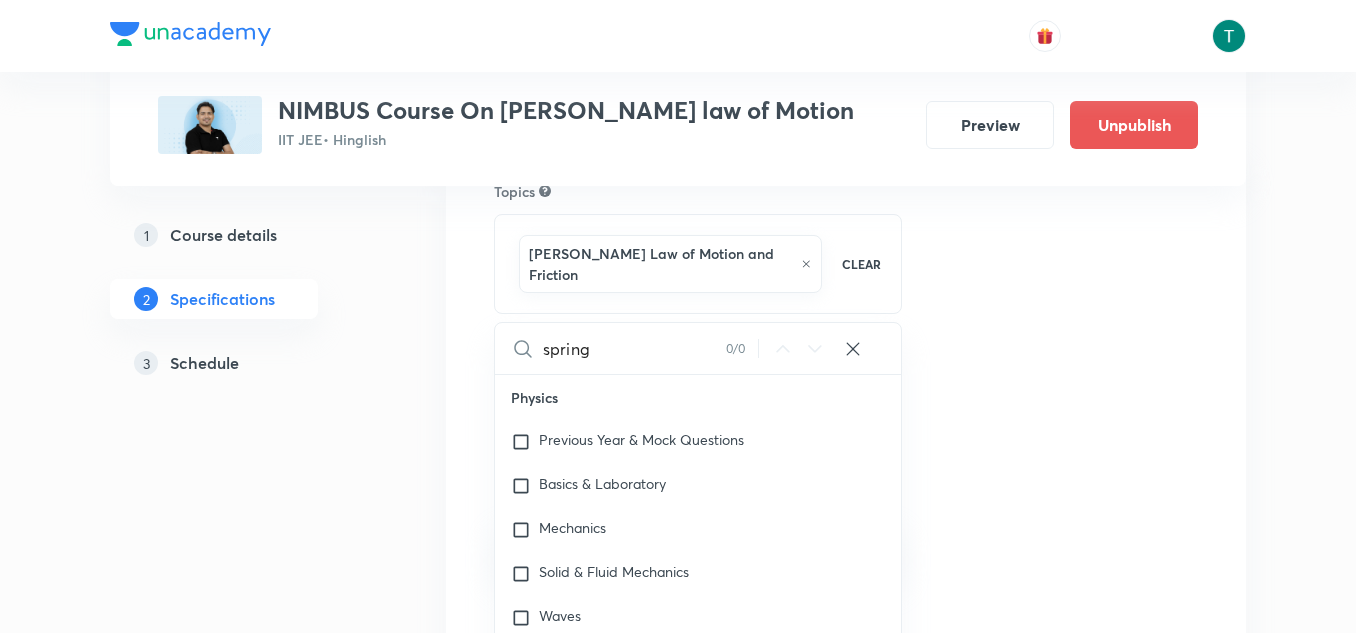checkbox on "true" 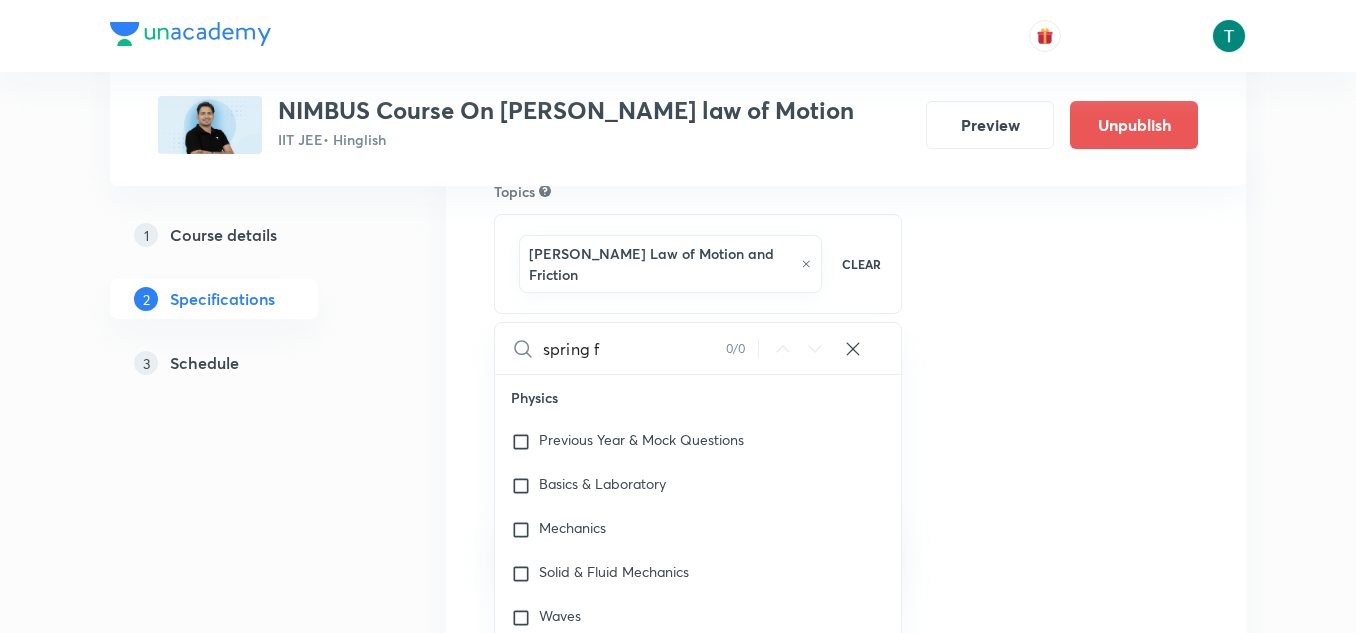 checkbox on "true" 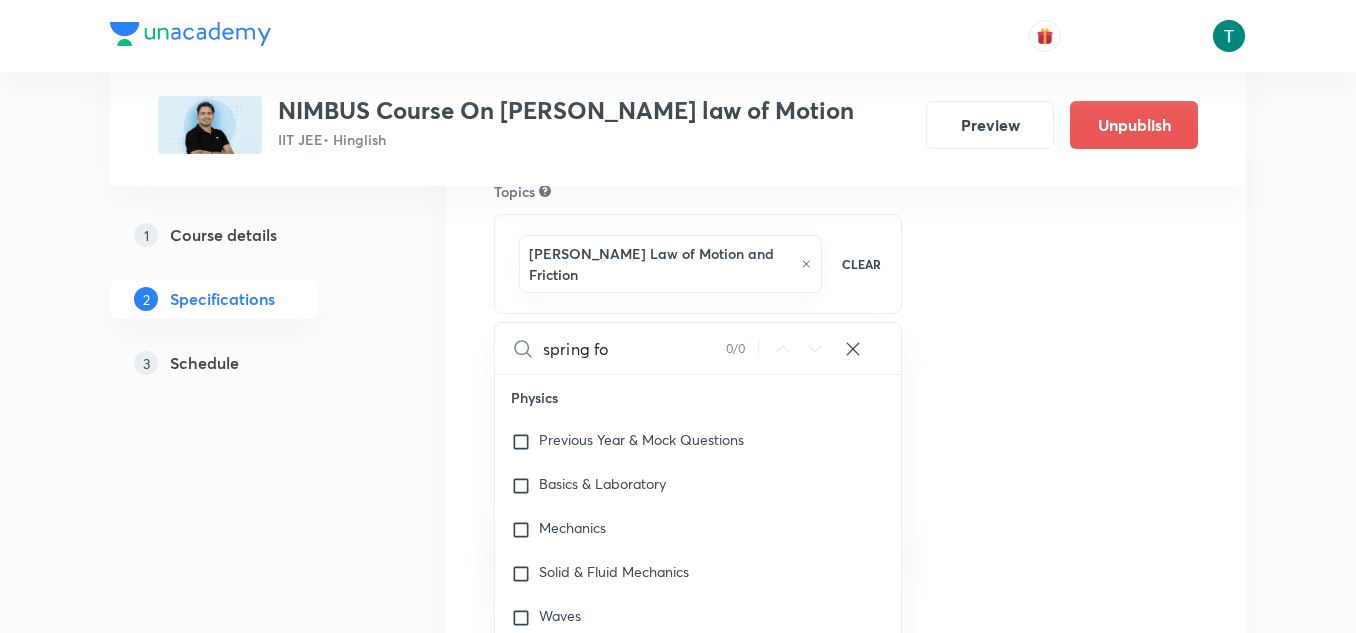 checkbox on "true" 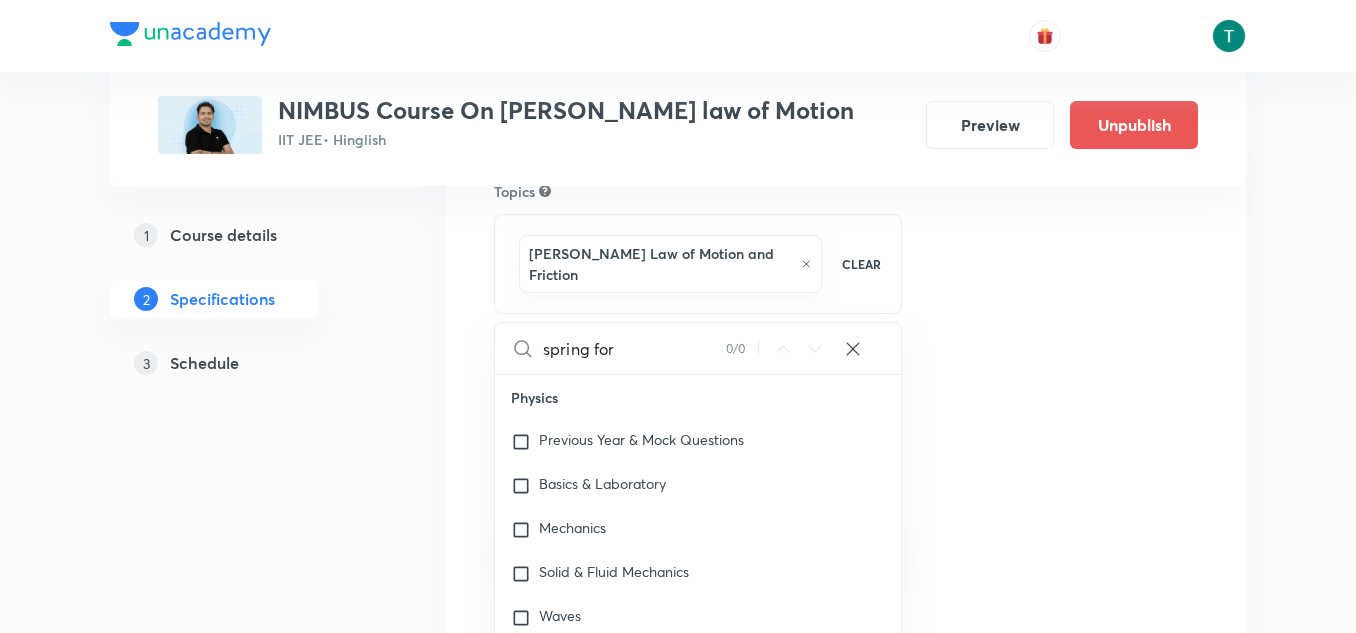 checkbox on "true" 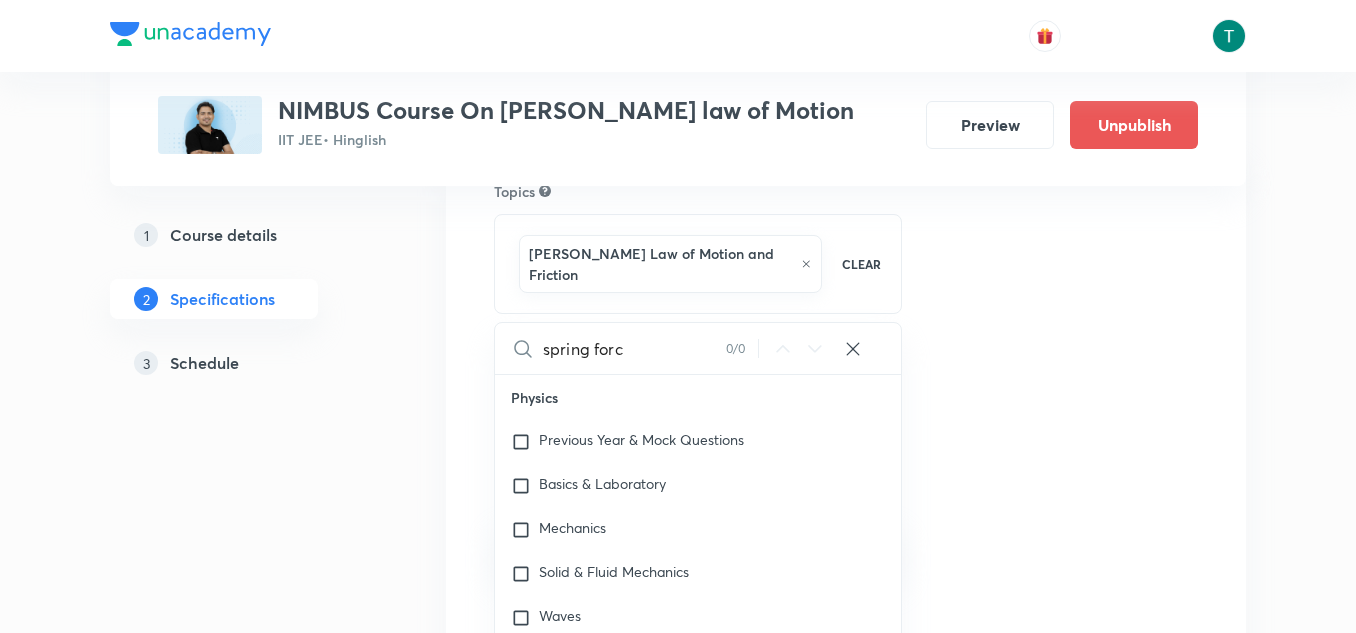 checkbox on "true" 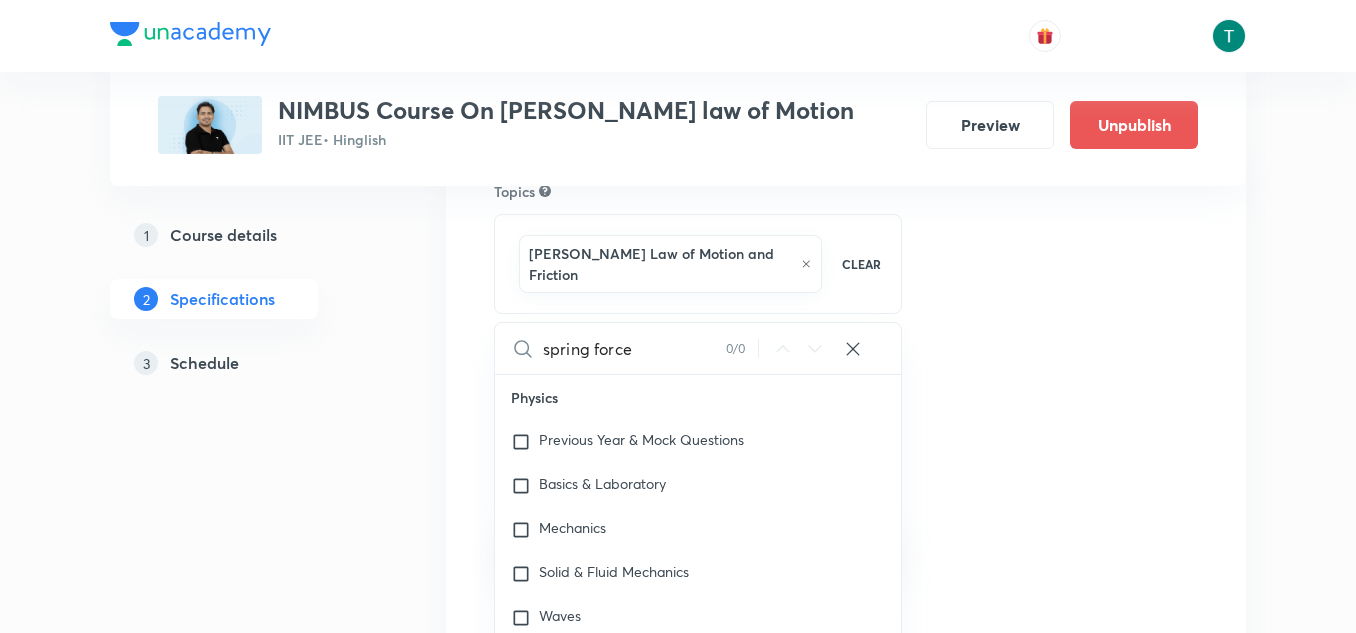 checkbox on "true" 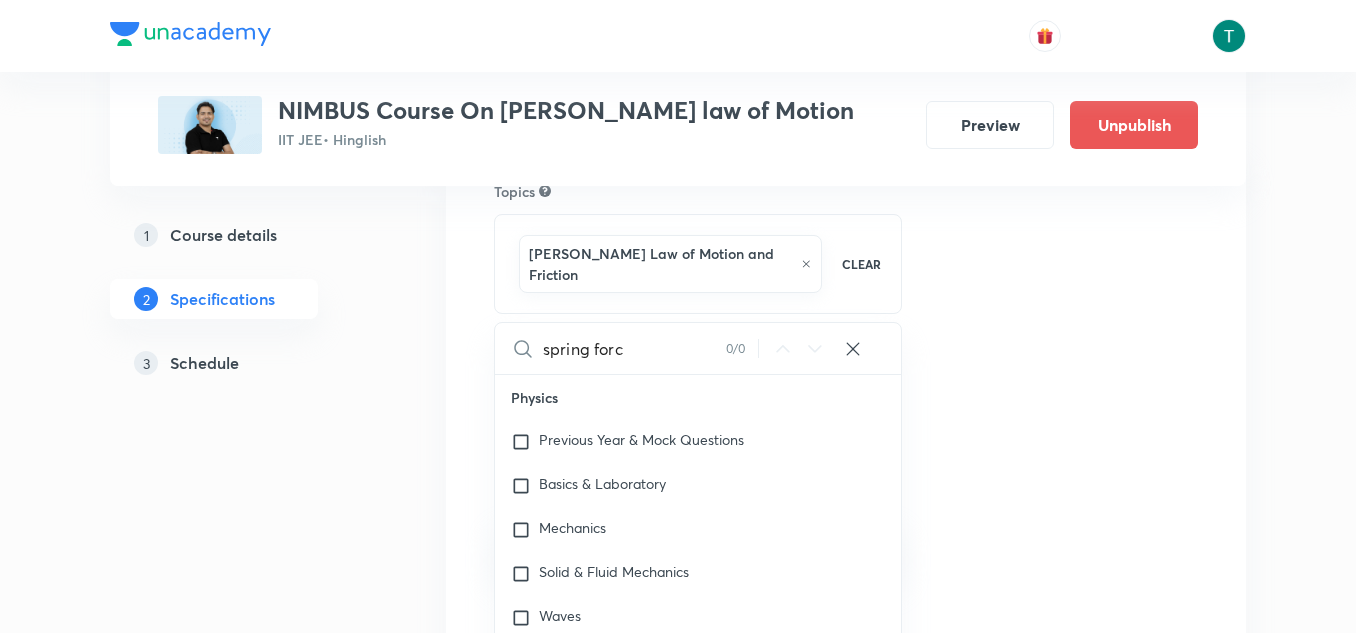 checkbox on "true" 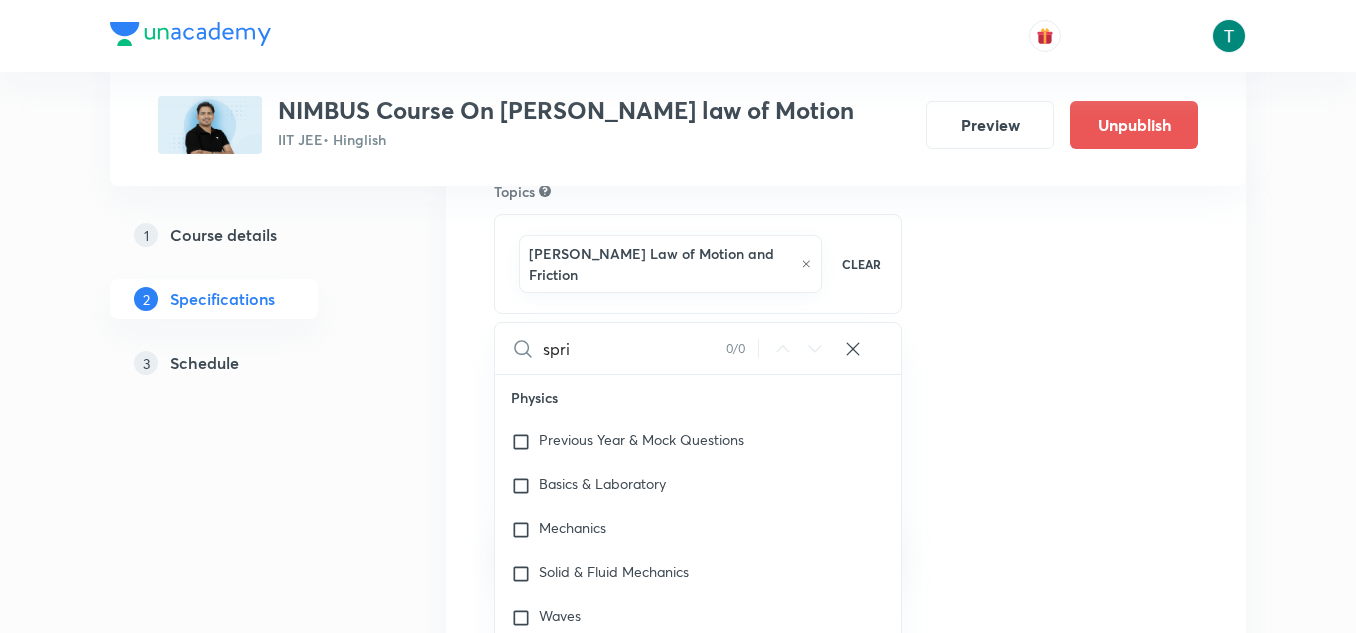 type on "spr" 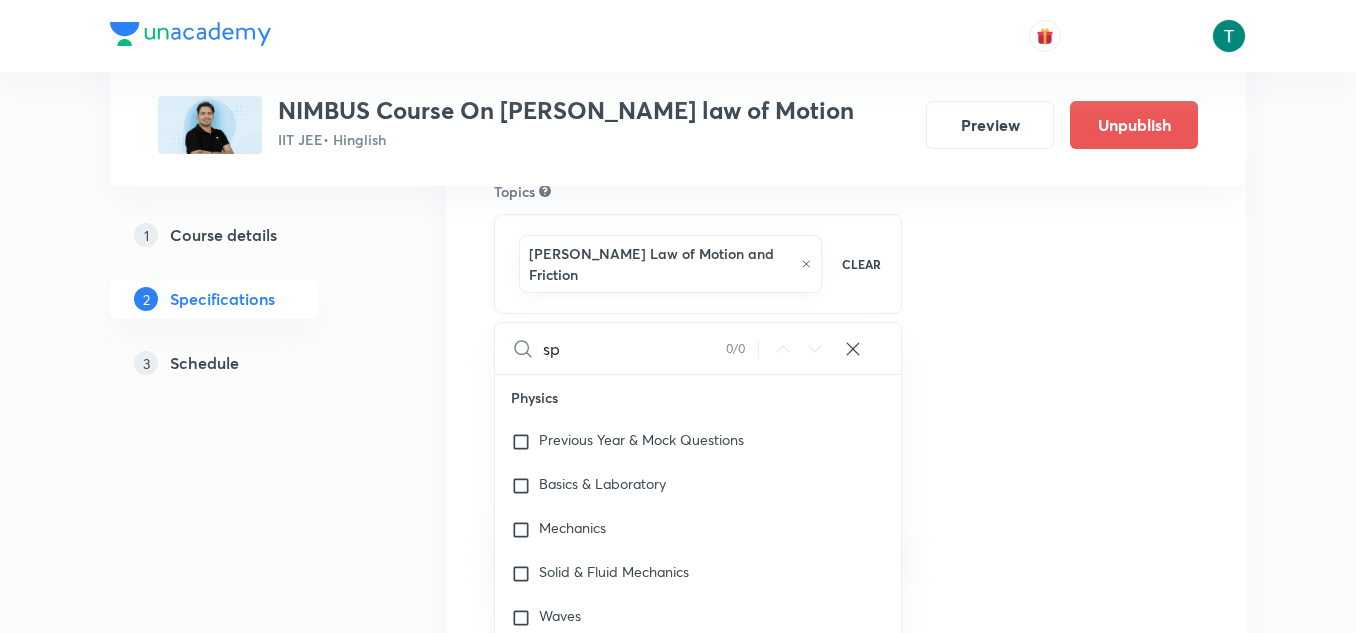 type on "s" 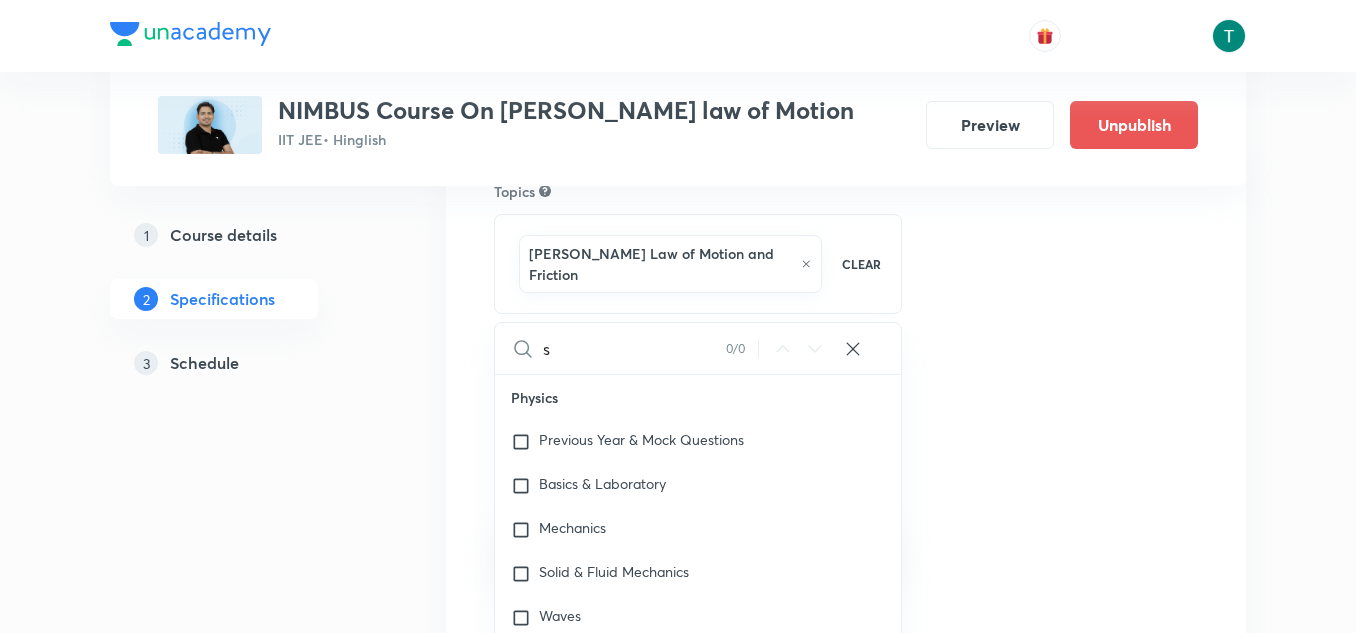 type 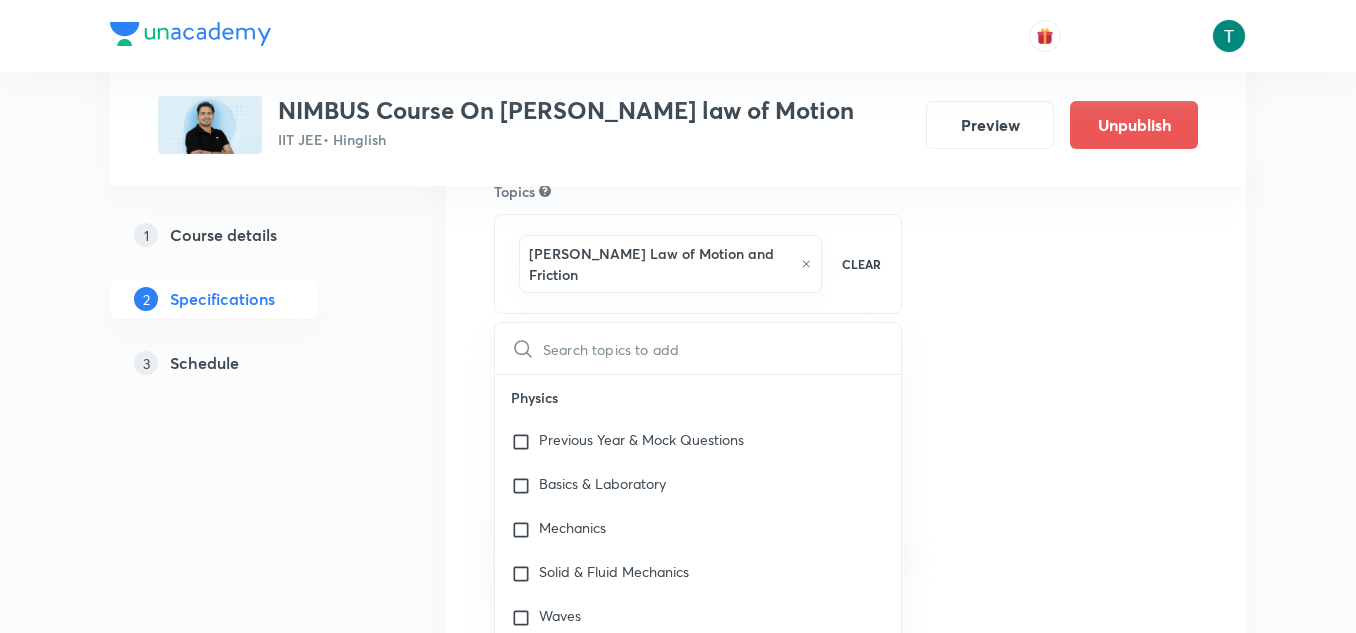 checkbox on "true" 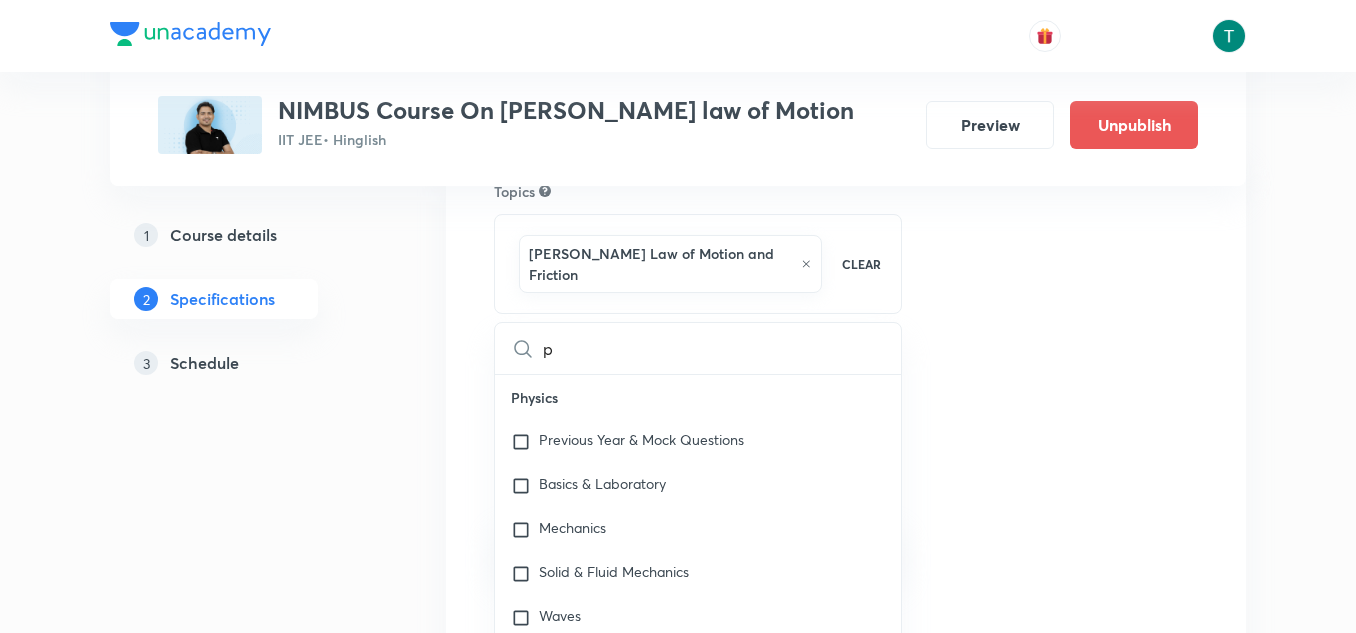 checkbox on "true" 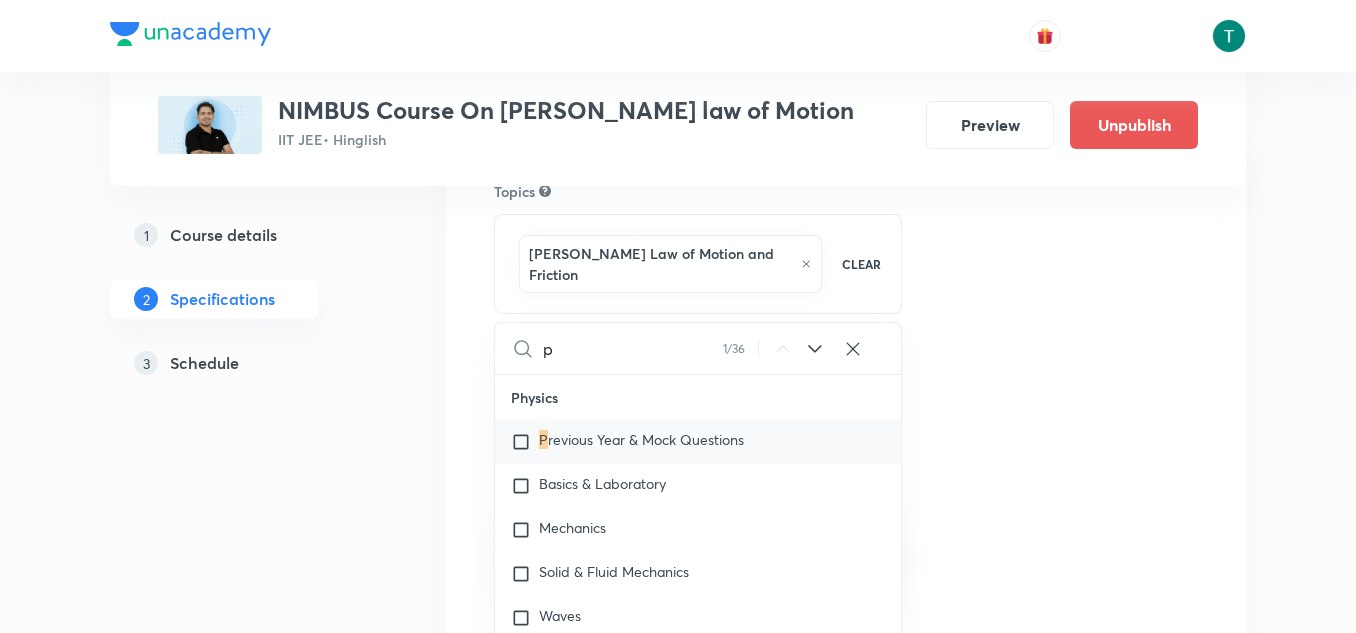type on "ps" 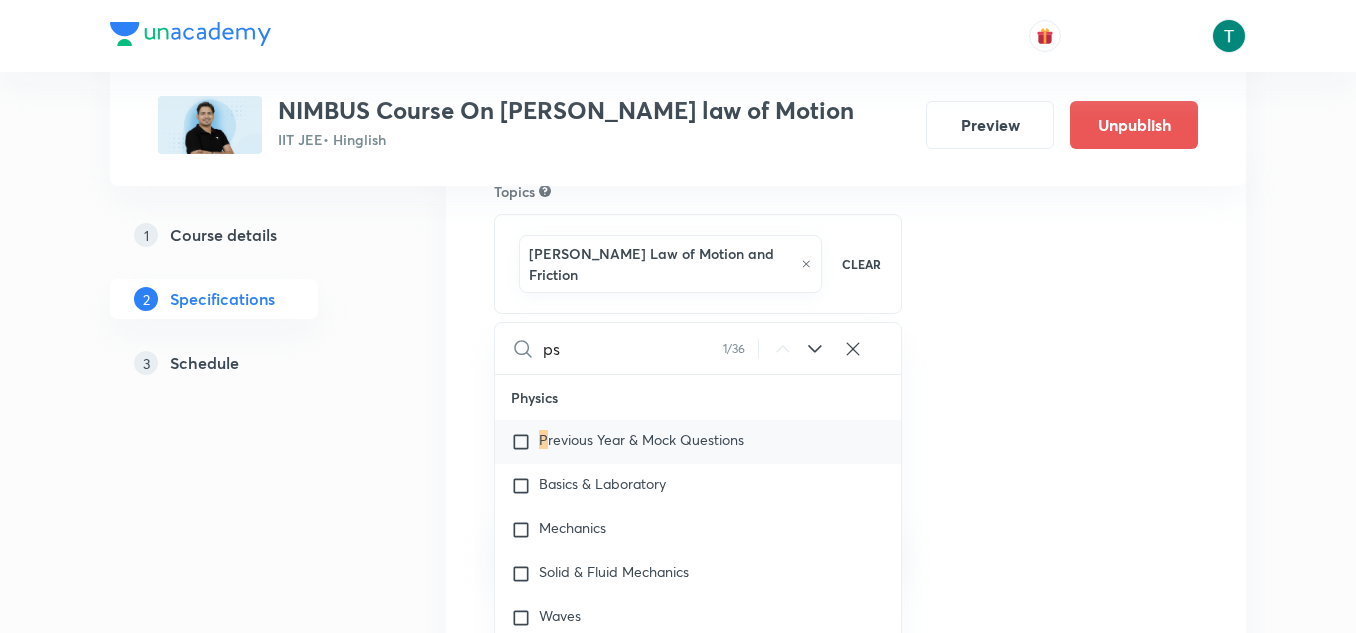 checkbox on "true" 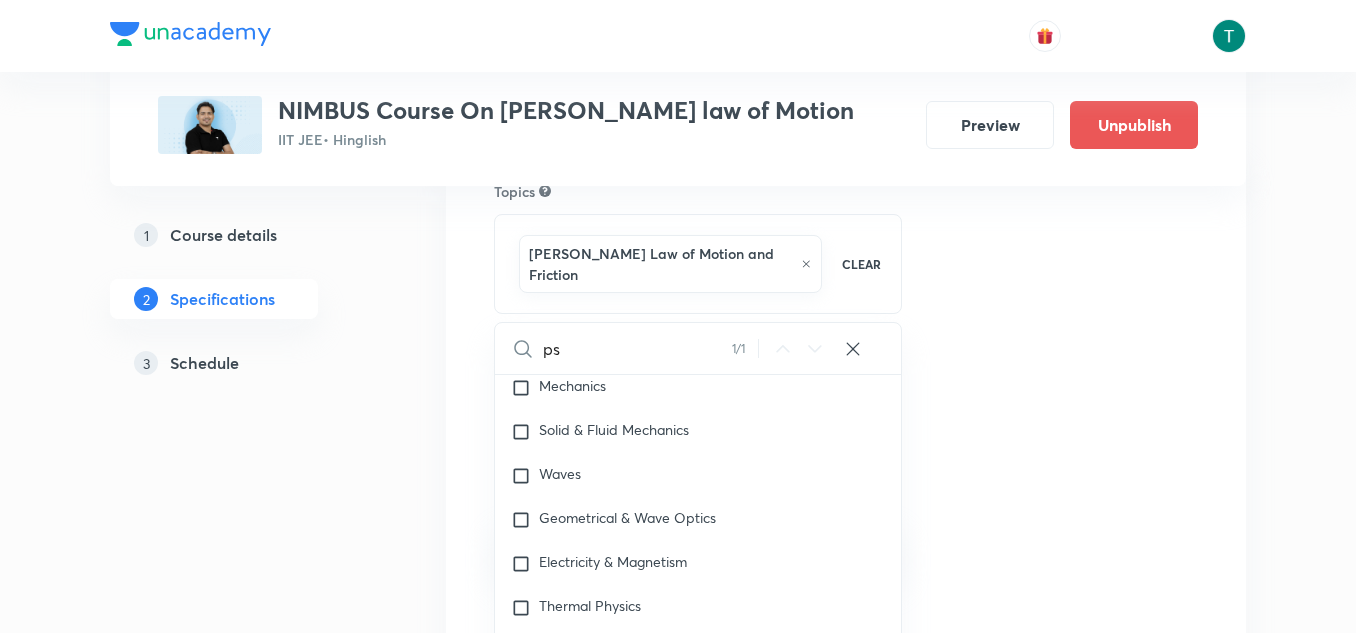 type on "pse" 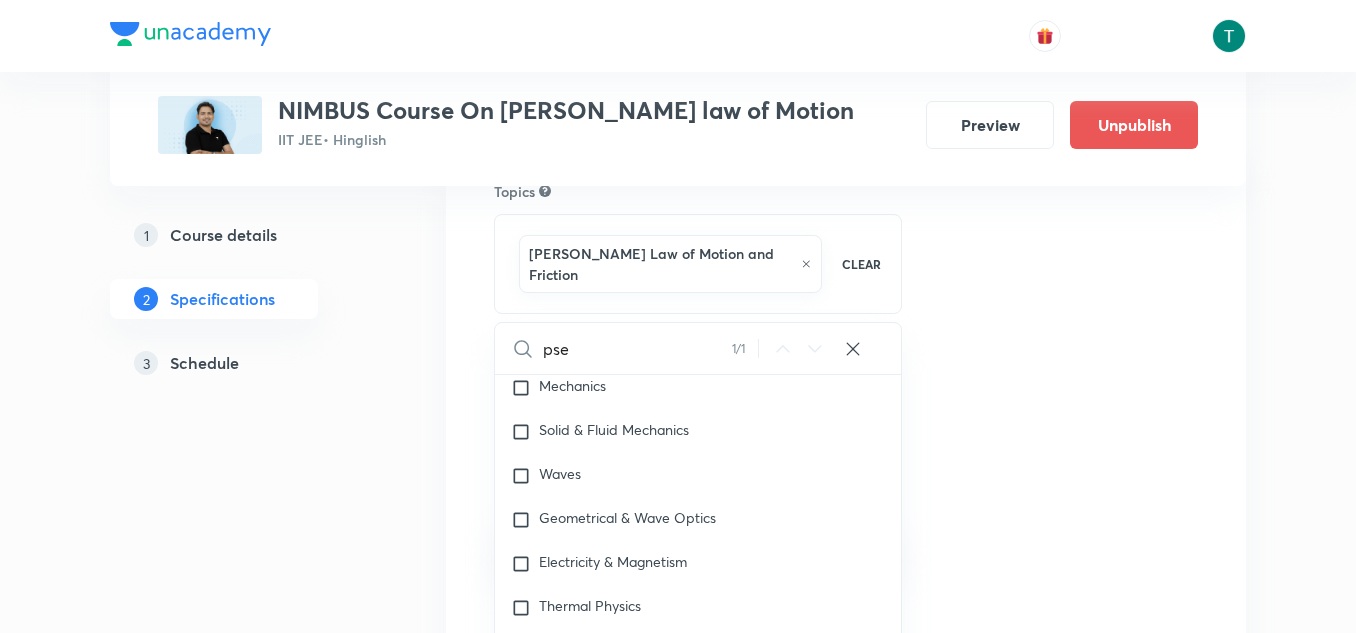 checkbox on "true" 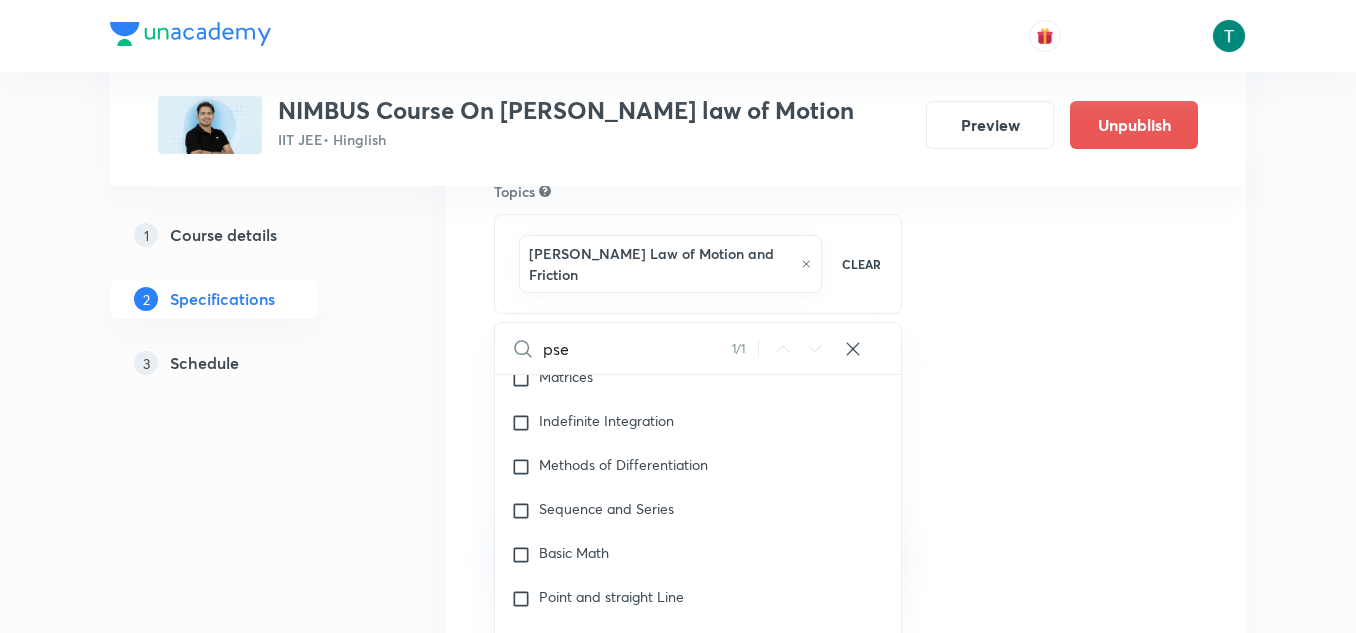 scroll, scrollTop: 3475, scrollLeft: 0, axis: vertical 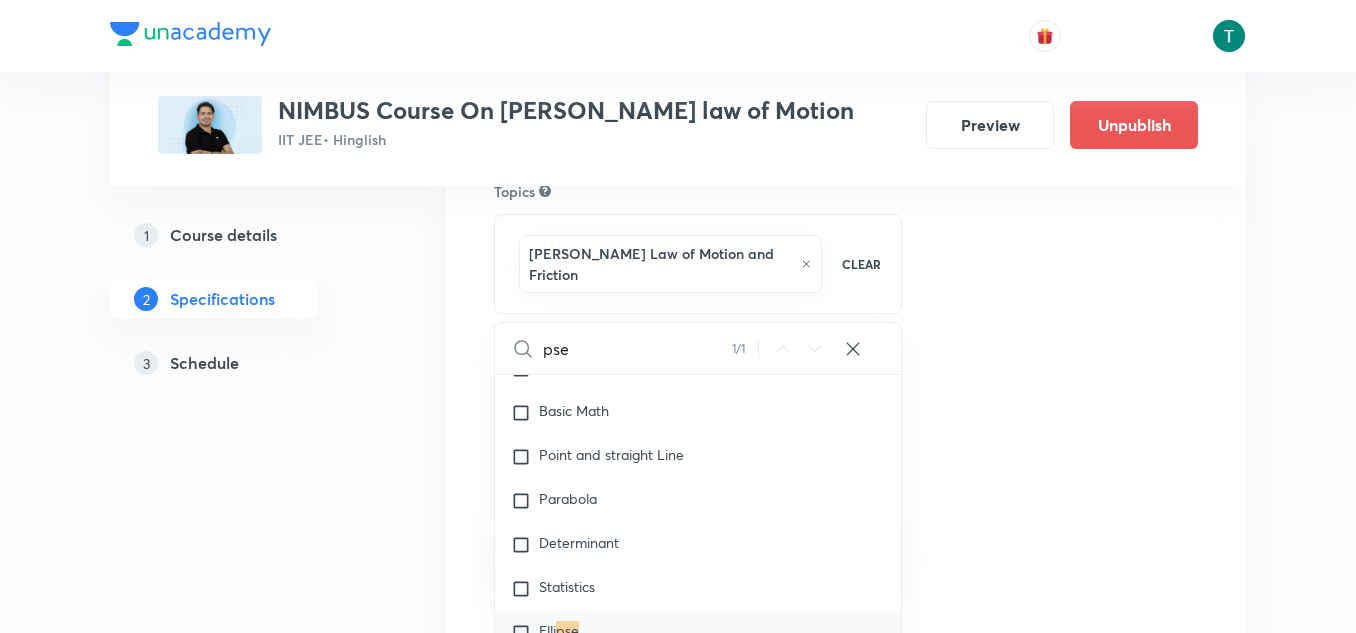 type on "pseu" 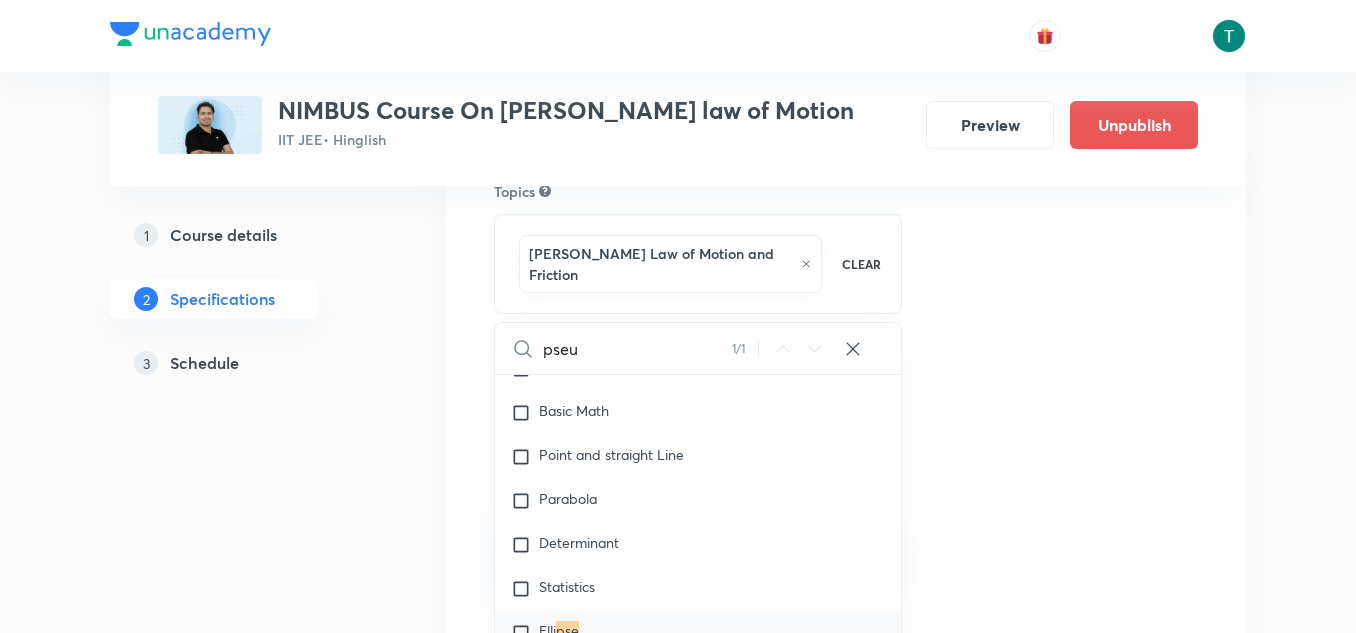 checkbox on "true" 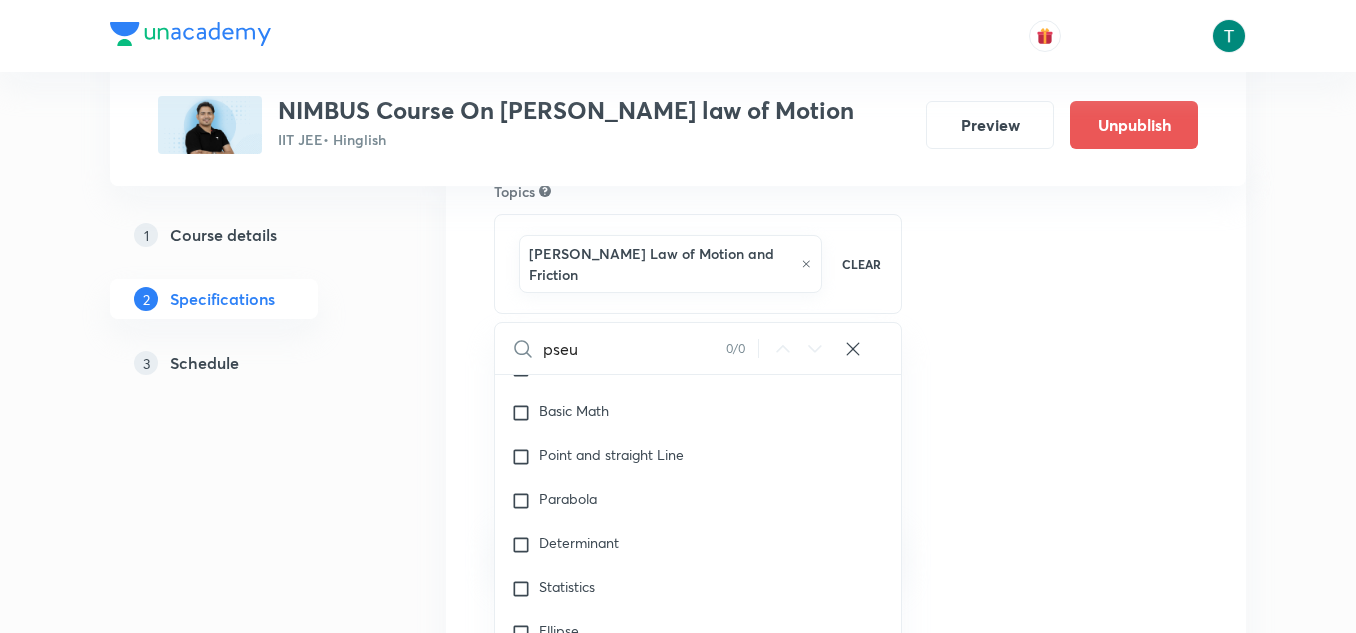 type on "pseud" 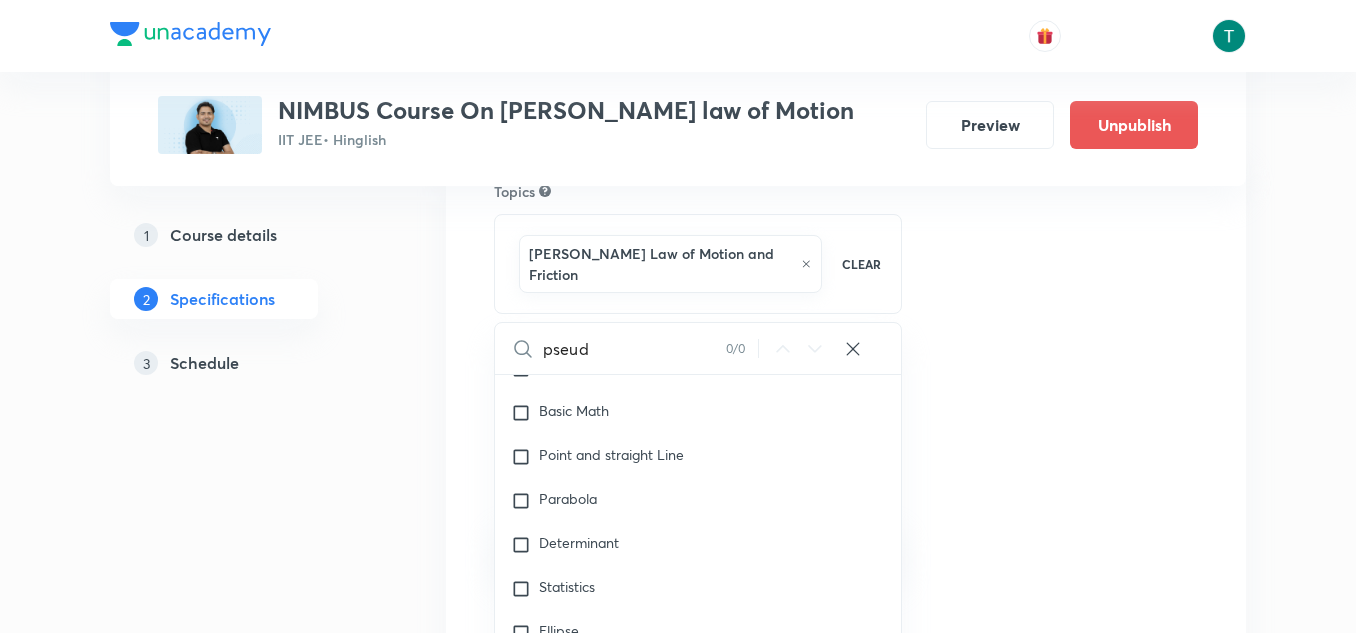 checkbox on "true" 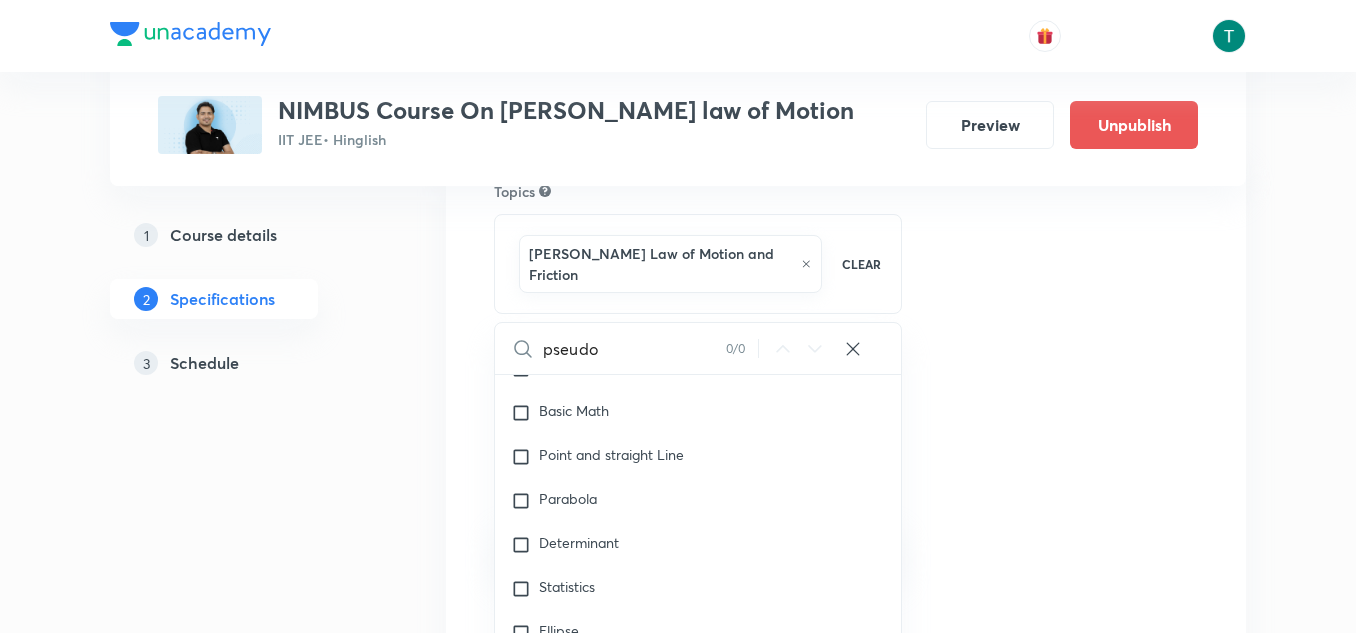 checkbox on "true" 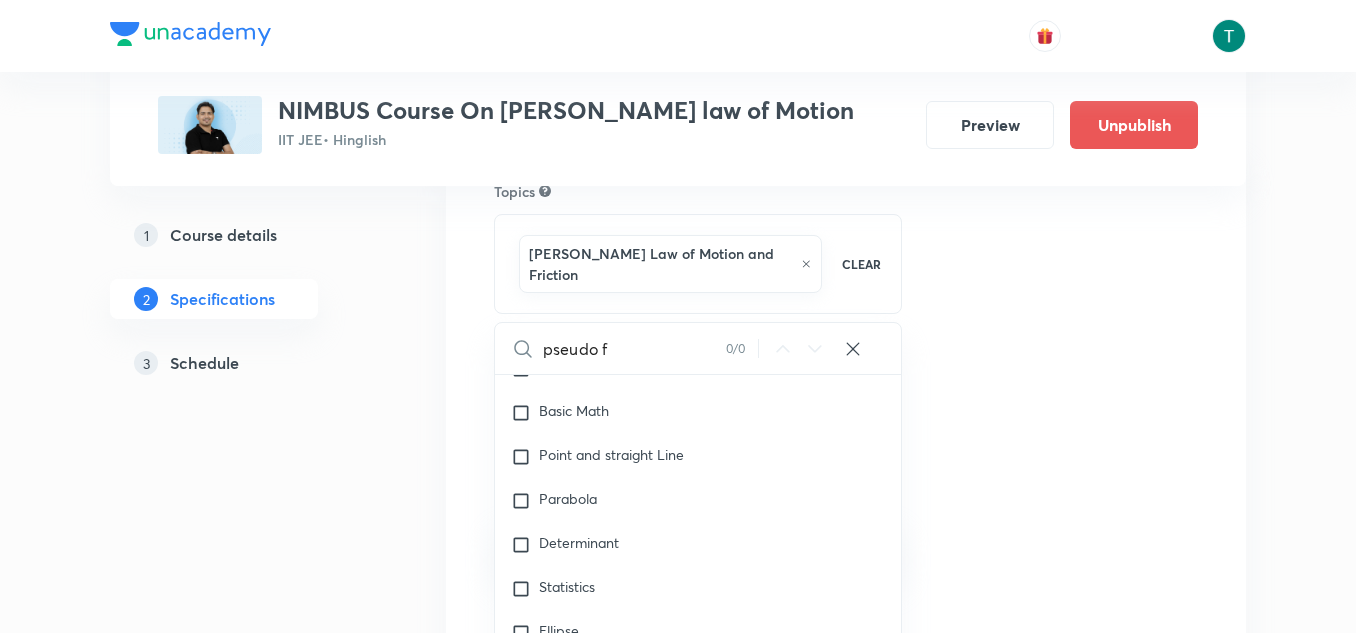 checkbox on "true" 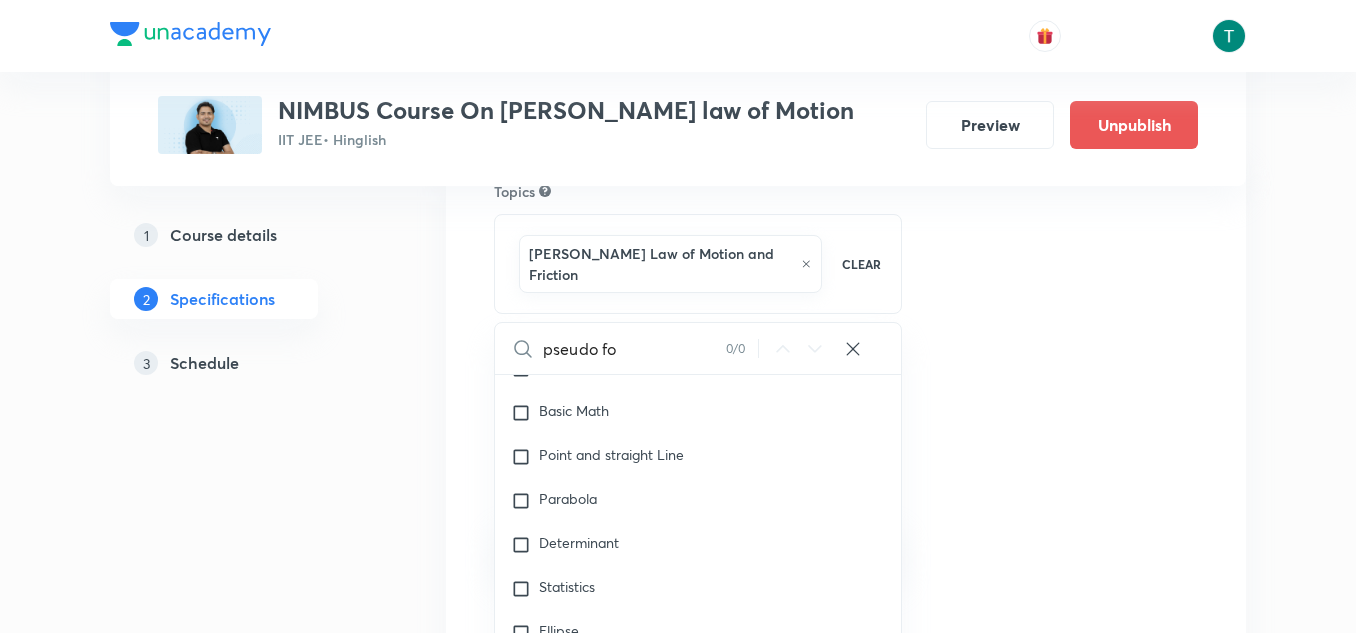 checkbox on "true" 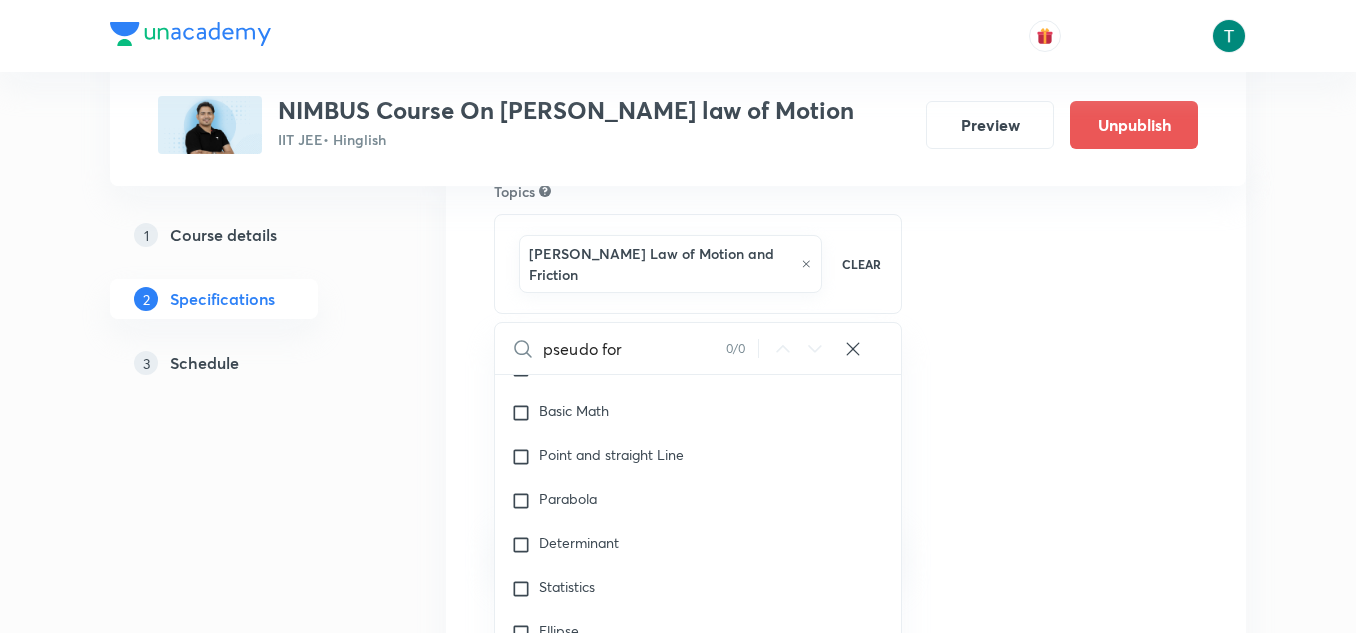 checkbox on "true" 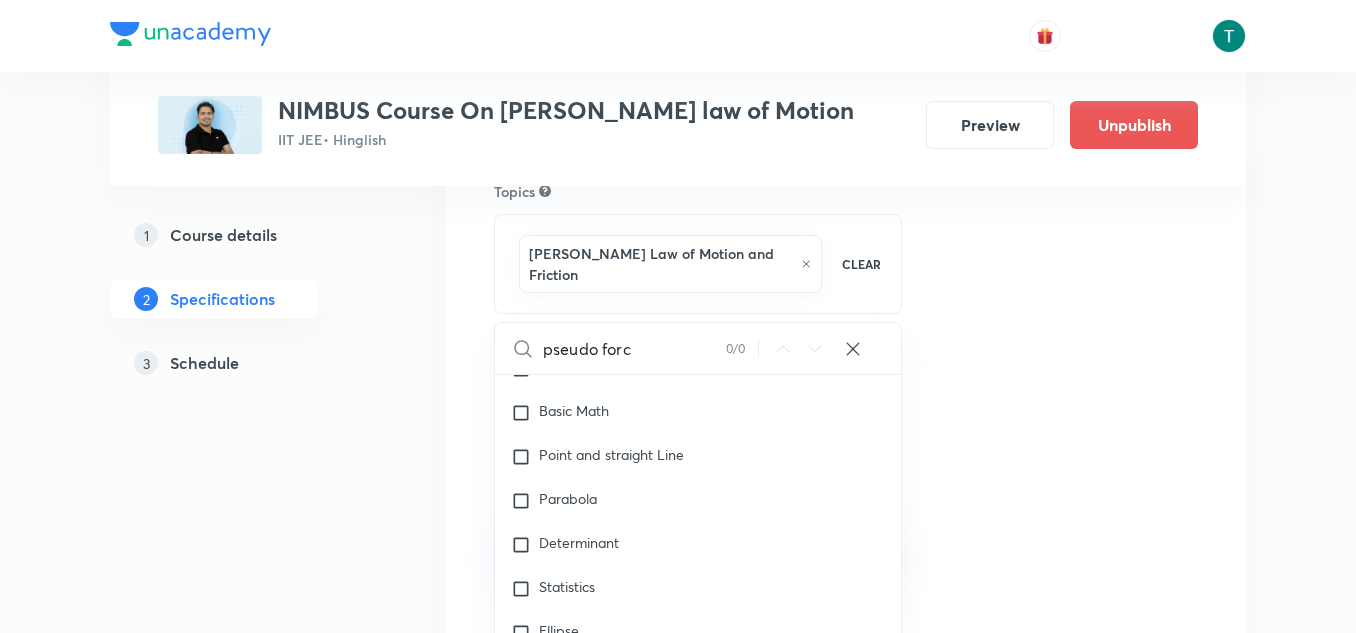 checkbox on "true" 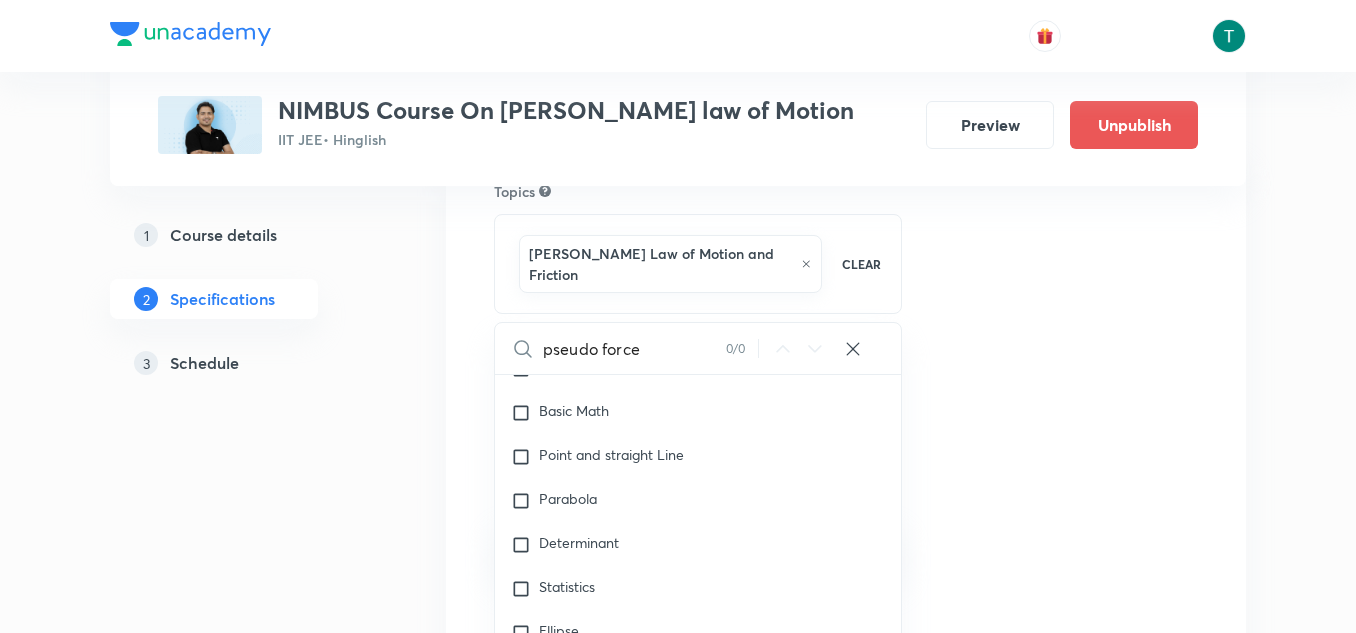 checkbox on "true" 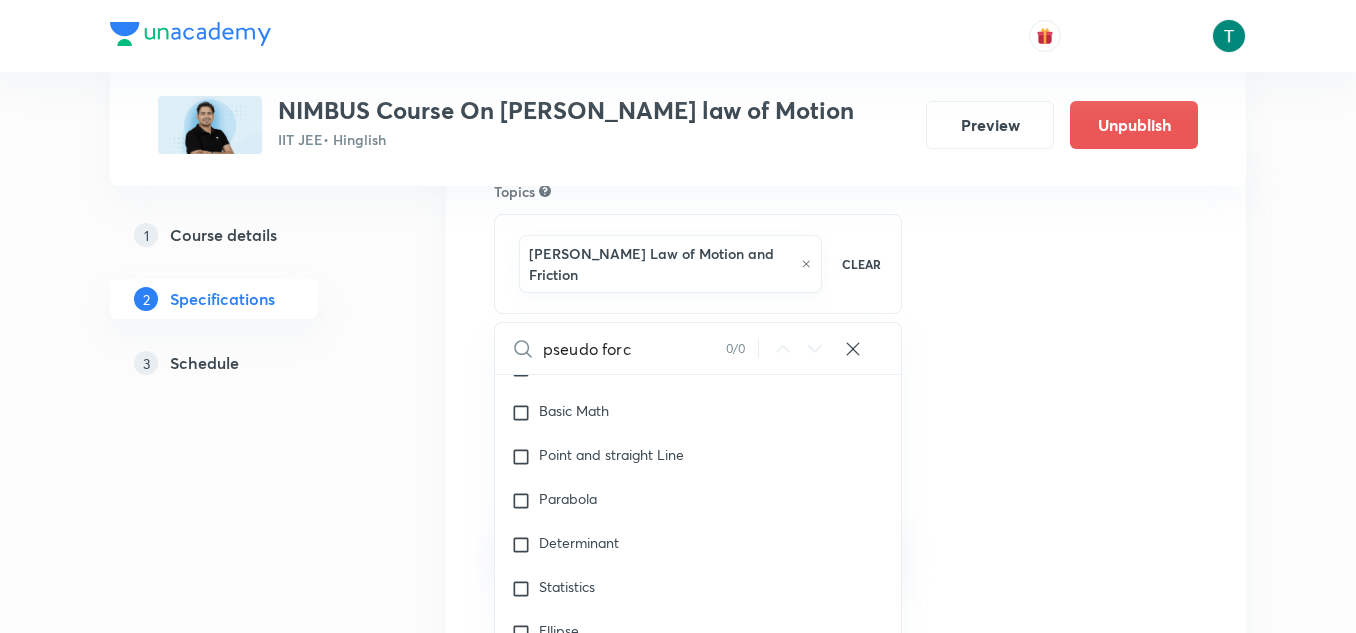 checkbox on "true" 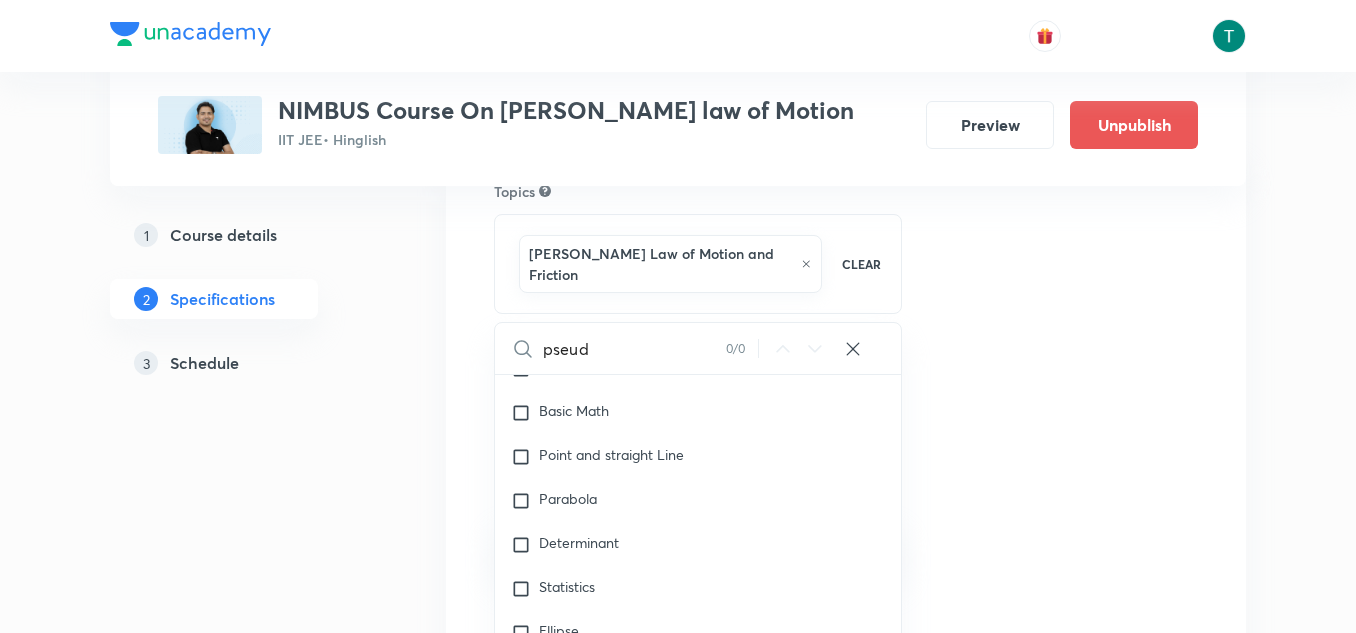 type on "pseu" 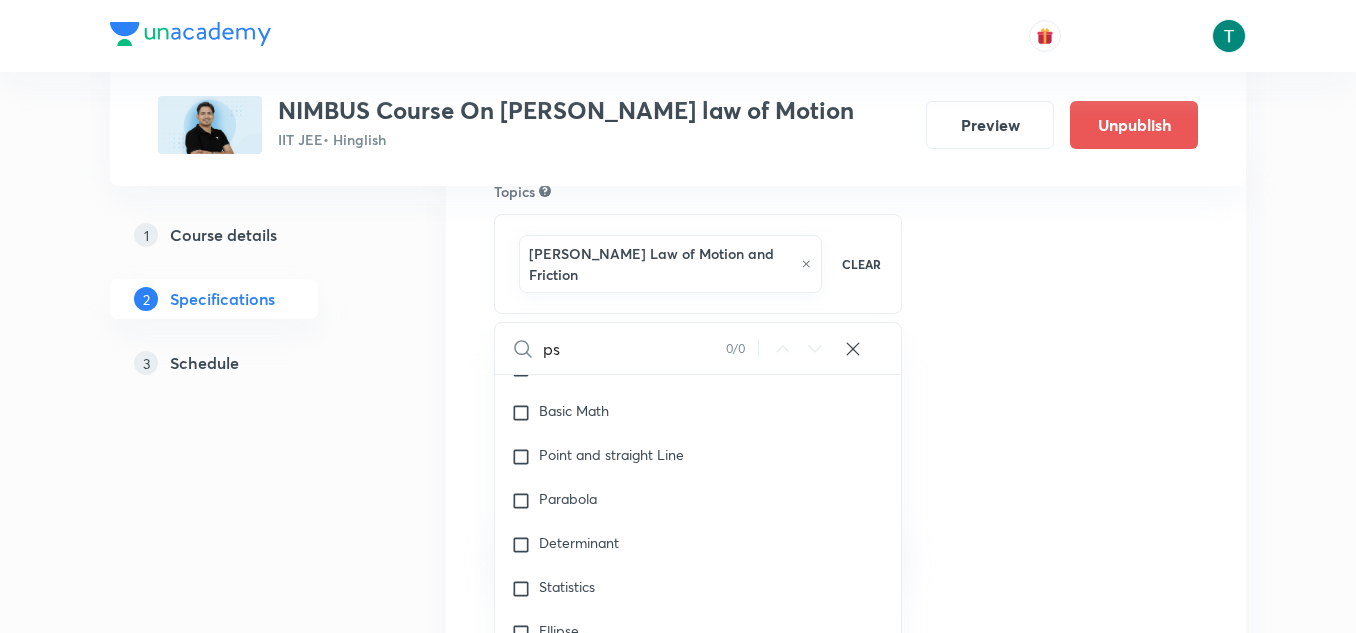 type on "p" 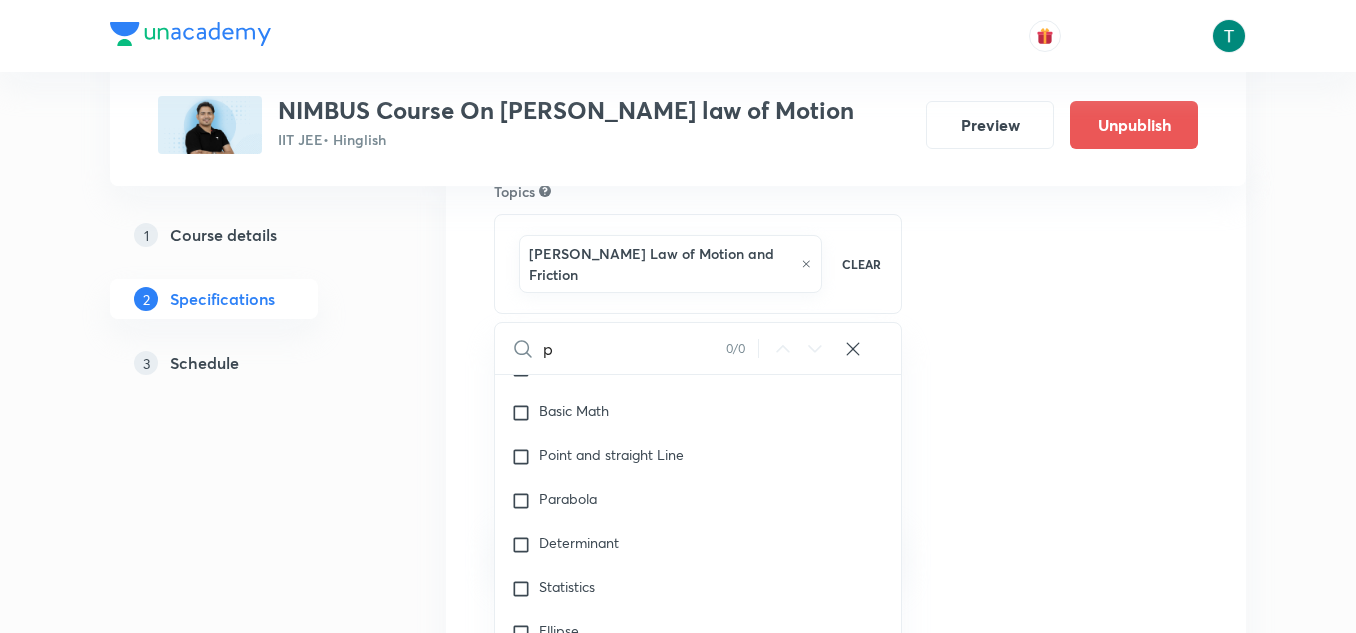 type 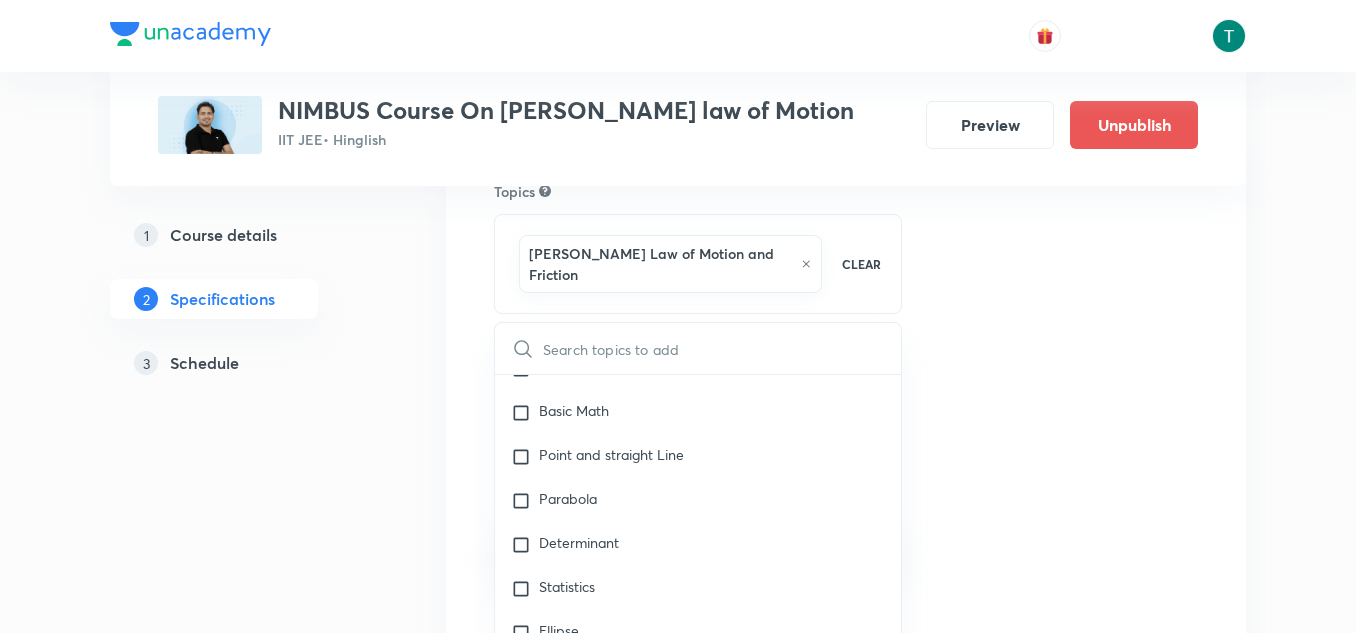checkbox on "true" 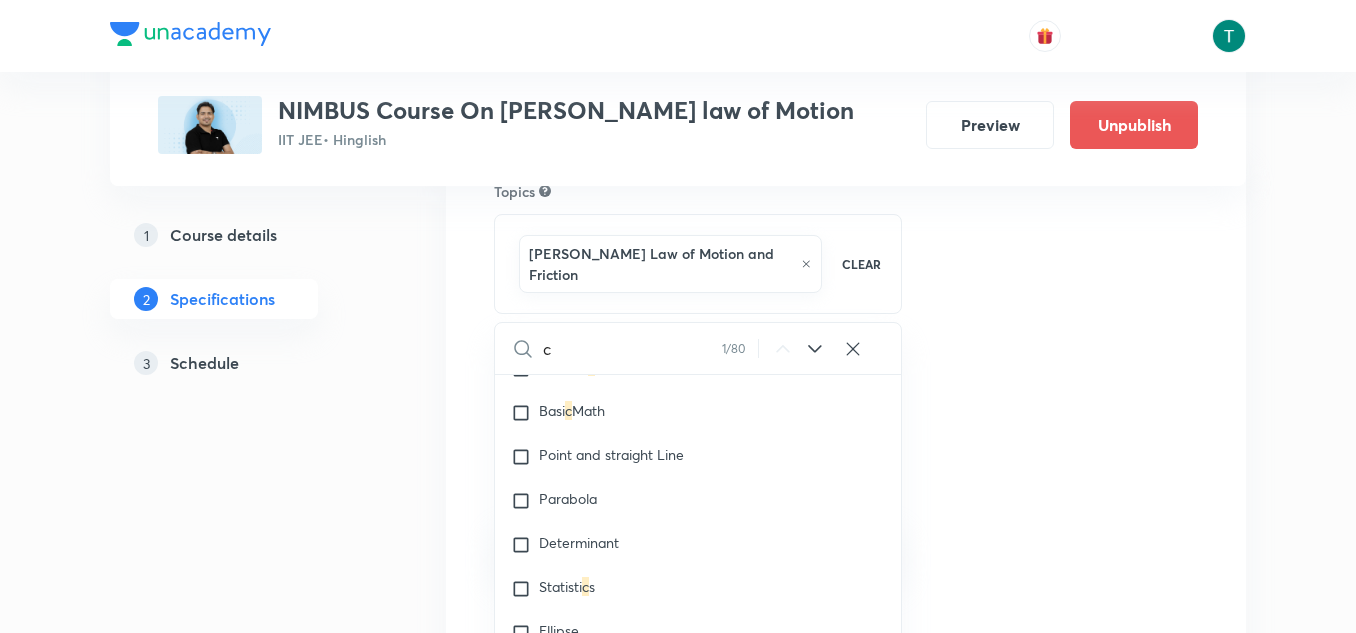 checkbox on "true" 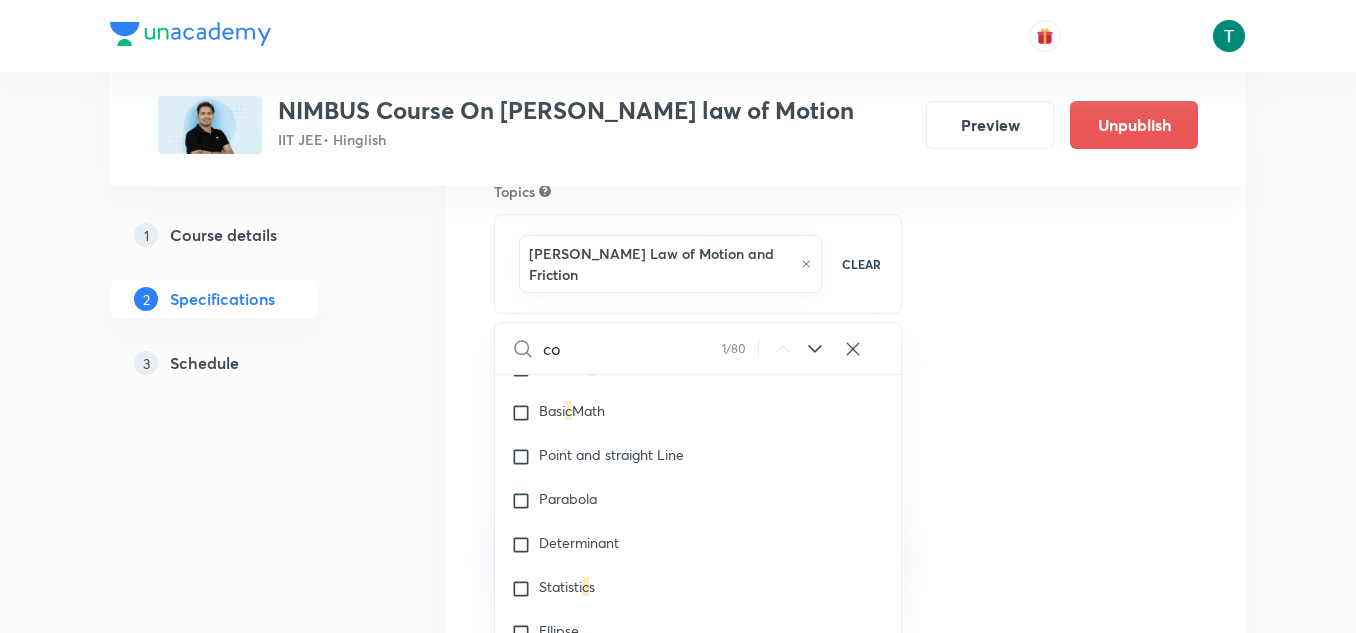 checkbox on "true" 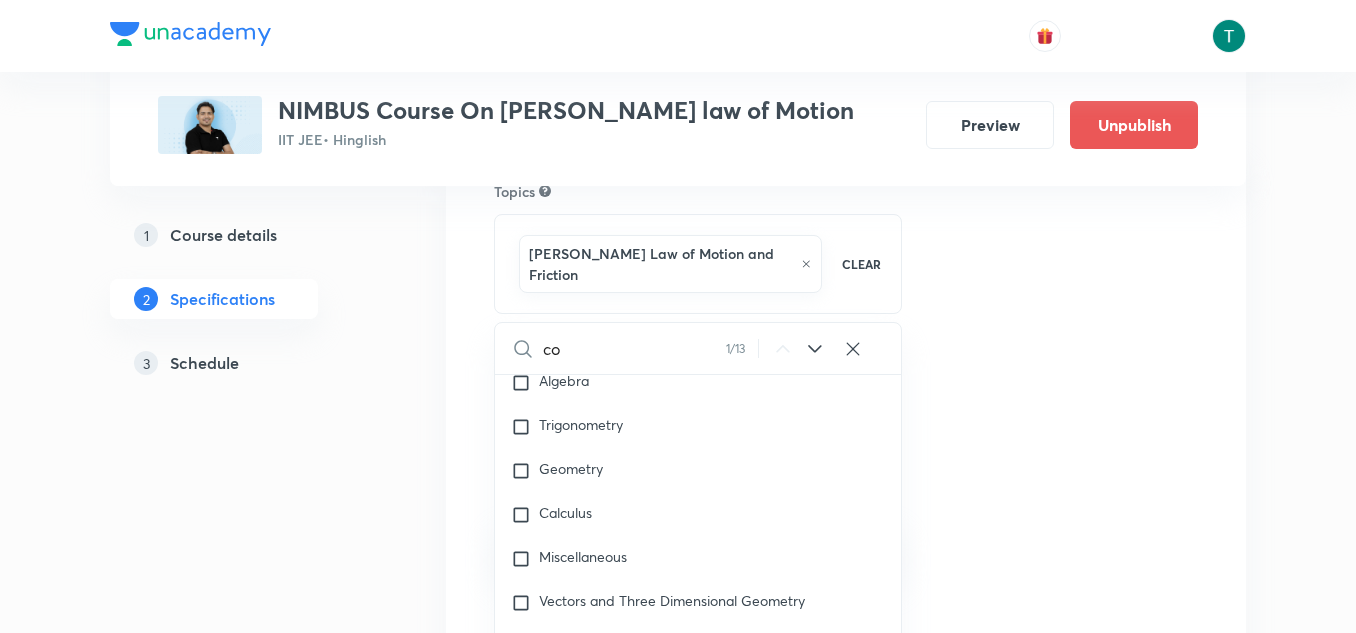 type on "con" 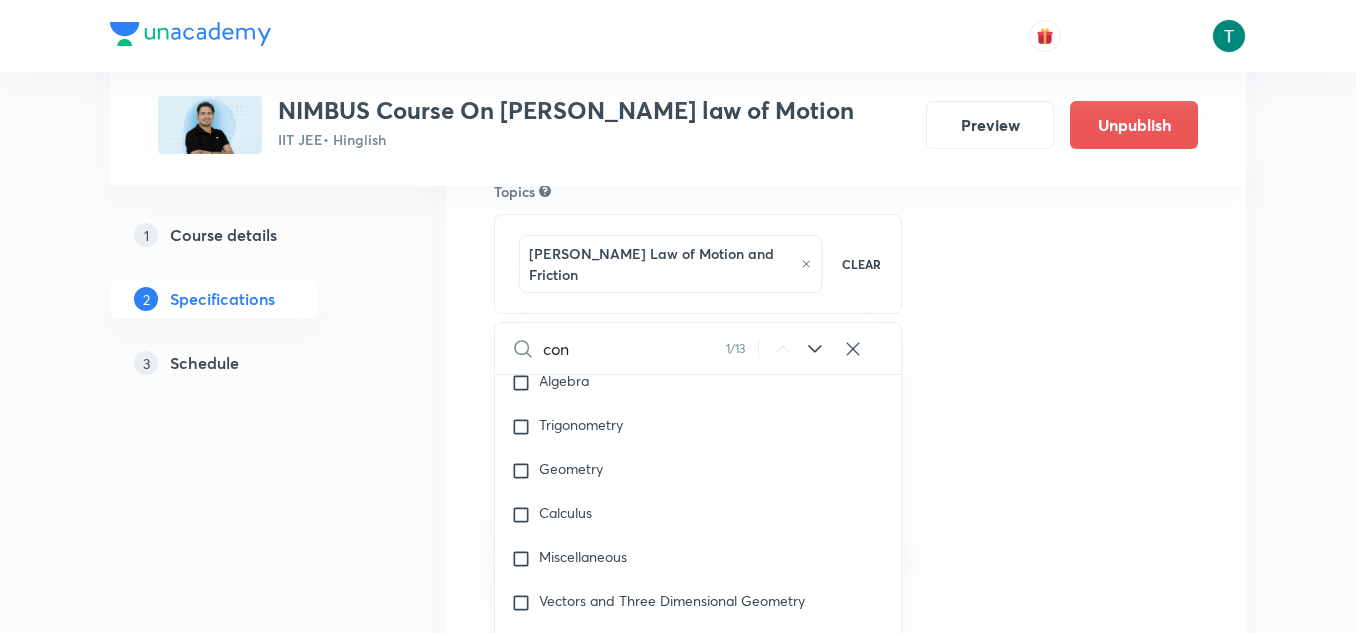 checkbox on "true" 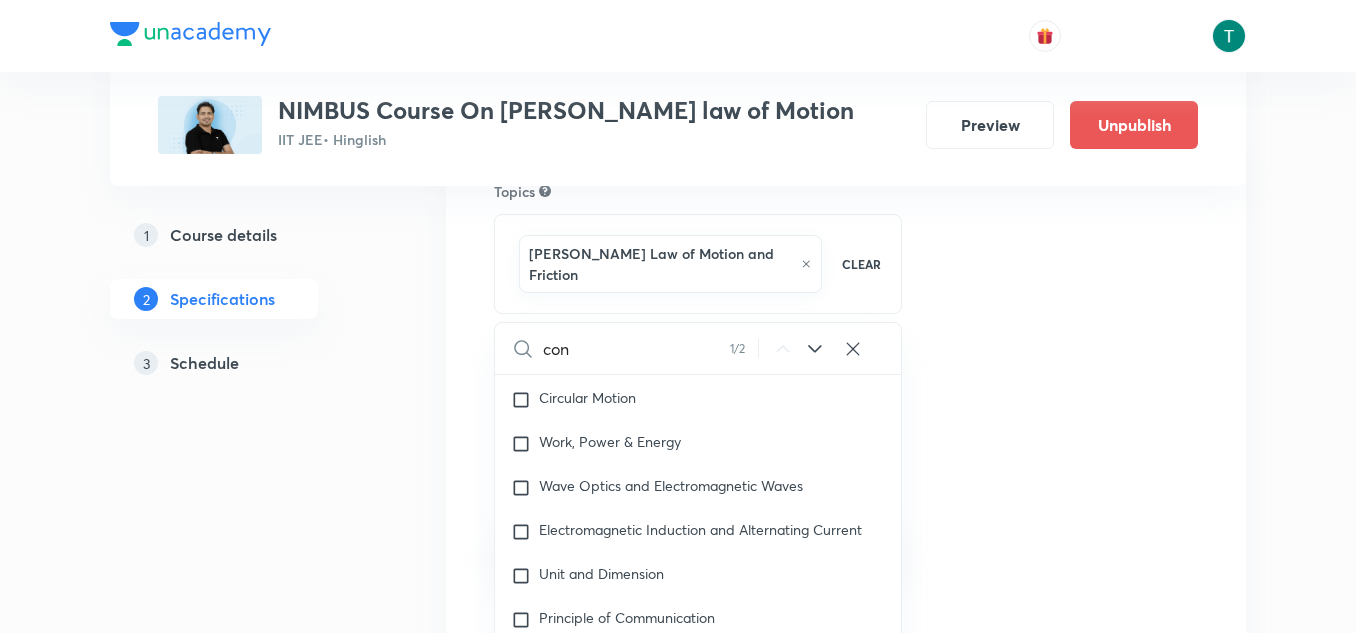 type on "cons" 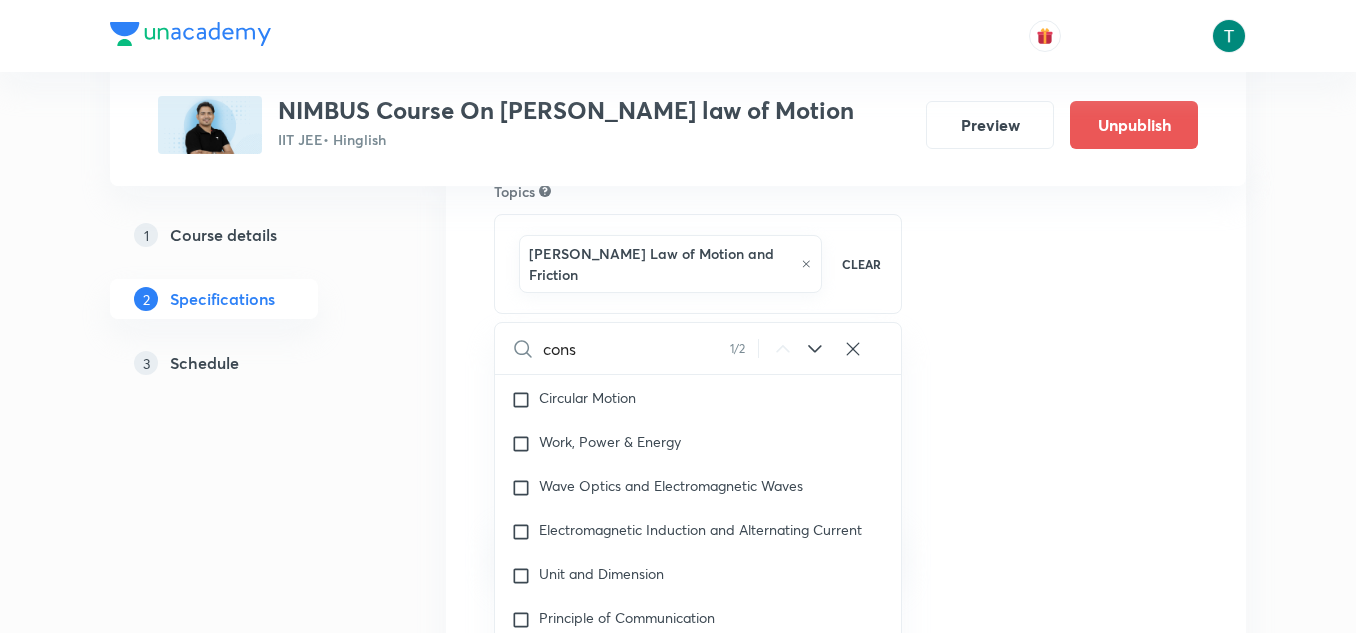 checkbox on "true" 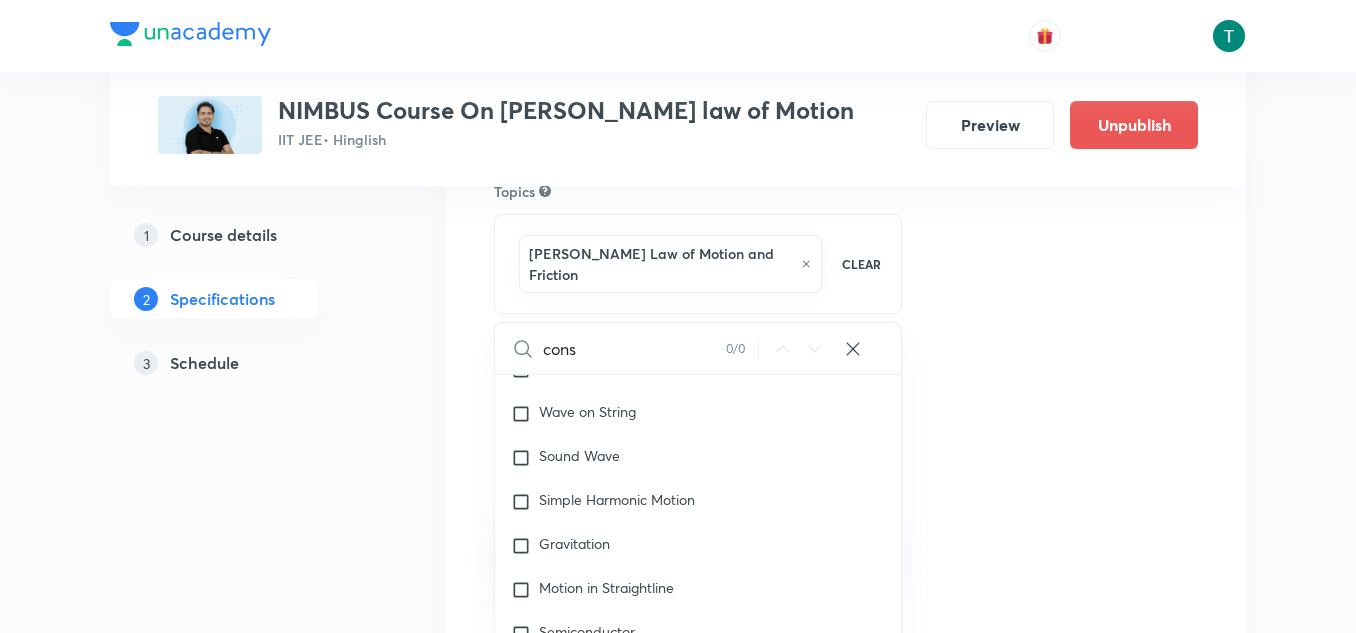 scroll, scrollTop: 1625, scrollLeft: 0, axis: vertical 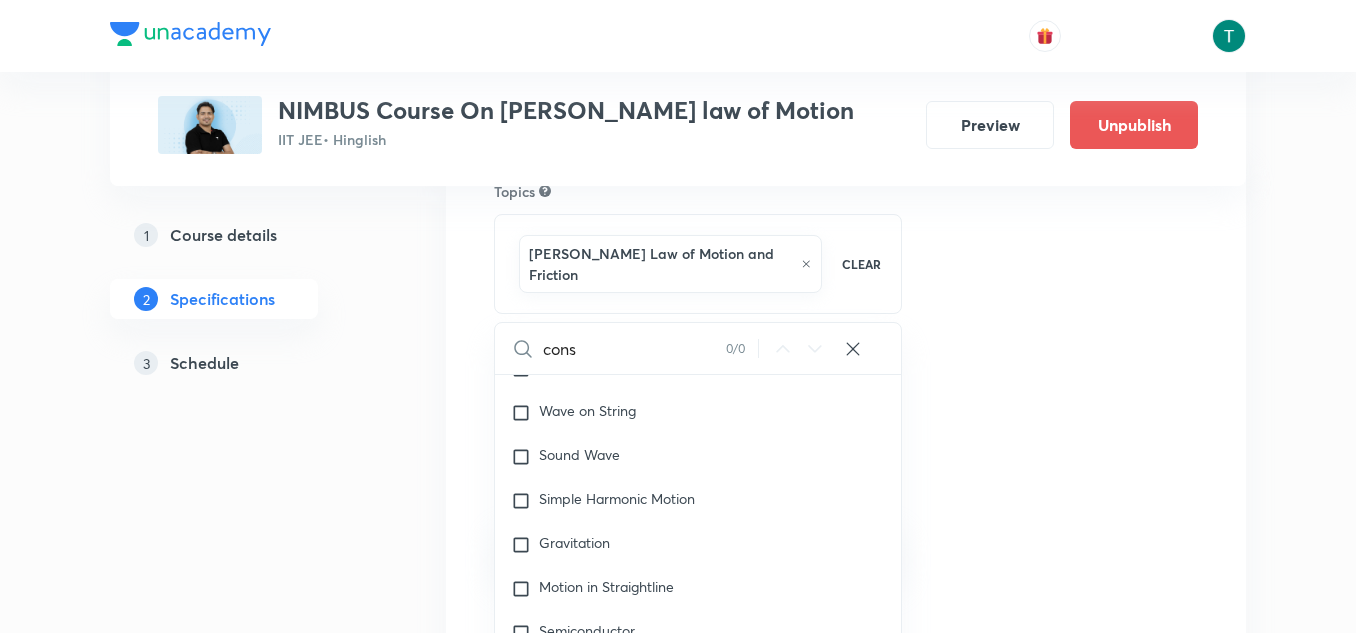 type on "consr" 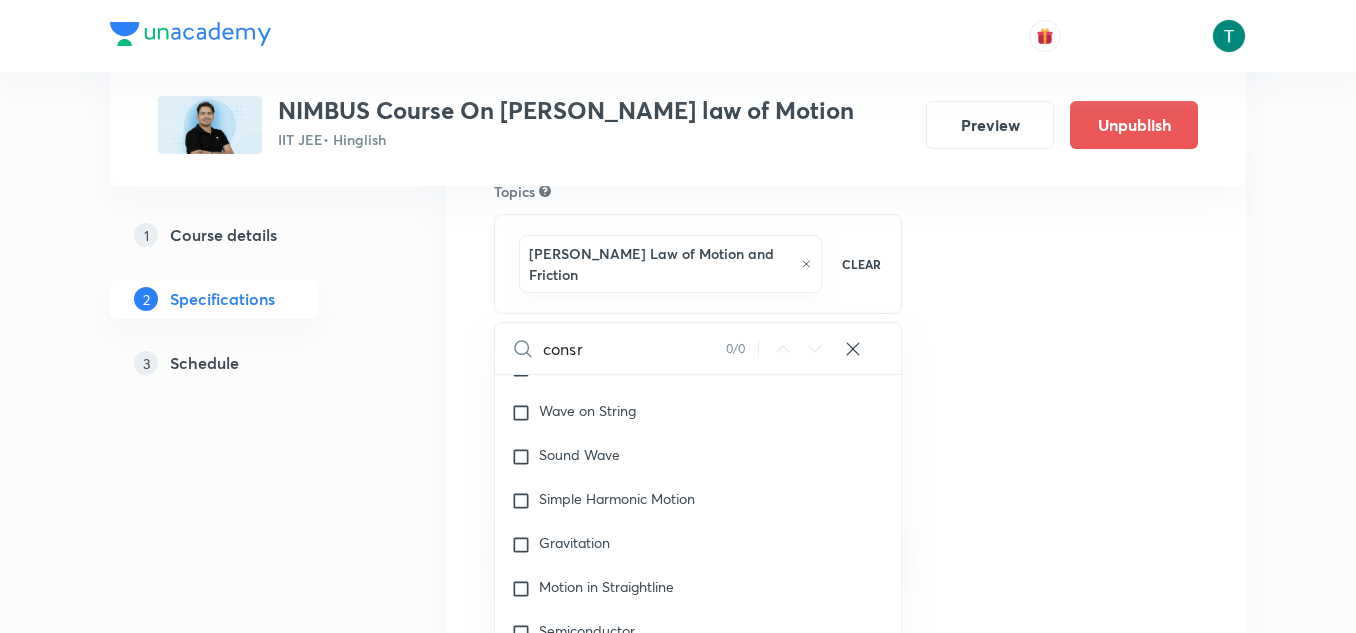 checkbox on "true" 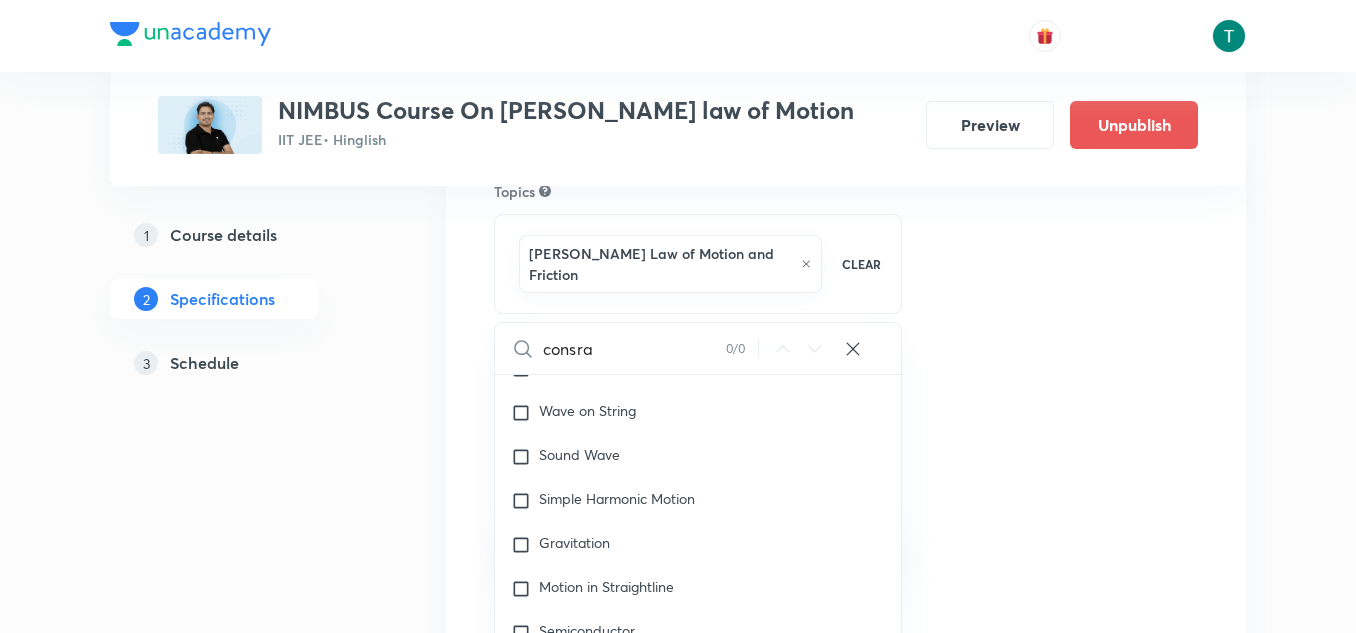 checkbox on "true" 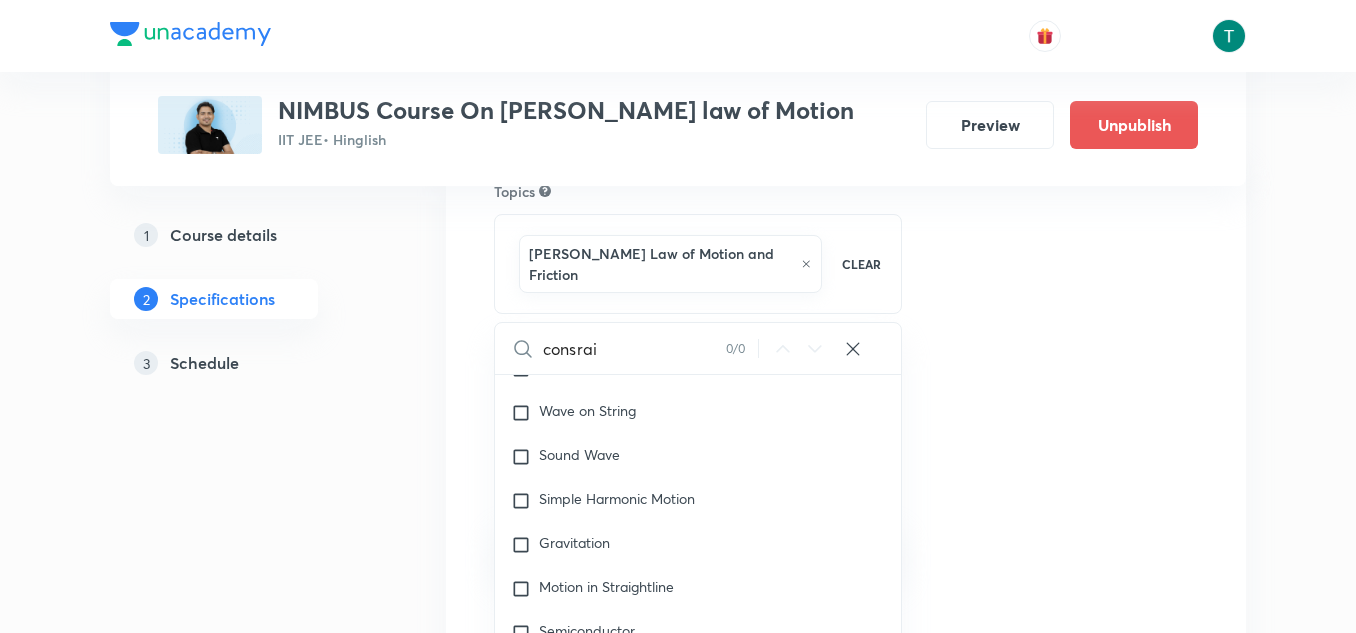 checkbox on "true" 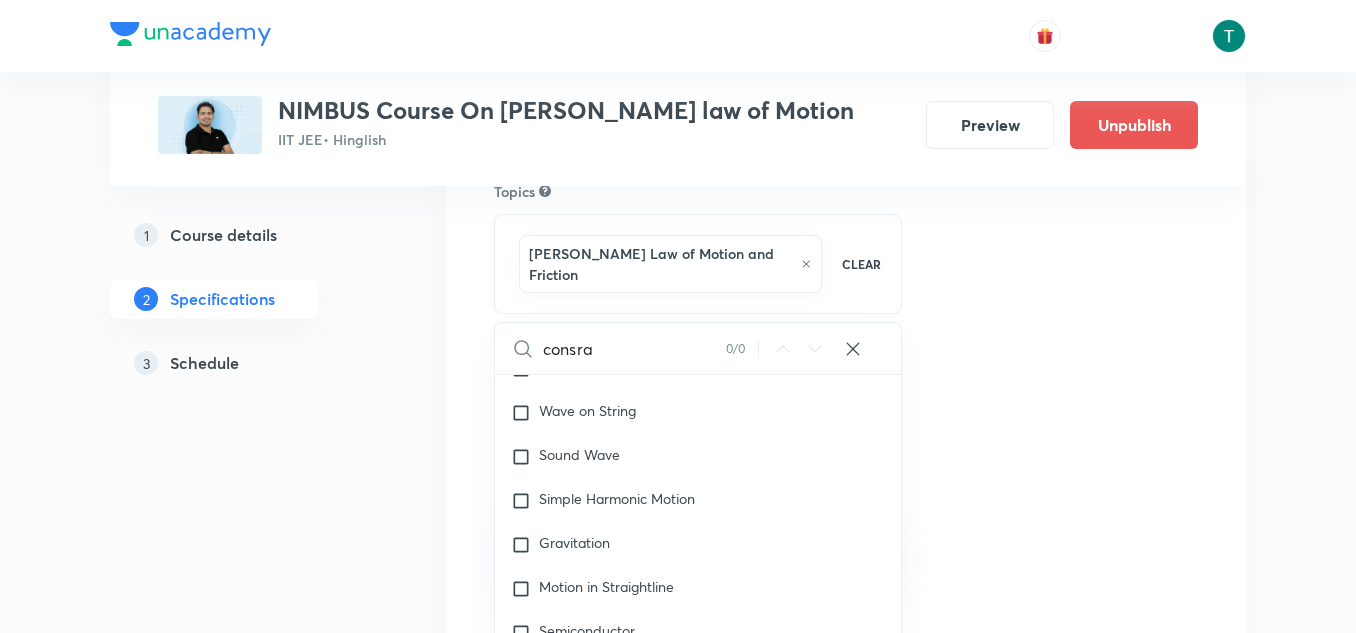 checkbox on "true" 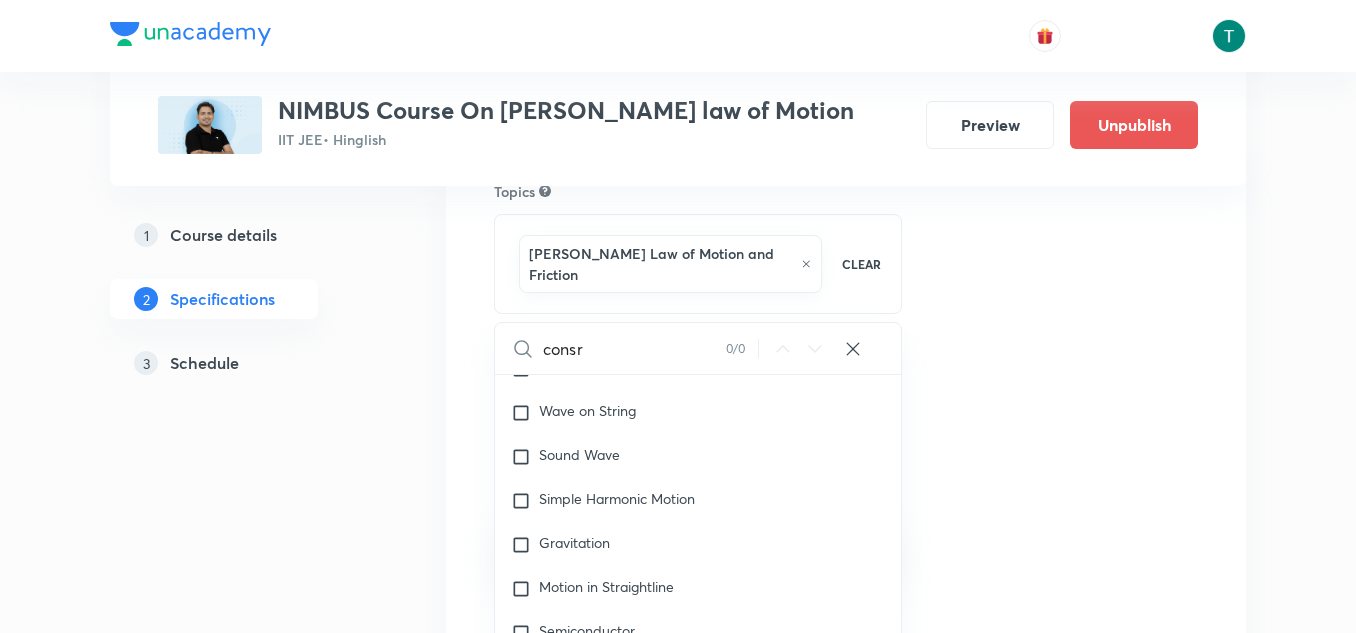 checkbox on "true" 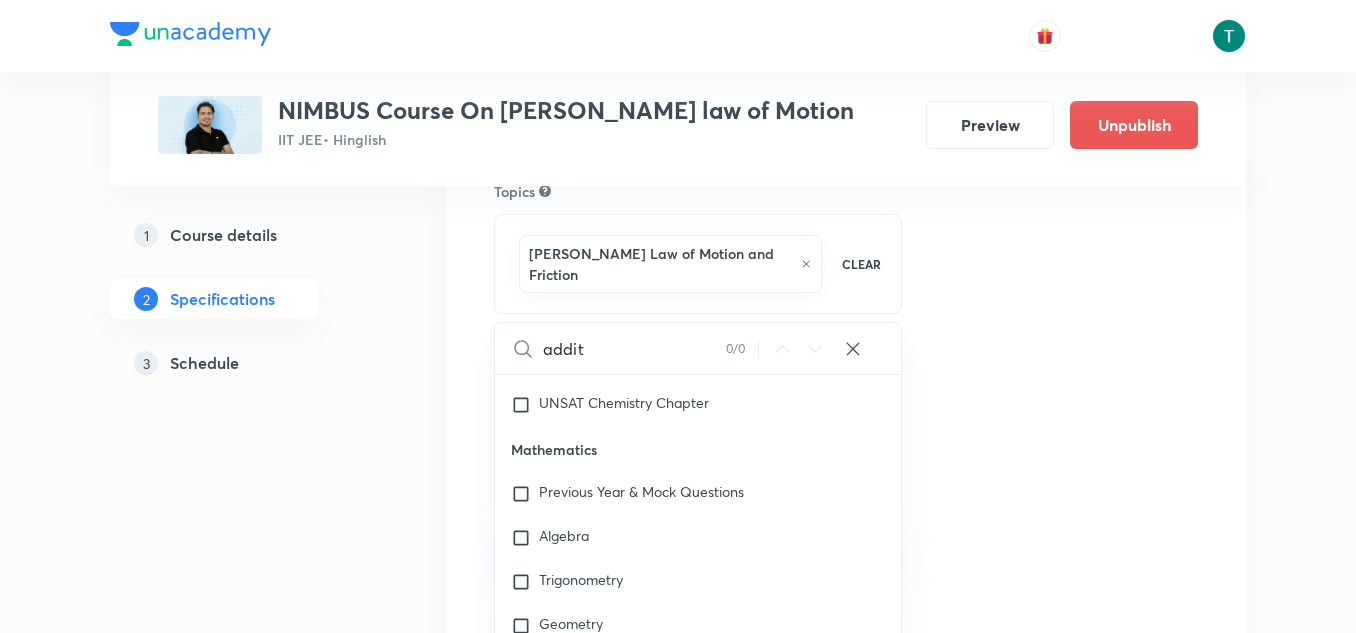 scroll, scrollTop: 2551, scrollLeft: 0, axis: vertical 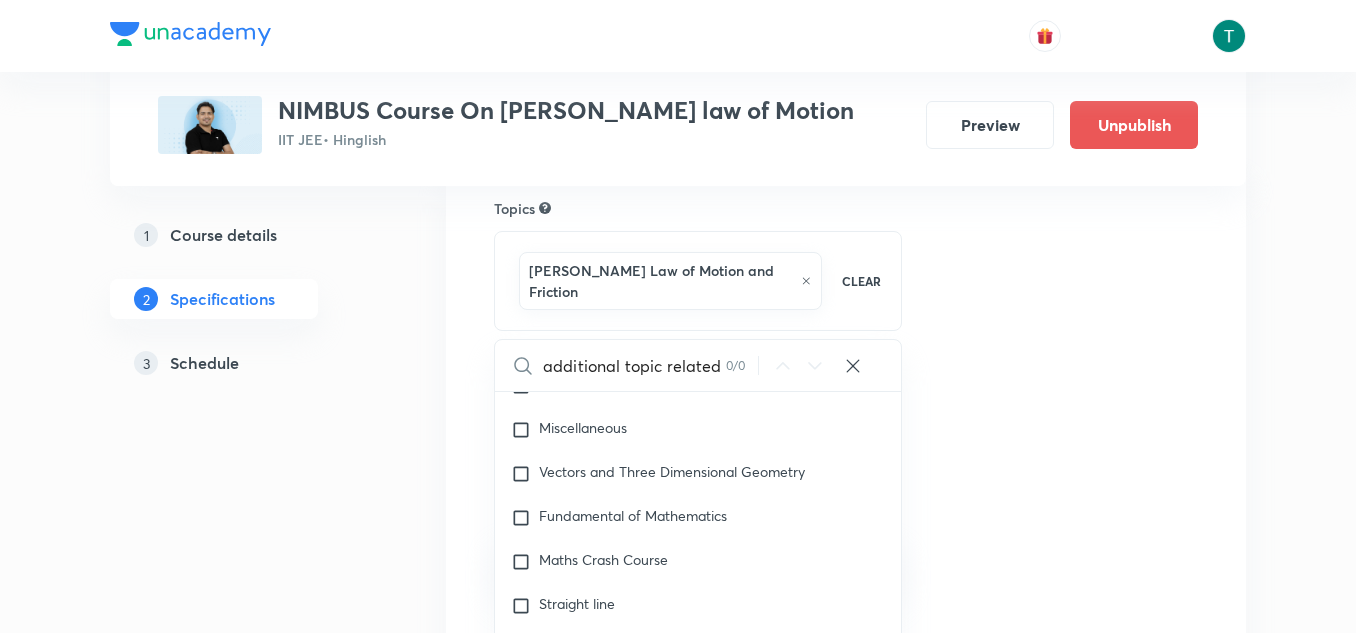 click on "additional topic related to nlm 0 / 0 ​" at bounding box center [698, 365] 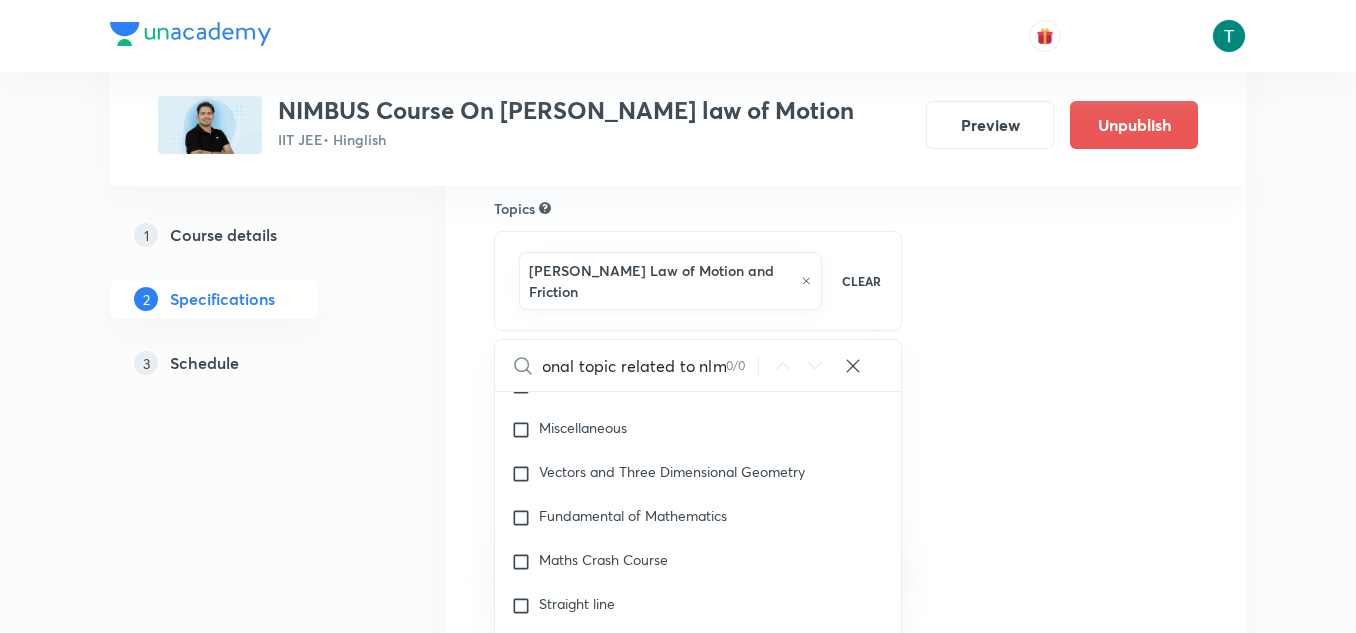 scroll, scrollTop: 0, scrollLeft: 0, axis: both 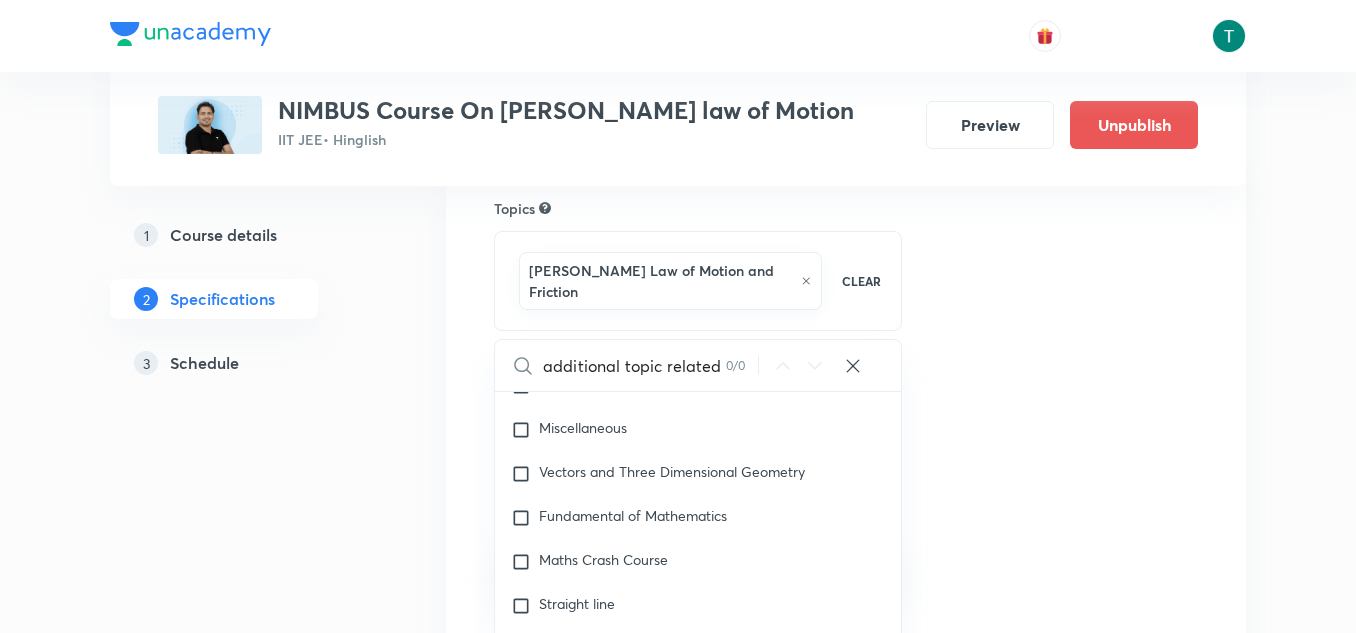 click 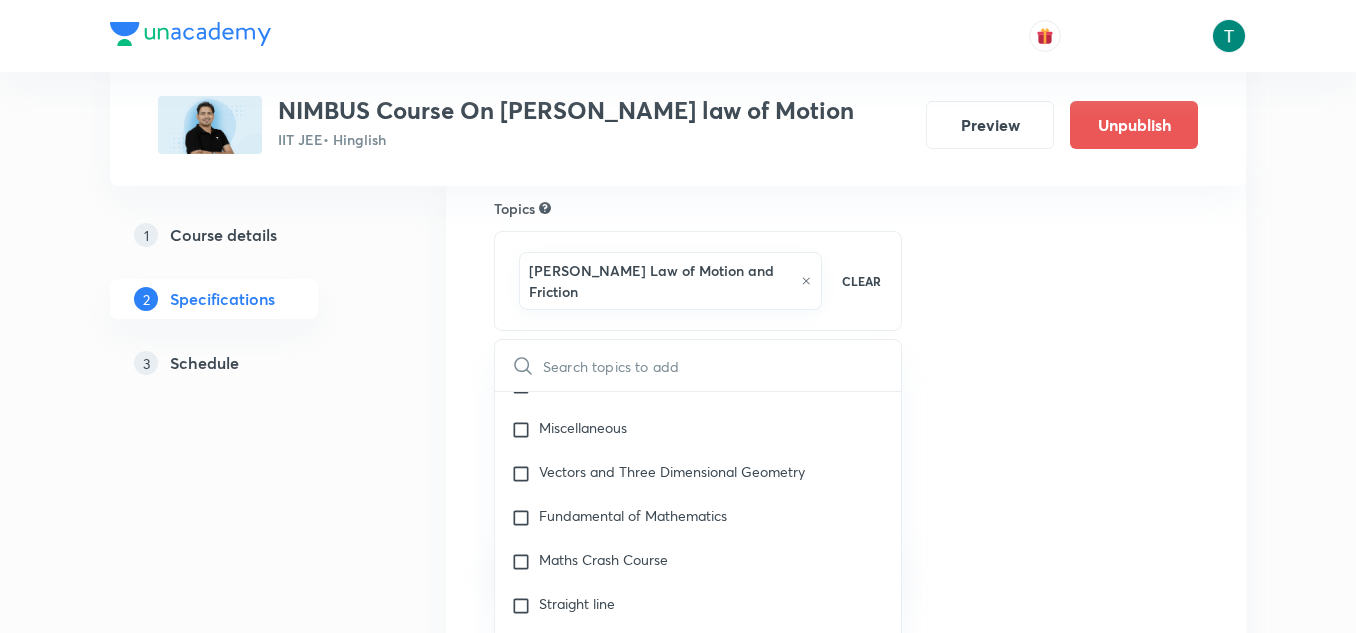 click on "Plus Courses NIMBUS Course On [PERSON_NAME] law of Motion IIT JEE  • Hinglish Preview Unpublish 1 Course details 2 Specifications 3 Schedule Topics [PERSON_NAME] Law of Motion and Friction CLEAR ​ Physics Previous Year & Mock Questions Basics & Laboratory Mechanics Solid & Fluid Mechanics Waves Geometrical & Wave Optics Electricity & Magnetism Thermal Physics Modern Physics Physics Crash Course Basic Mathematics and Vector [PERSON_NAME] Law of Motion and Friction Kinematics-2D Kinematics-1D and Calculus Current Electricity Capacitance Electrostatics Magnetic Effect of Current and Magnetism Center of Mass and Collision Error Rotational Motion Circular Motion Work, Power & Energy Wave Optics and Electromagnetic Waves Electromagnetic Induction and Alternating Current Unit and Dimension Principle of Communication [PERSON_NAME] Law of Motion 1D Motion Modern Physics - 1 Modern Physics - 2 Geometrical Optics Basic Math Elasticity, Thermal Expansion, Calorimetry and Heat Transfer KTG and Thermodynamics Fluid Mechanics Sound Wave" at bounding box center [678, 520] 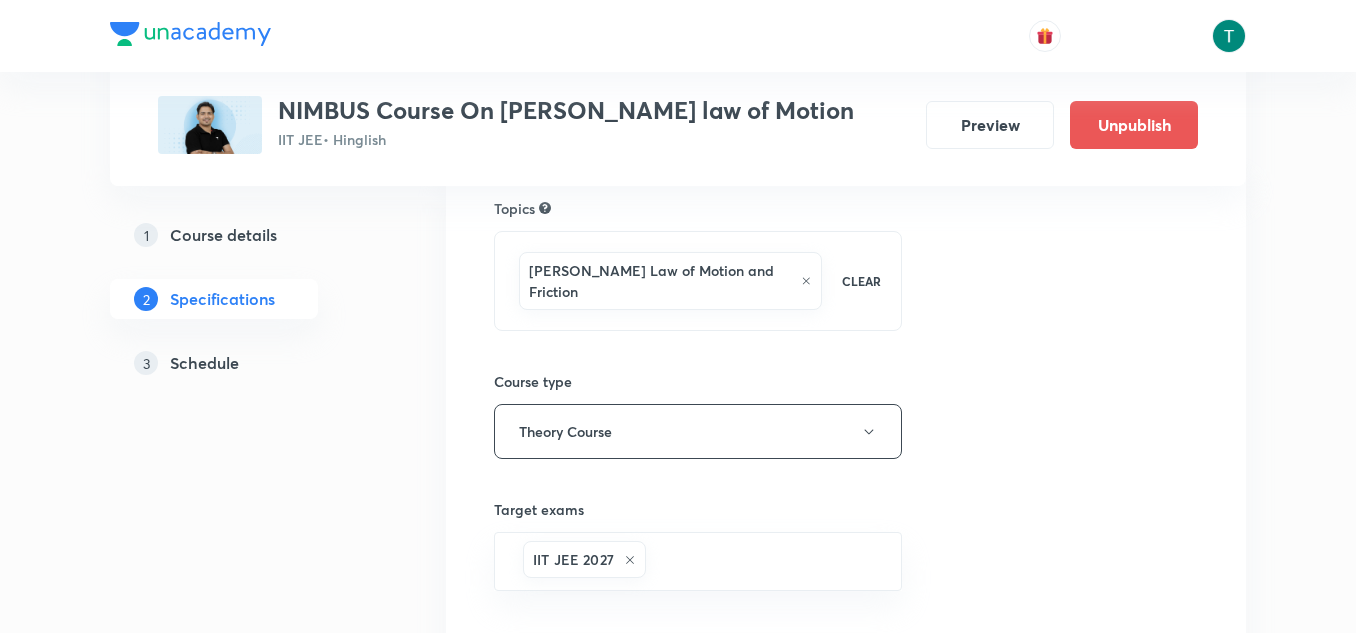 click on "Course details" at bounding box center (223, 235) 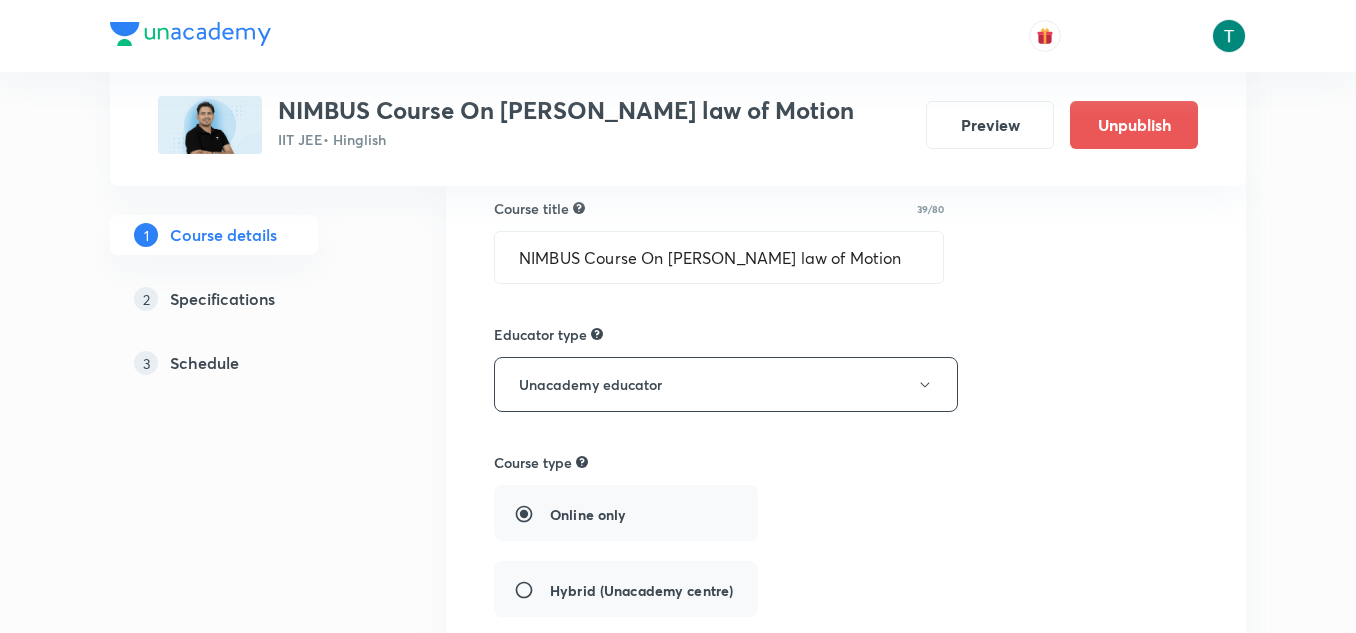 scroll, scrollTop: 0, scrollLeft: 0, axis: both 